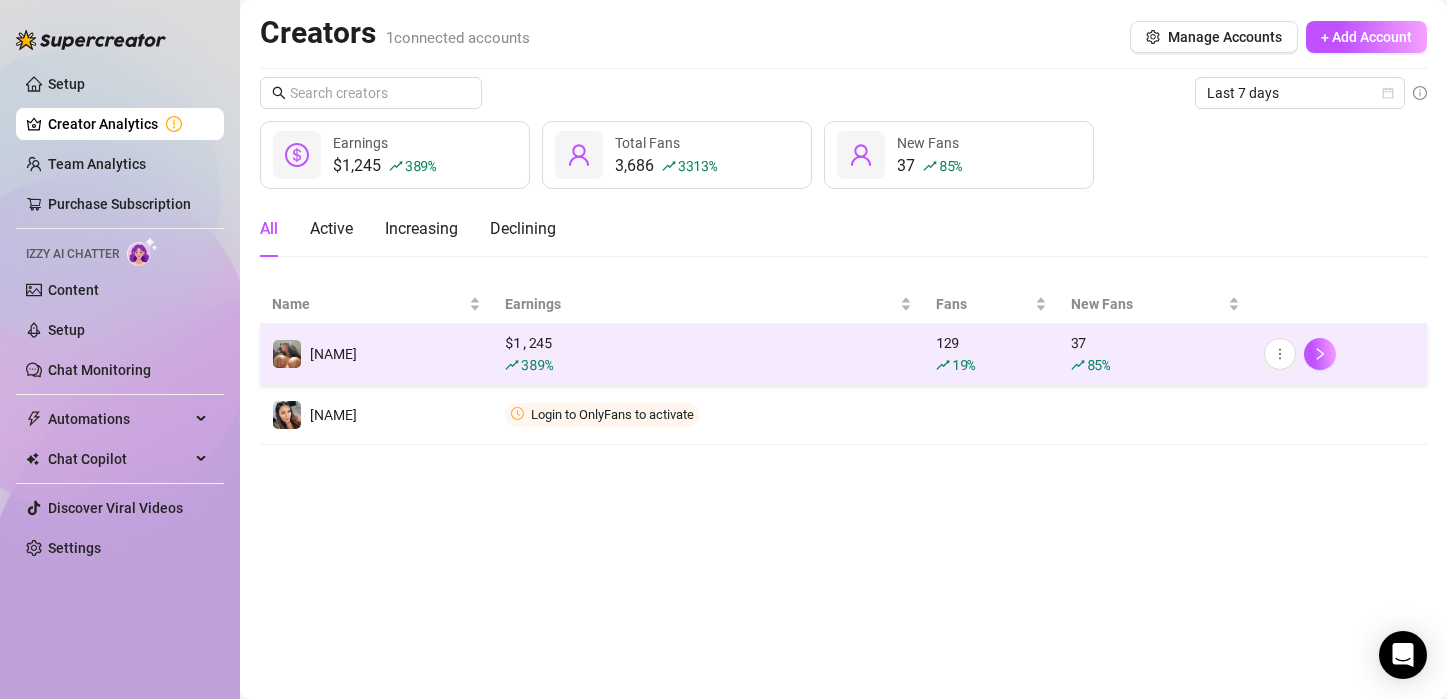 scroll, scrollTop: 0, scrollLeft: 0, axis: both 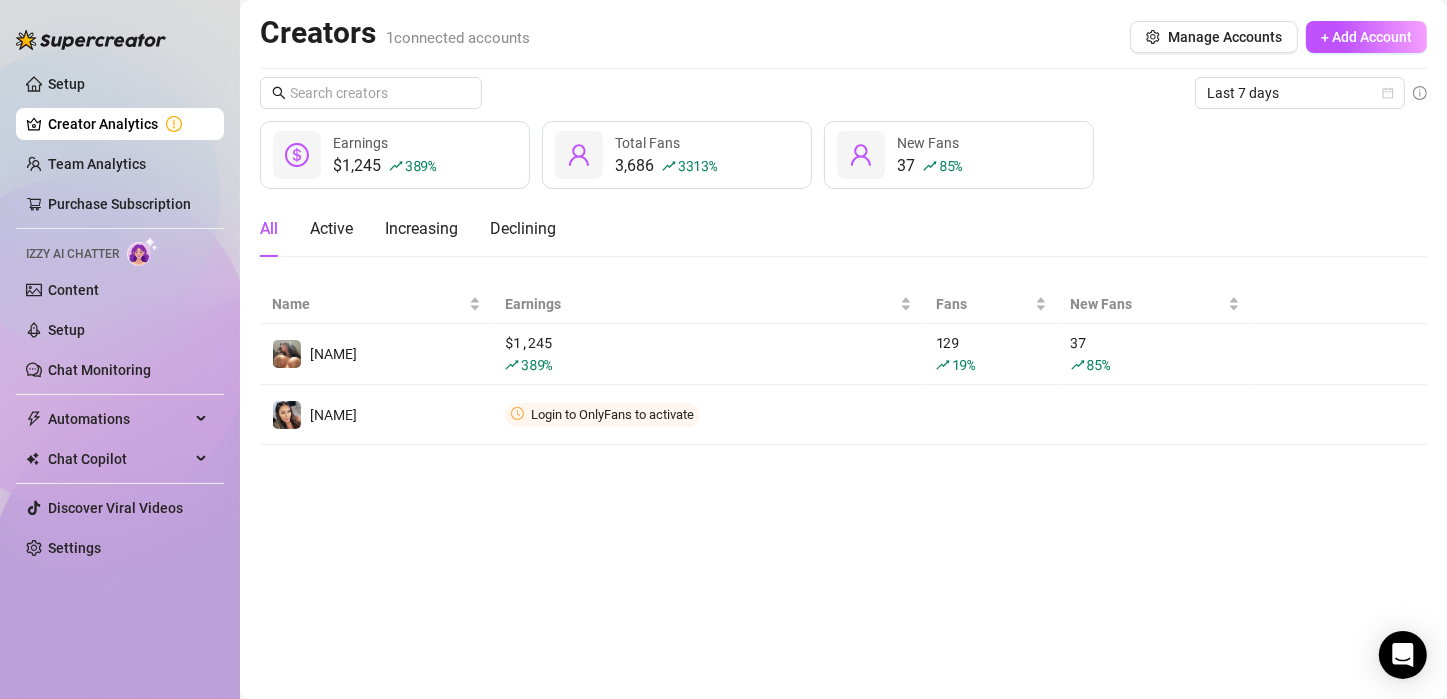 click on "Creator Analytics" at bounding box center (128, 124) 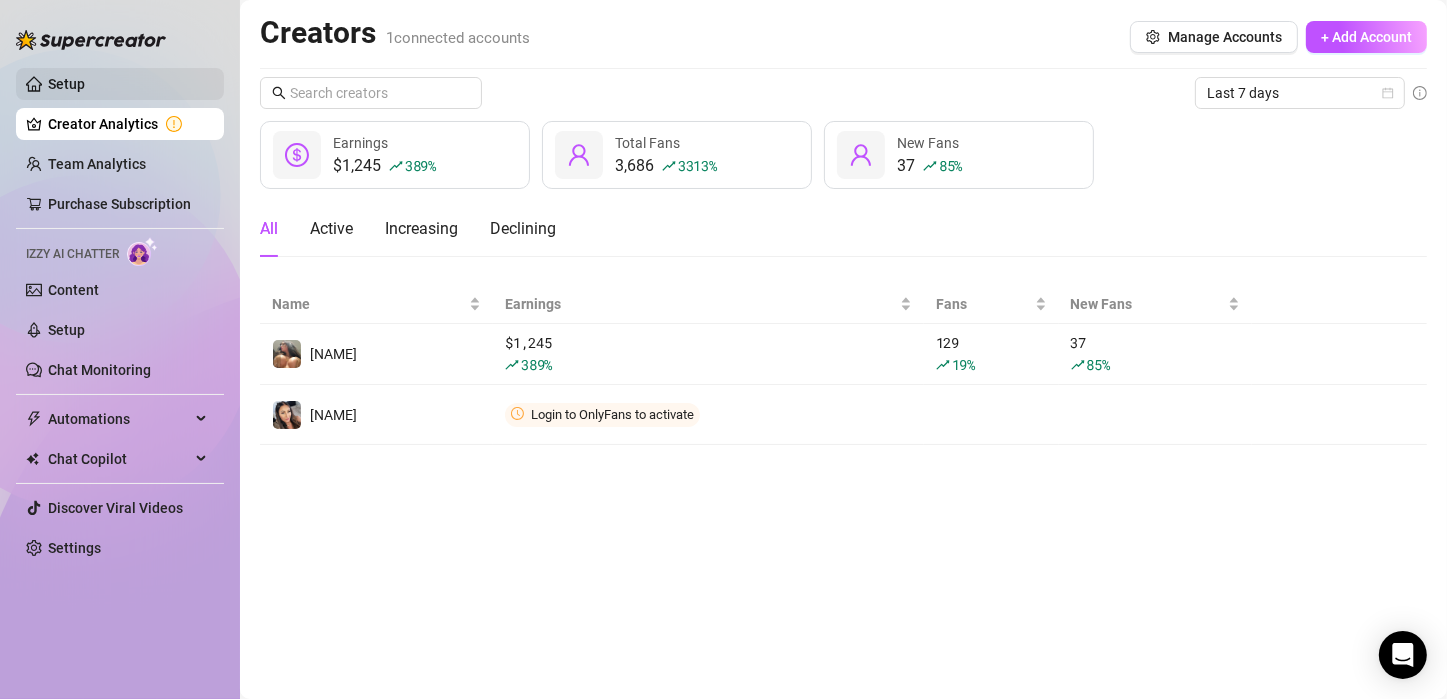 click on "Setup" at bounding box center (66, 84) 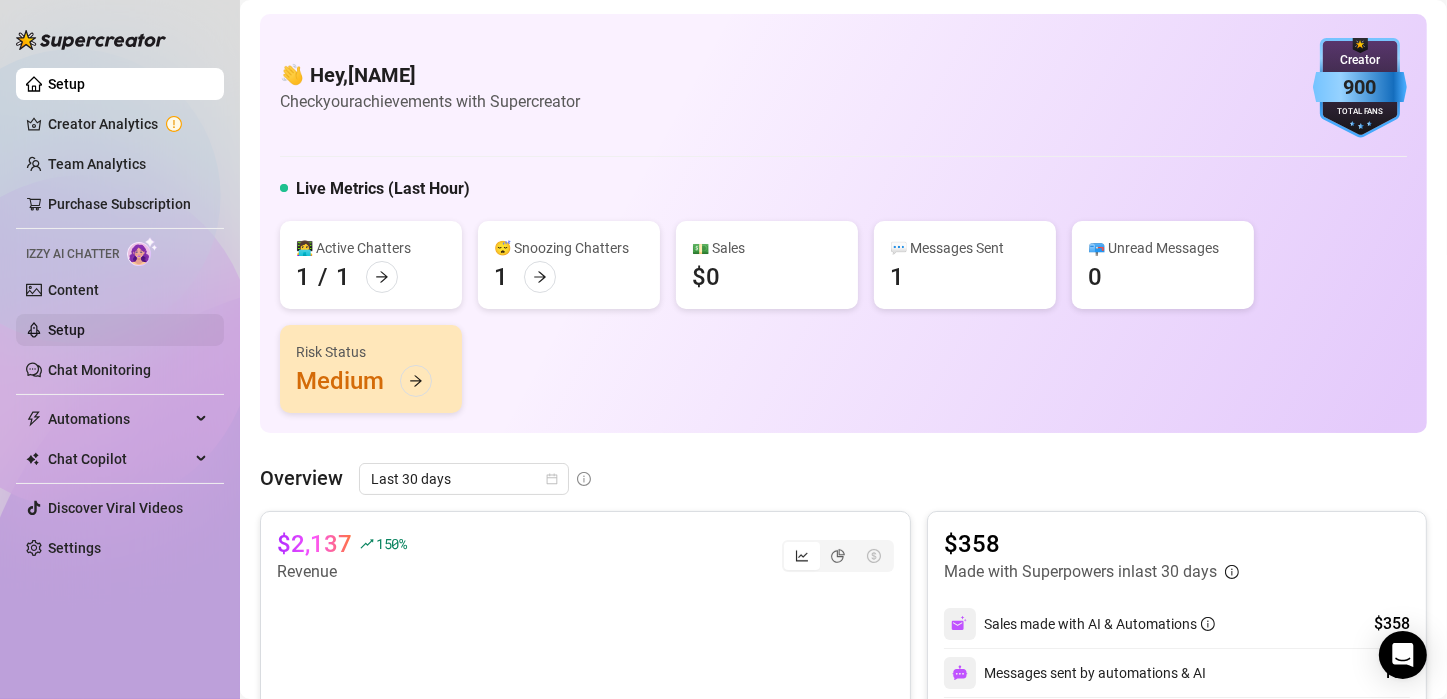 click on "Setup" at bounding box center (66, 330) 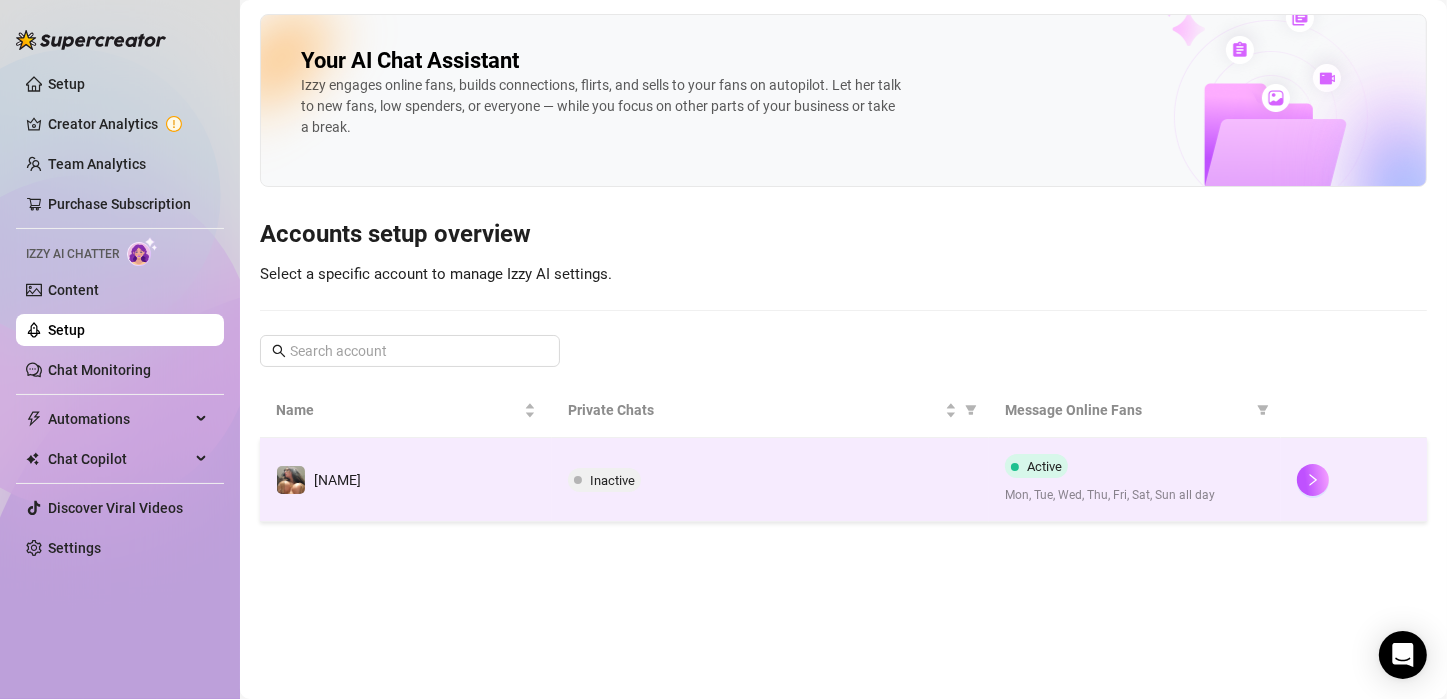click on "Mon, Tue, Wed, Thu, Fri, Sat, Sun all day" at bounding box center [1135, 495] 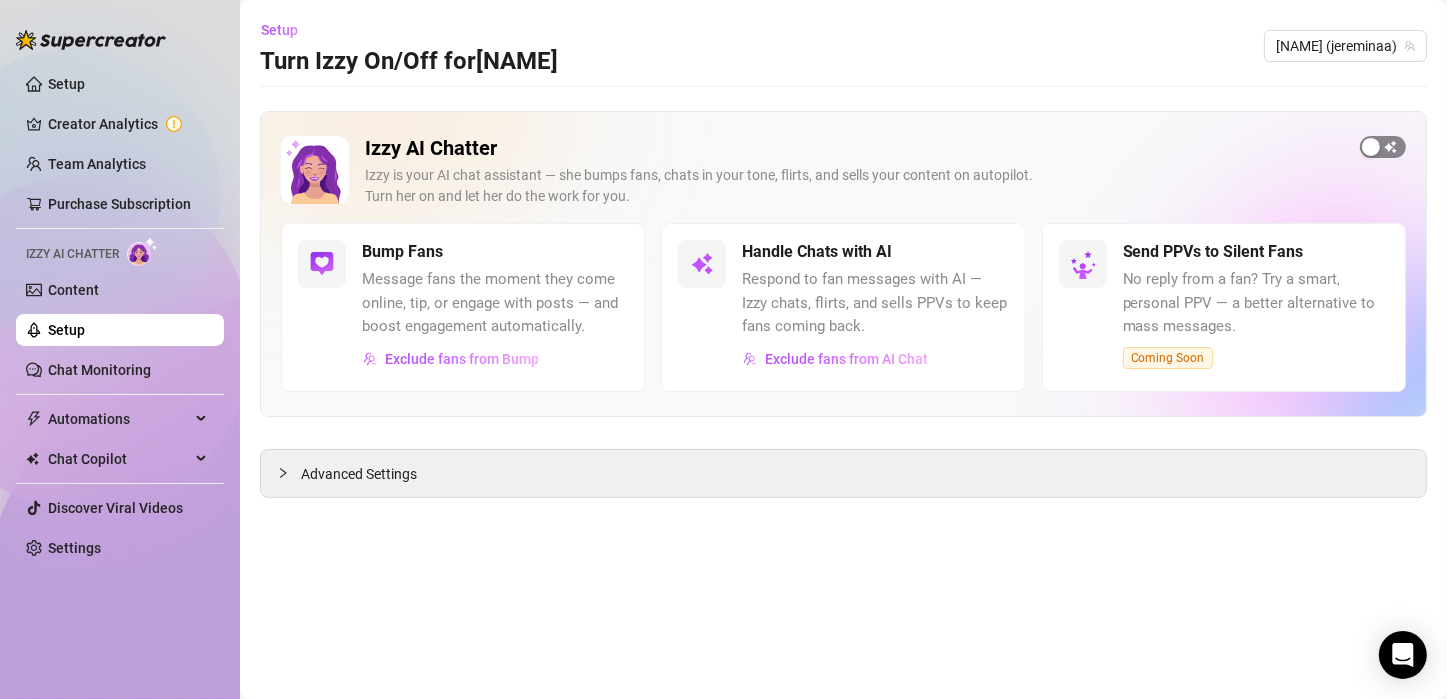 click at bounding box center [1371, 147] 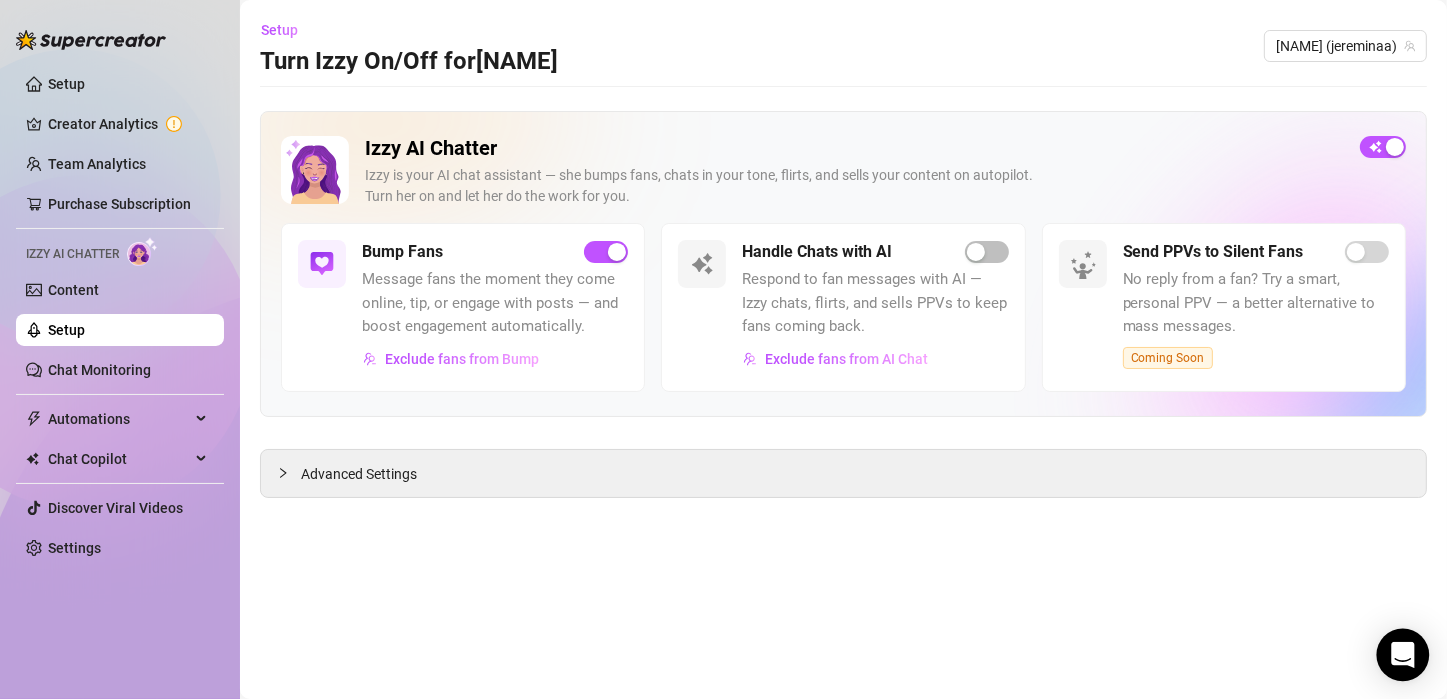 click at bounding box center [1403, 655] 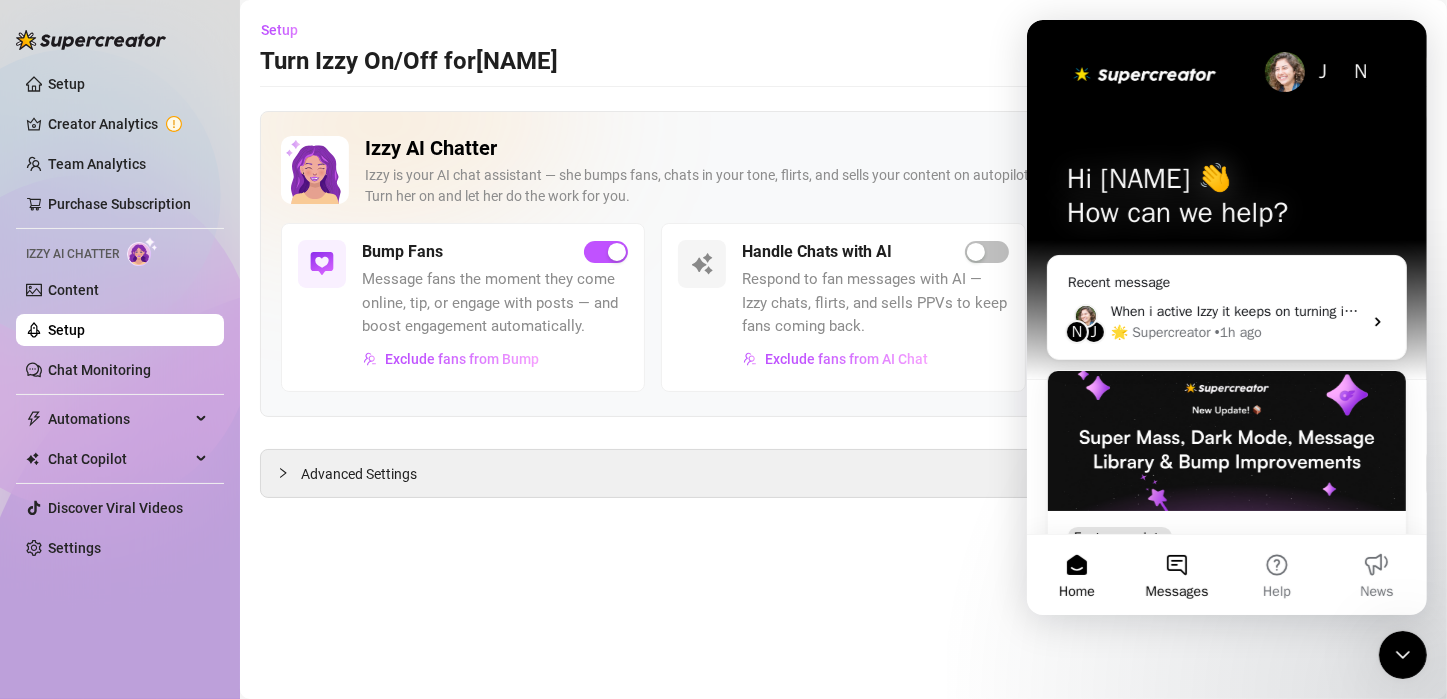 scroll, scrollTop: 0, scrollLeft: 0, axis: both 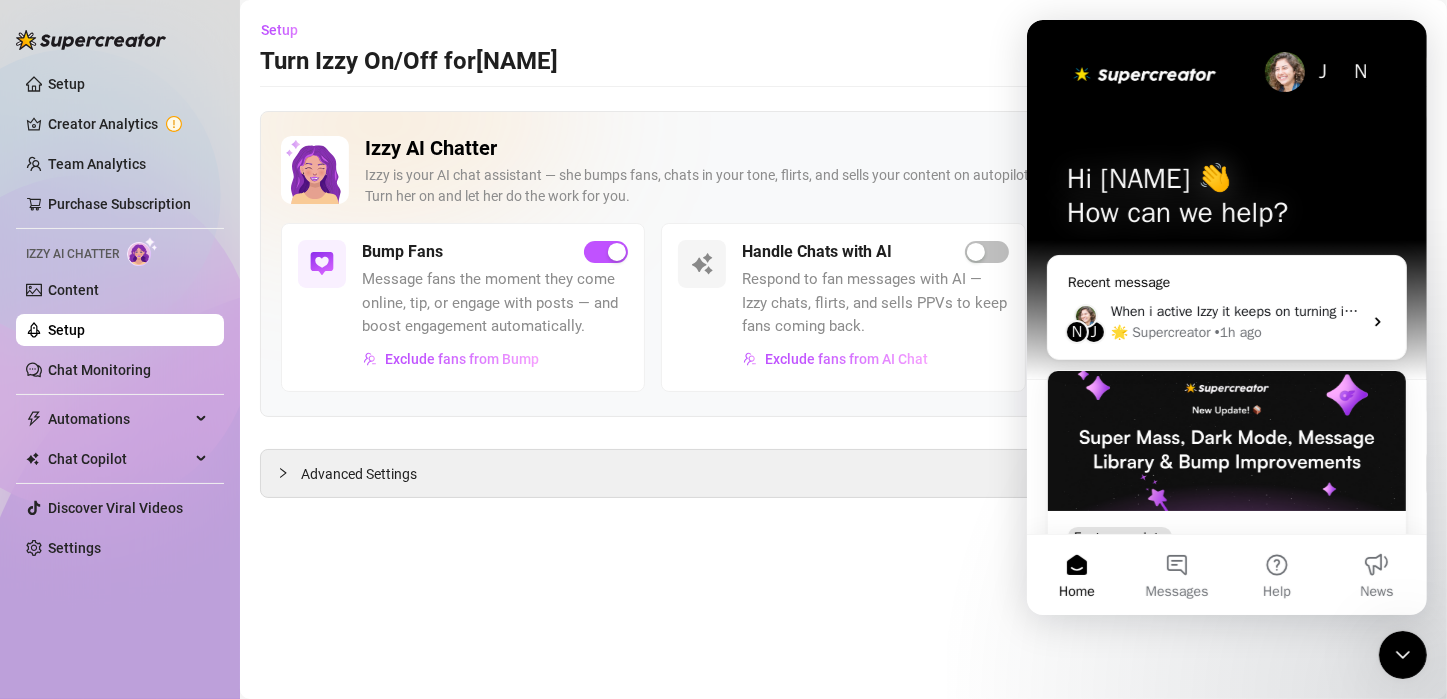 click on "When i active Izzy it keeps on turning it self off." at bounding box center [1254, 311] 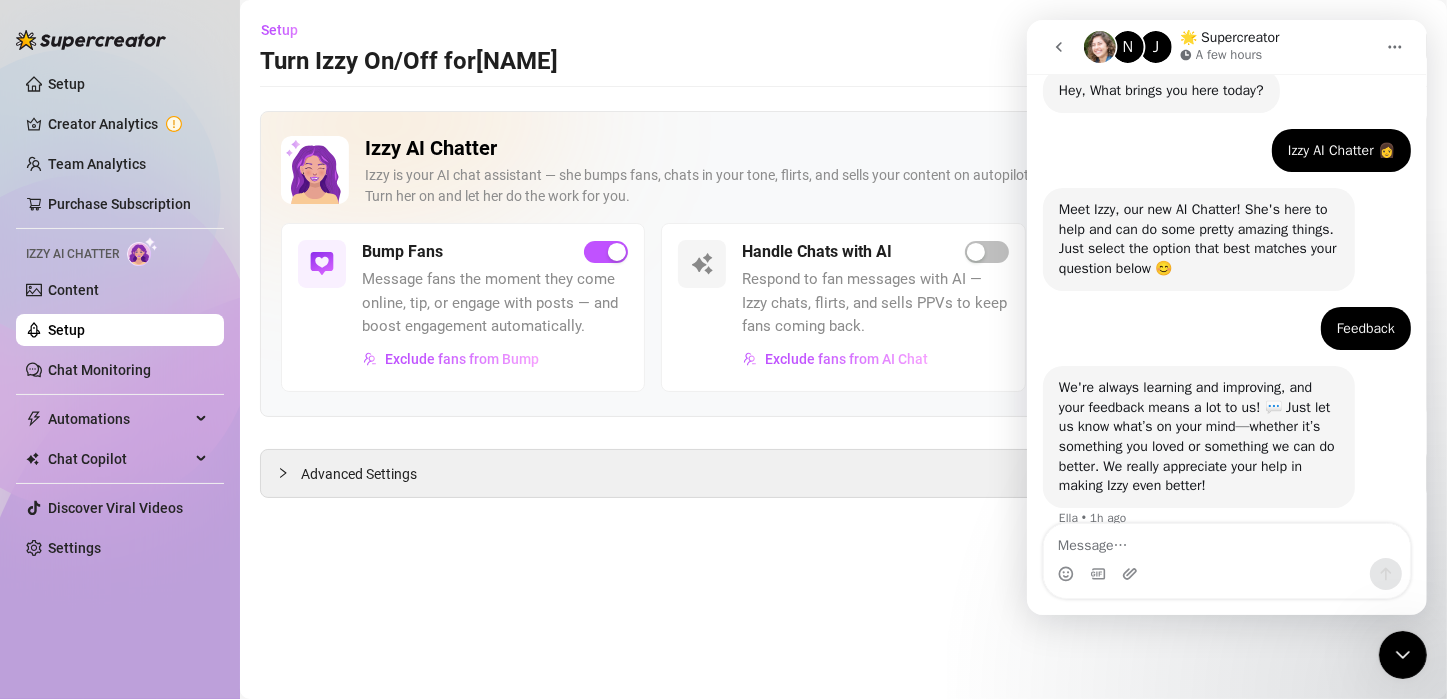 scroll, scrollTop: 170, scrollLeft: 0, axis: vertical 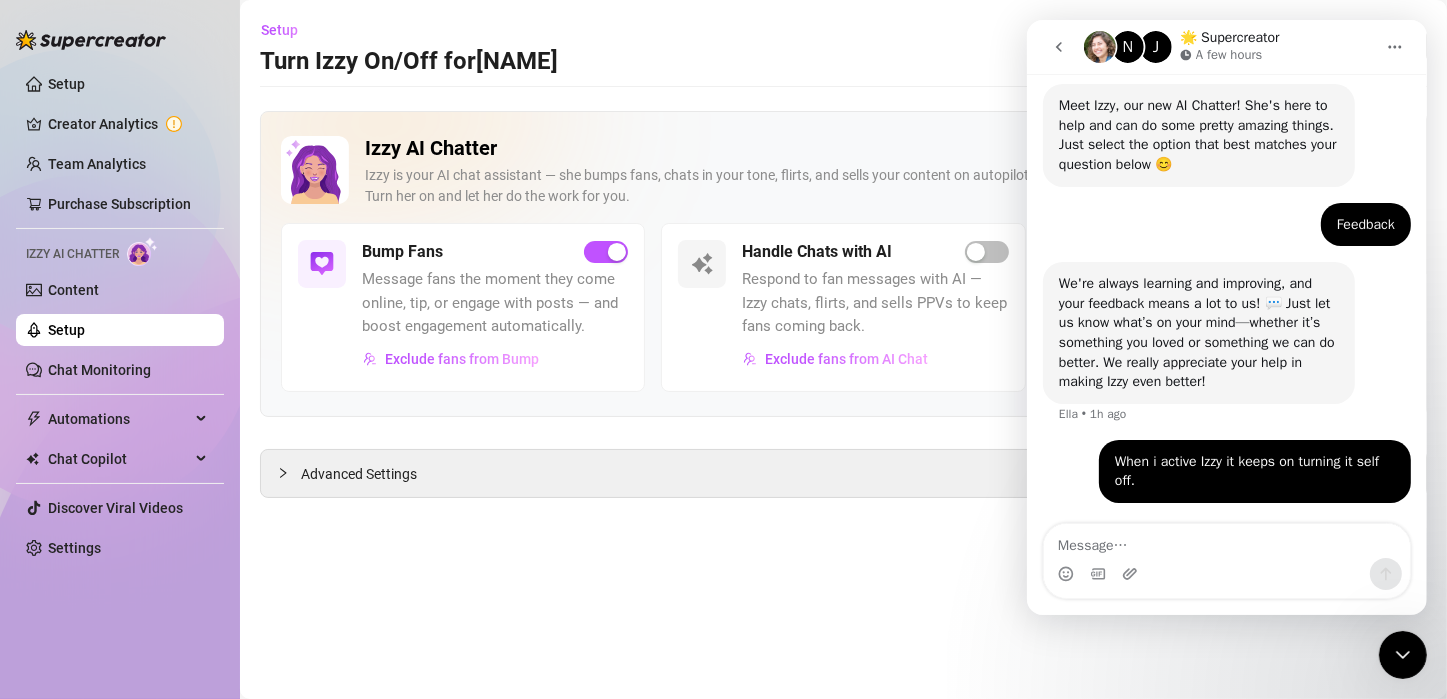 click at bounding box center [1226, 541] 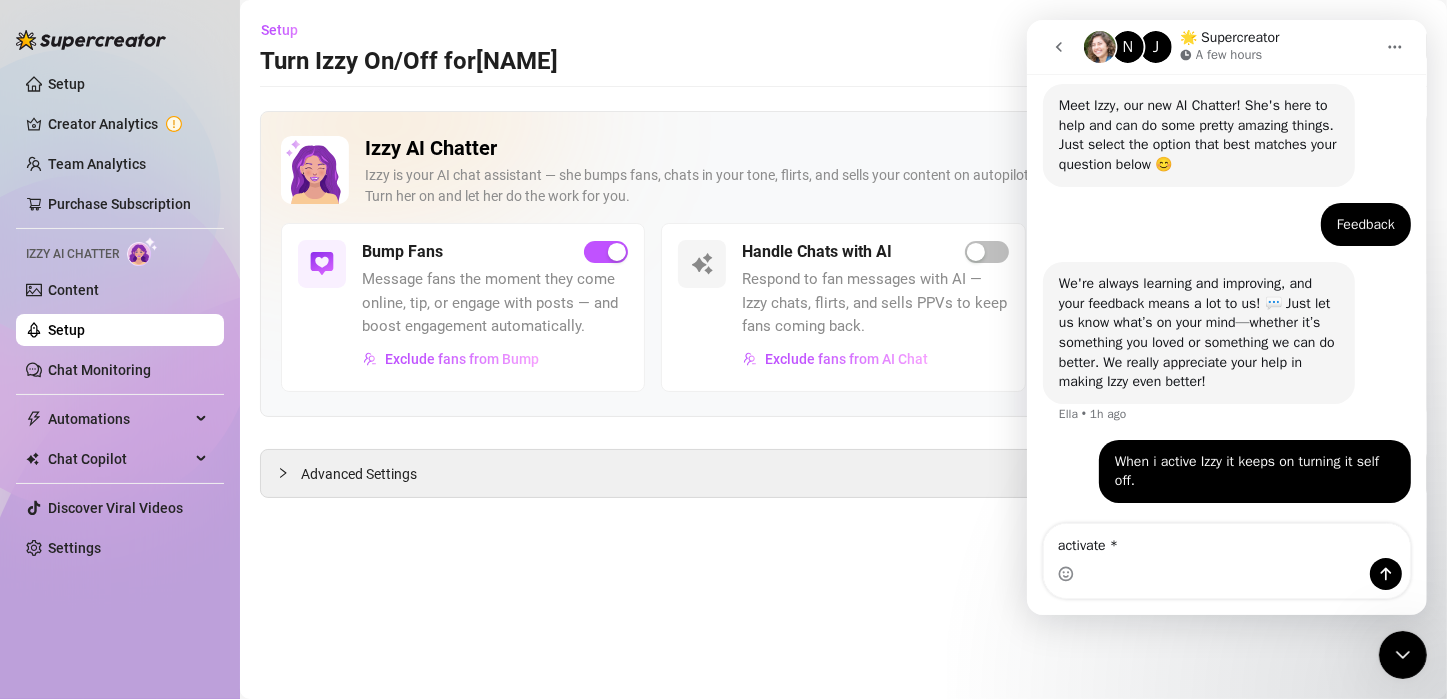 type on "activate *" 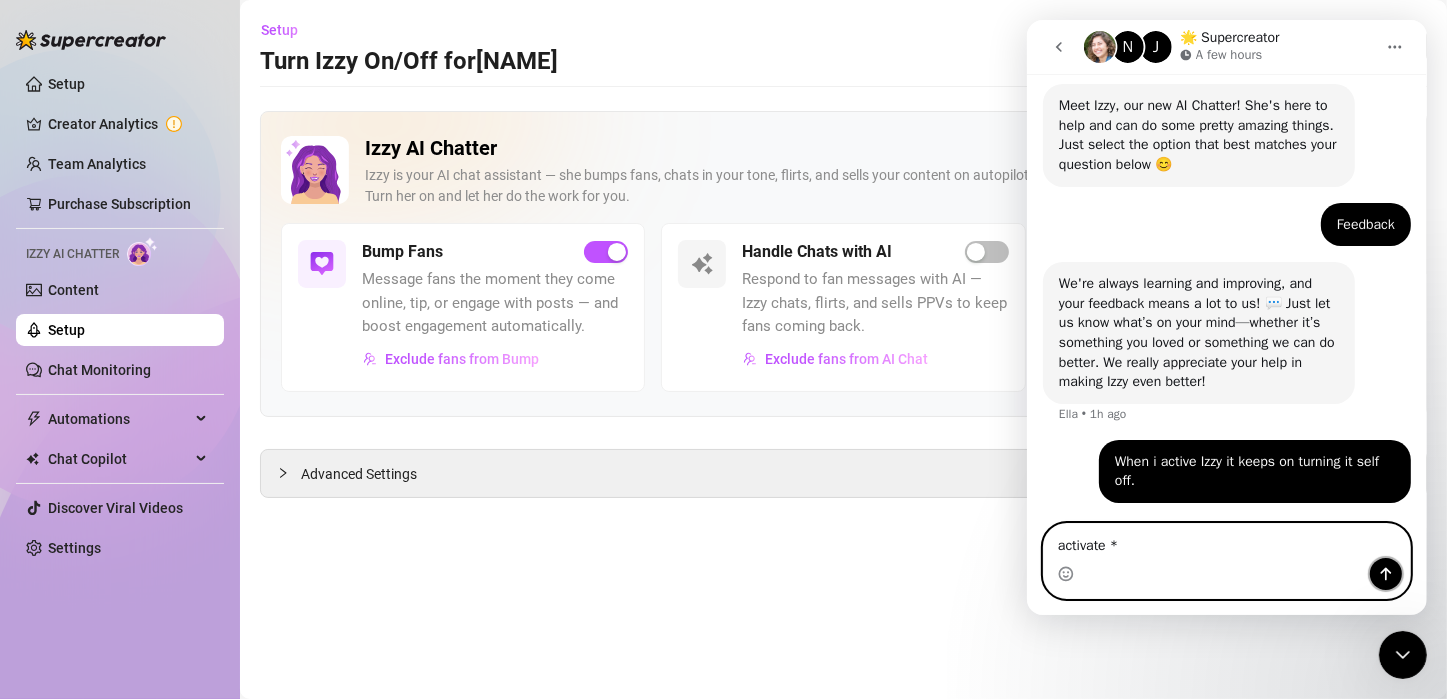 click 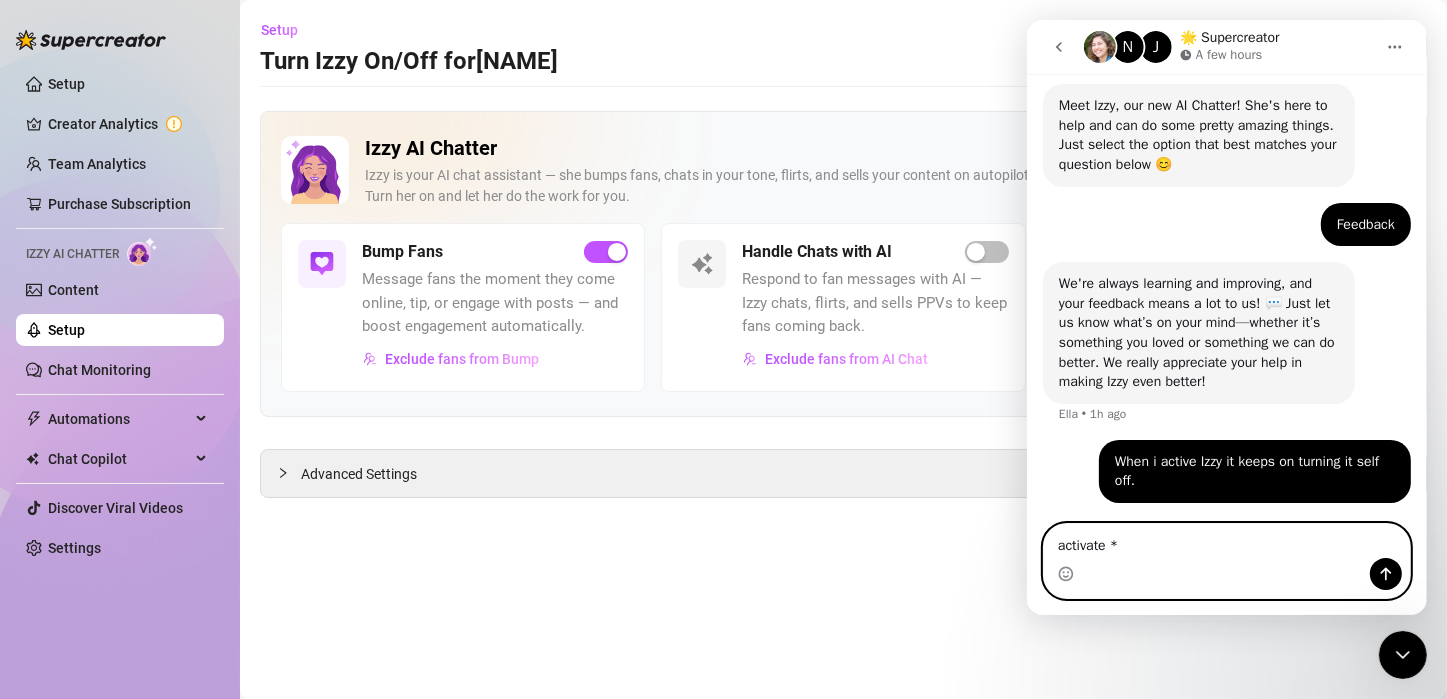 type 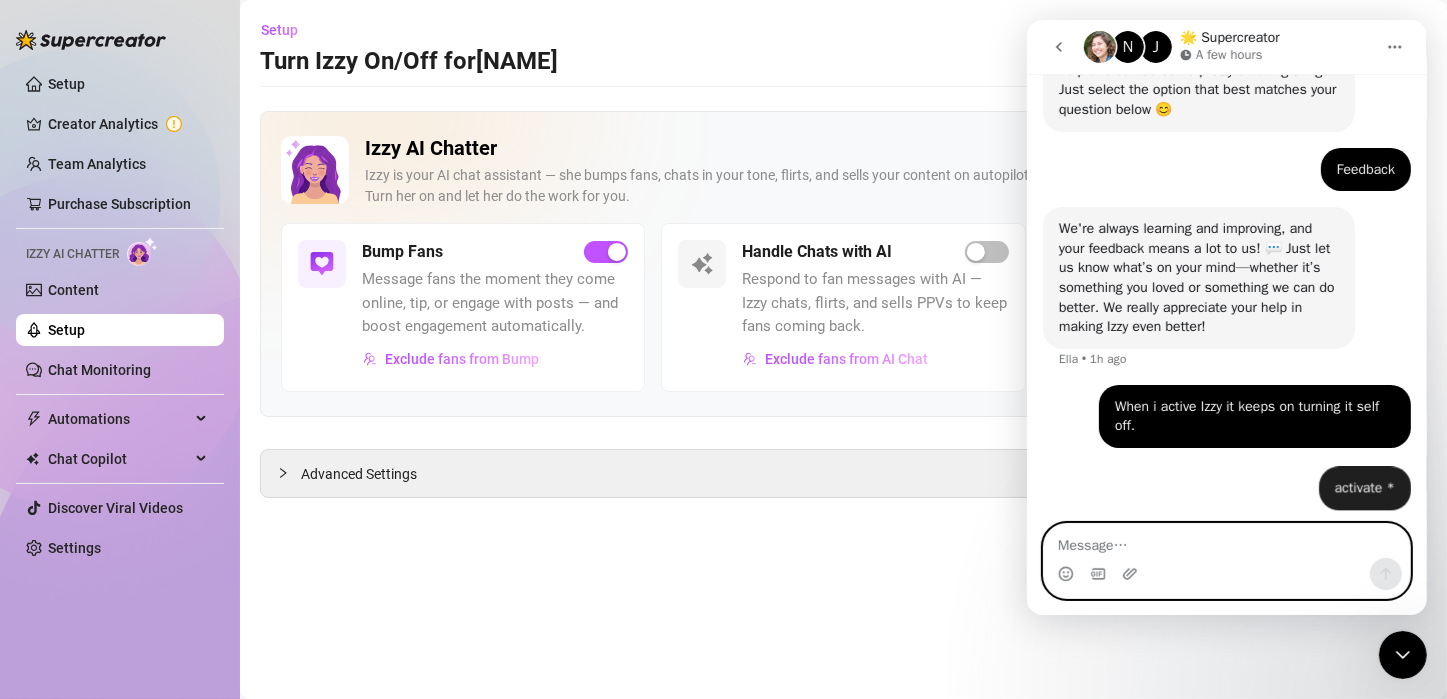 scroll, scrollTop: 230, scrollLeft: 0, axis: vertical 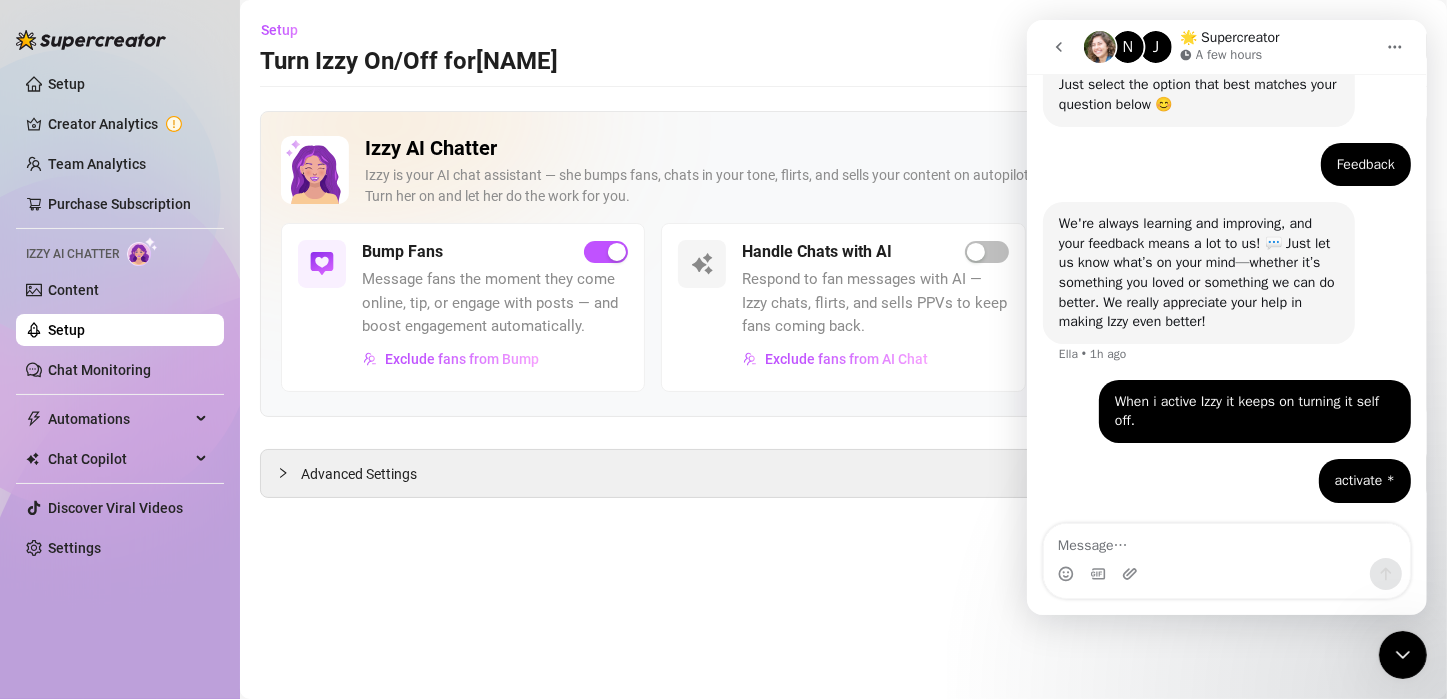 click 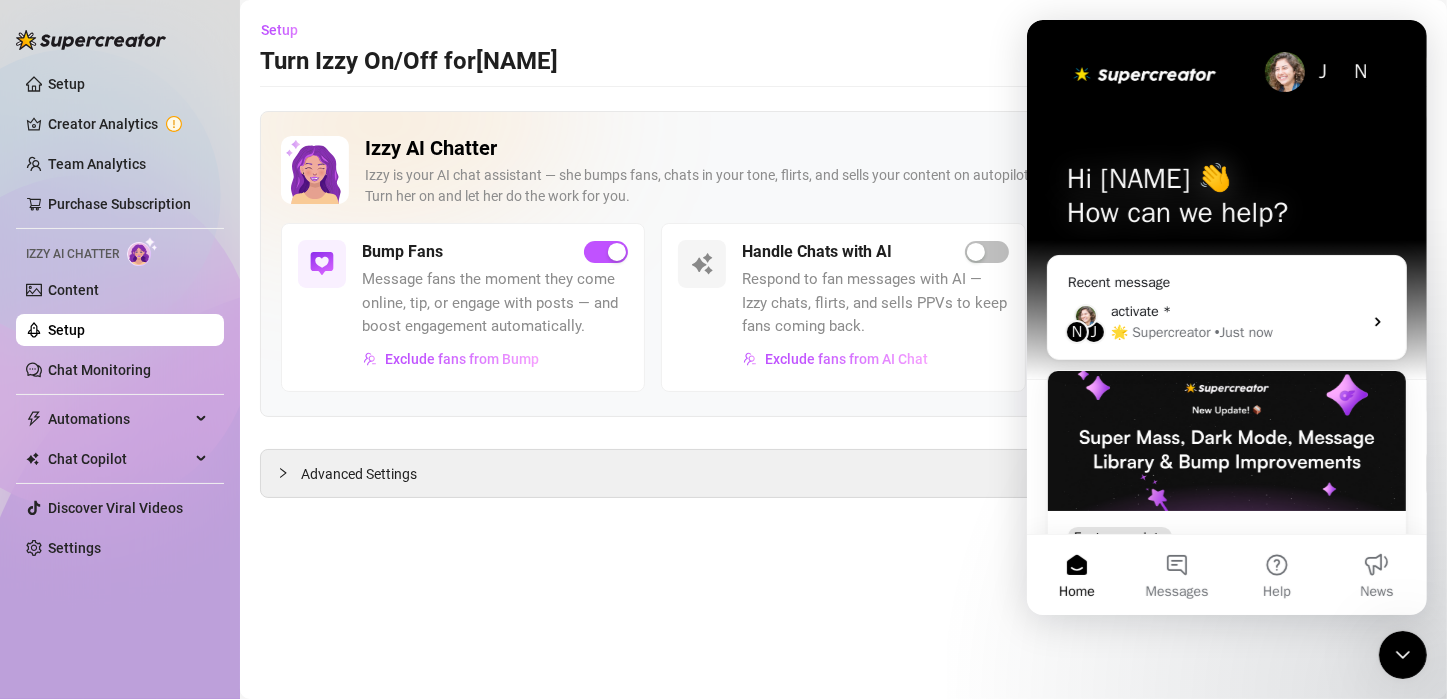 scroll, scrollTop: 0, scrollLeft: 0, axis: both 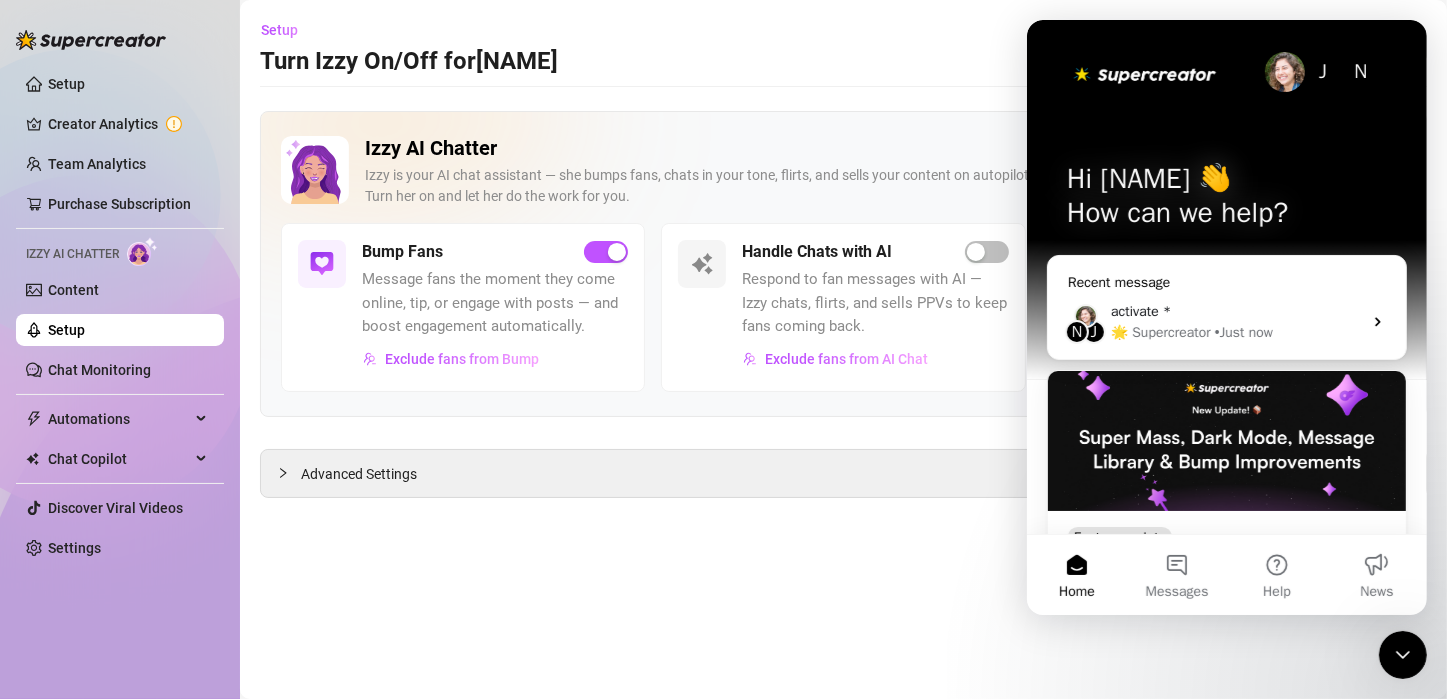 click on "🌟 Supercreator •  Just now" at bounding box center [1235, 332] 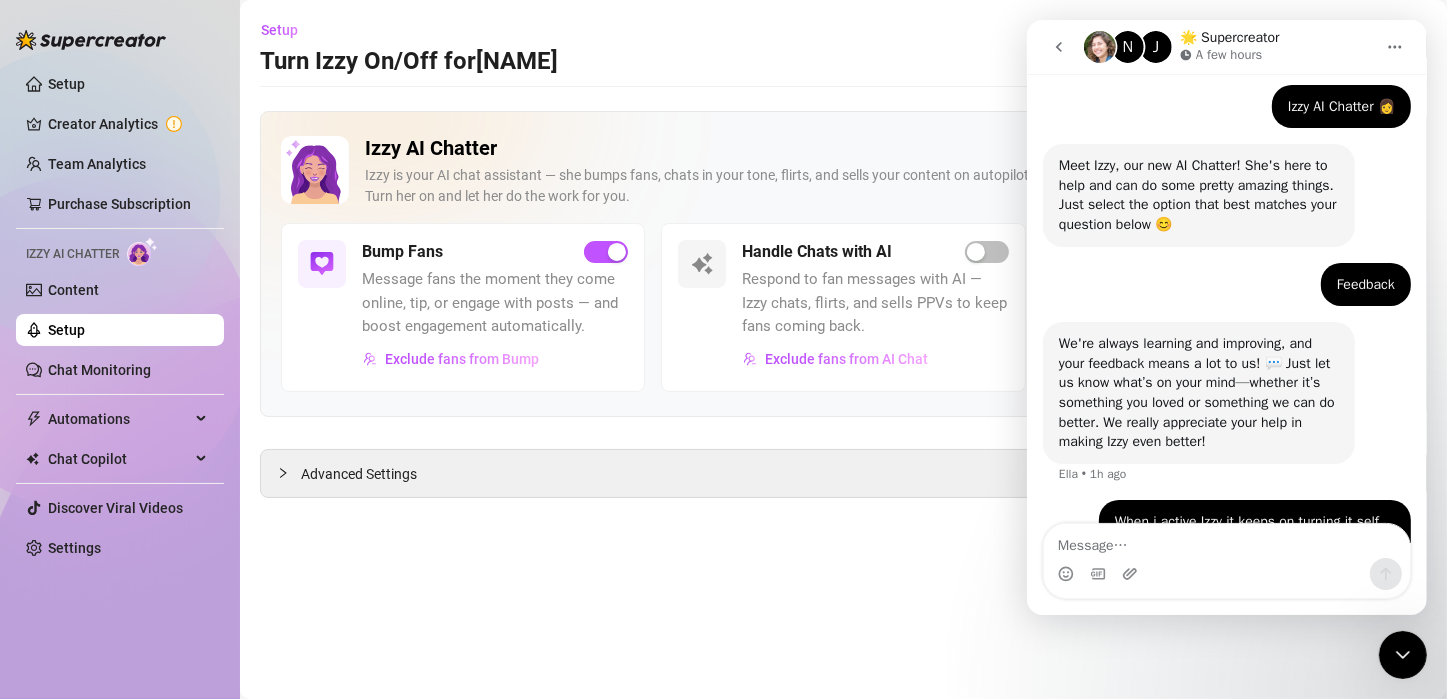 scroll, scrollTop: 230, scrollLeft: 0, axis: vertical 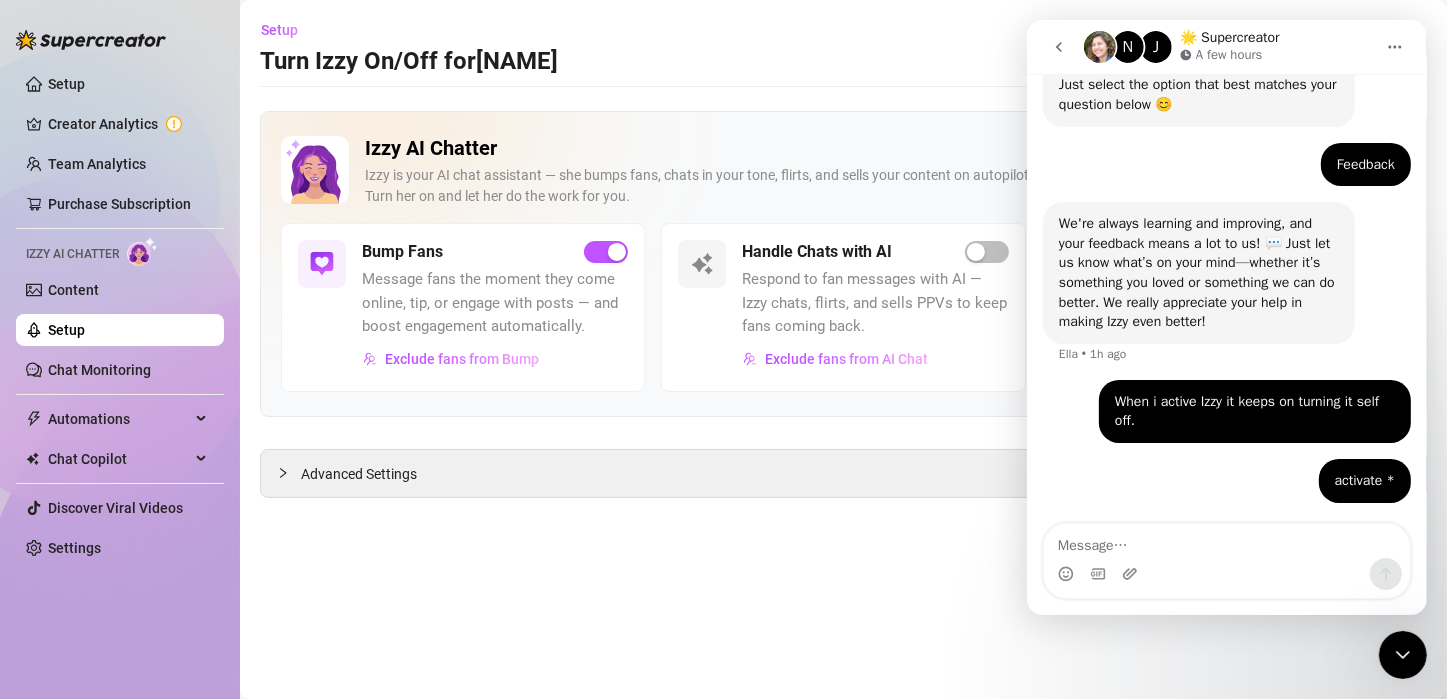 click at bounding box center [1058, 47] 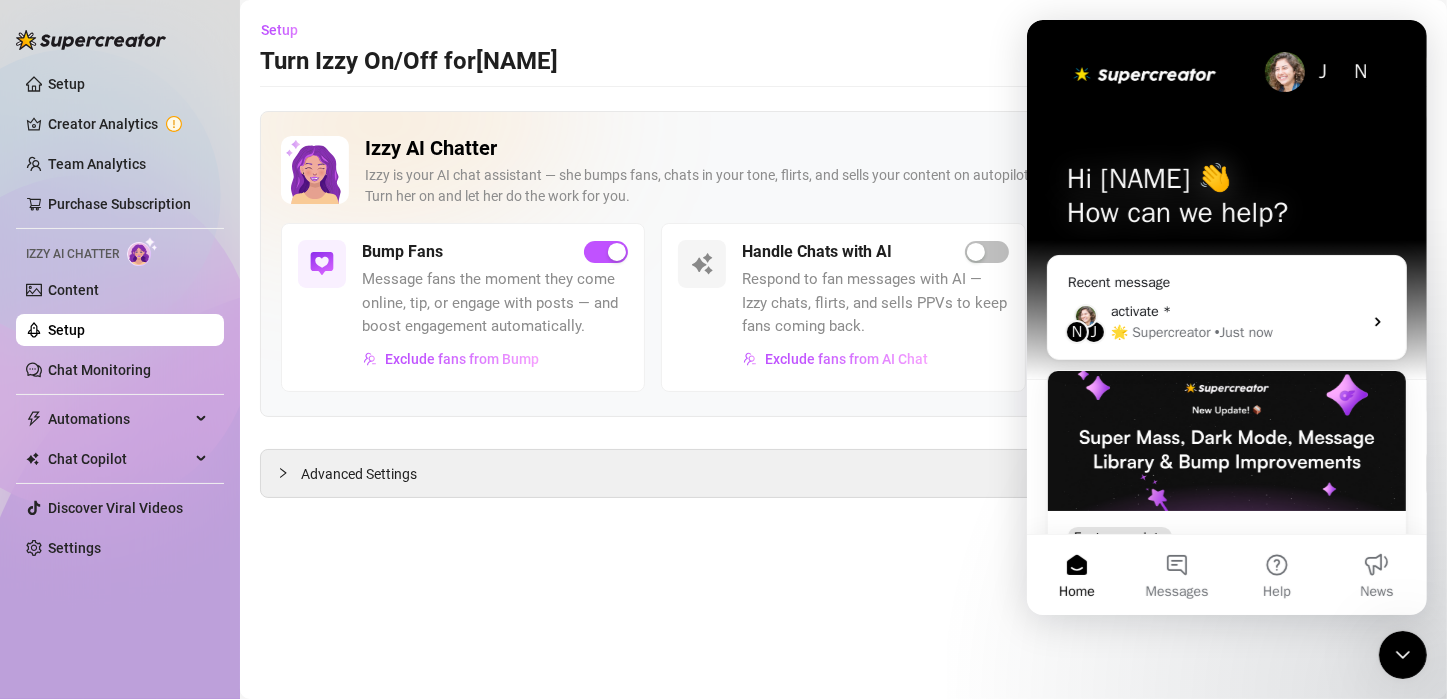 scroll, scrollTop: 0, scrollLeft: 0, axis: both 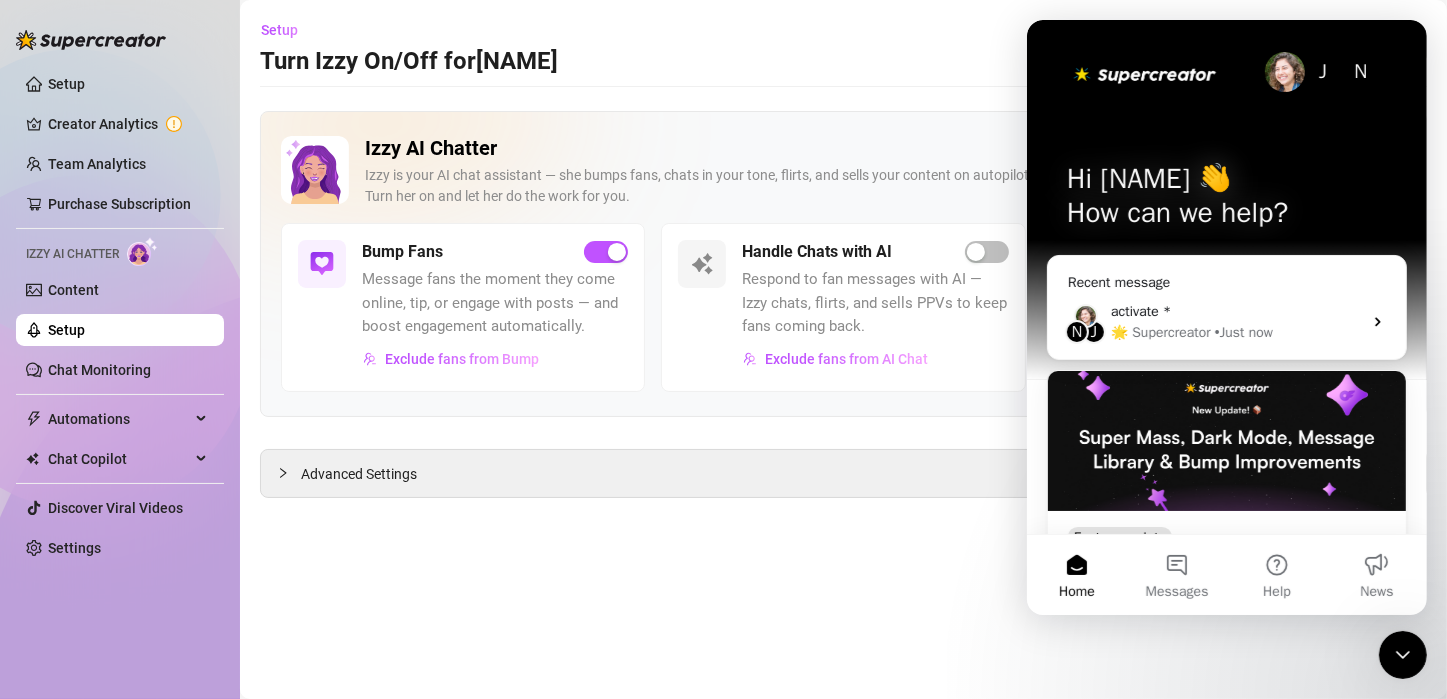 click on "Setup Turn Izzy On/Off for [NAME] [NAME] (jereminaa) Izzy AI Chatter Izzy is your AI chat assistant — she bumps fans, chats in your tone, flirts, and sells your content on autopilot. Turn her on and let her do the work for you. Bump Fans Message fans the moment they come online, tip, or engage with posts — and boost engagement automatically. Exclude fans from Bump Handle Chats with AI Respond to fan messages with AI — Izzy chats, flirts, and sells PPVs to keep fans coming back. Exclude fans from AI Chat Send PPVs to Silent Fans No reply from a fan? Try a smart, personal PPV — a better alternative to mass messages. Coming Soon Advanced Settings" at bounding box center (843, 349) 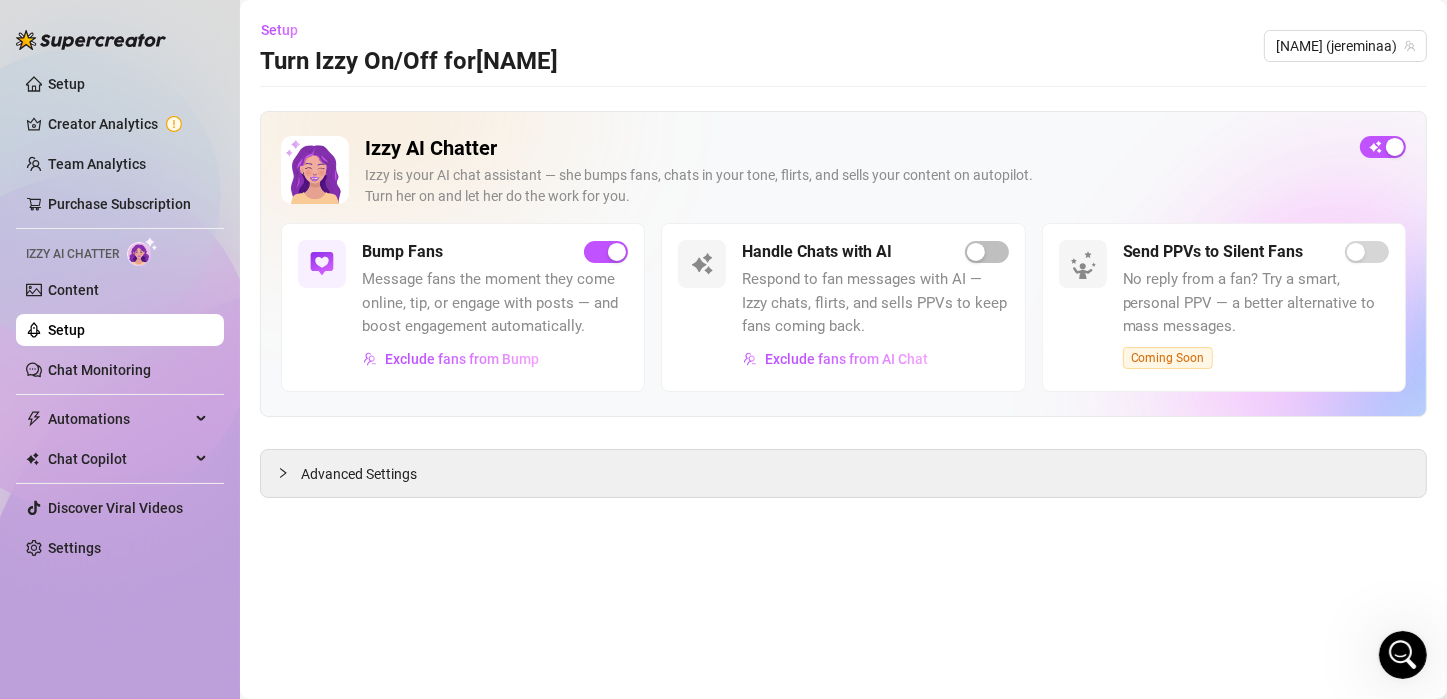 scroll, scrollTop: 0, scrollLeft: 0, axis: both 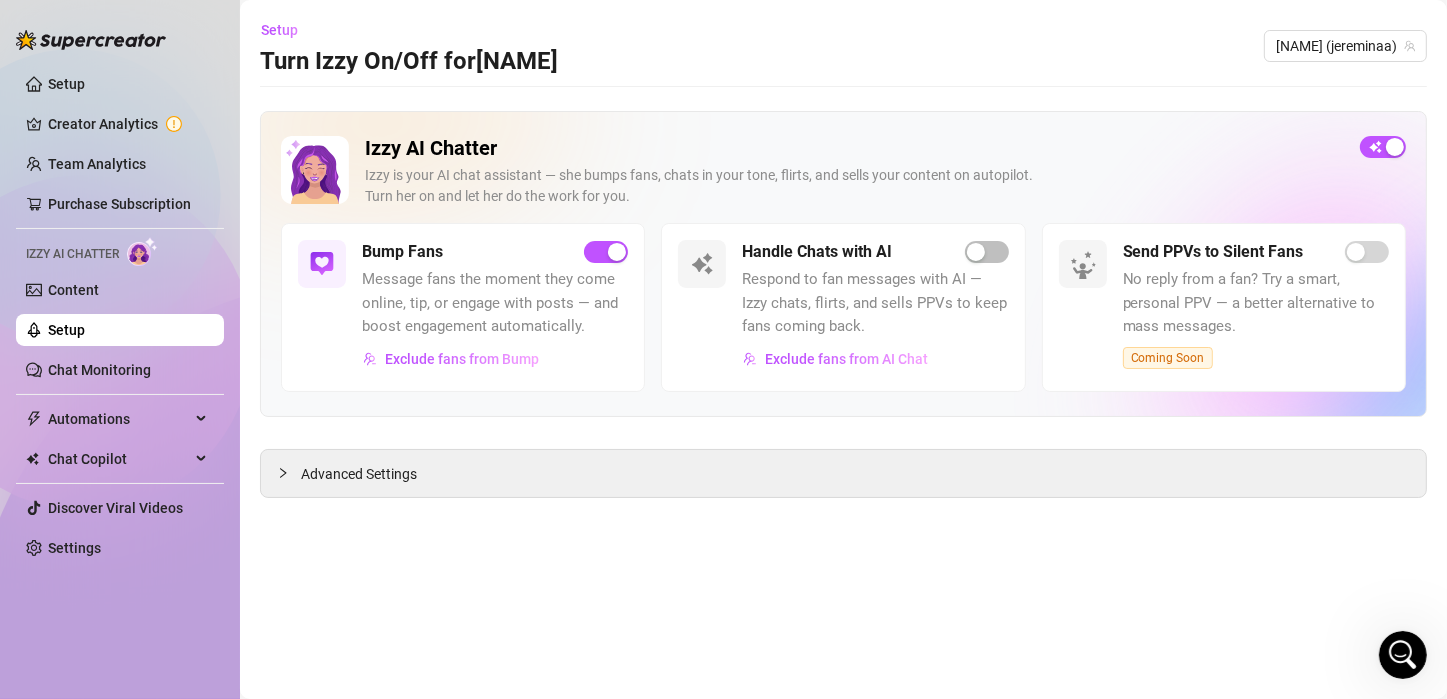 click on "Setup Turn Izzy On/Off for [NAME] [NAME] (jereminaa) Izzy AI Chatter Izzy is your AI chat assistant — she bumps fans, chats in your tone, flirts, and sells your content on autopilot. Turn her on and let her do the work for you. Bump Fans Message fans the moment they come online, tip, or engage with posts — and boost engagement automatically. Exclude fans from Bump Handle Chats with AI Respond to fan messages with AI — Izzy chats, flirts, and sells PPVs to keep fans coming back. Exclude fans from AI Chat Send PPVs to Silent Fans No reply from a fan? Try a smart, personal PPV — a better alternative to mass messages. Coming Soon Advanced Settings" at bounding box center (843, 349) 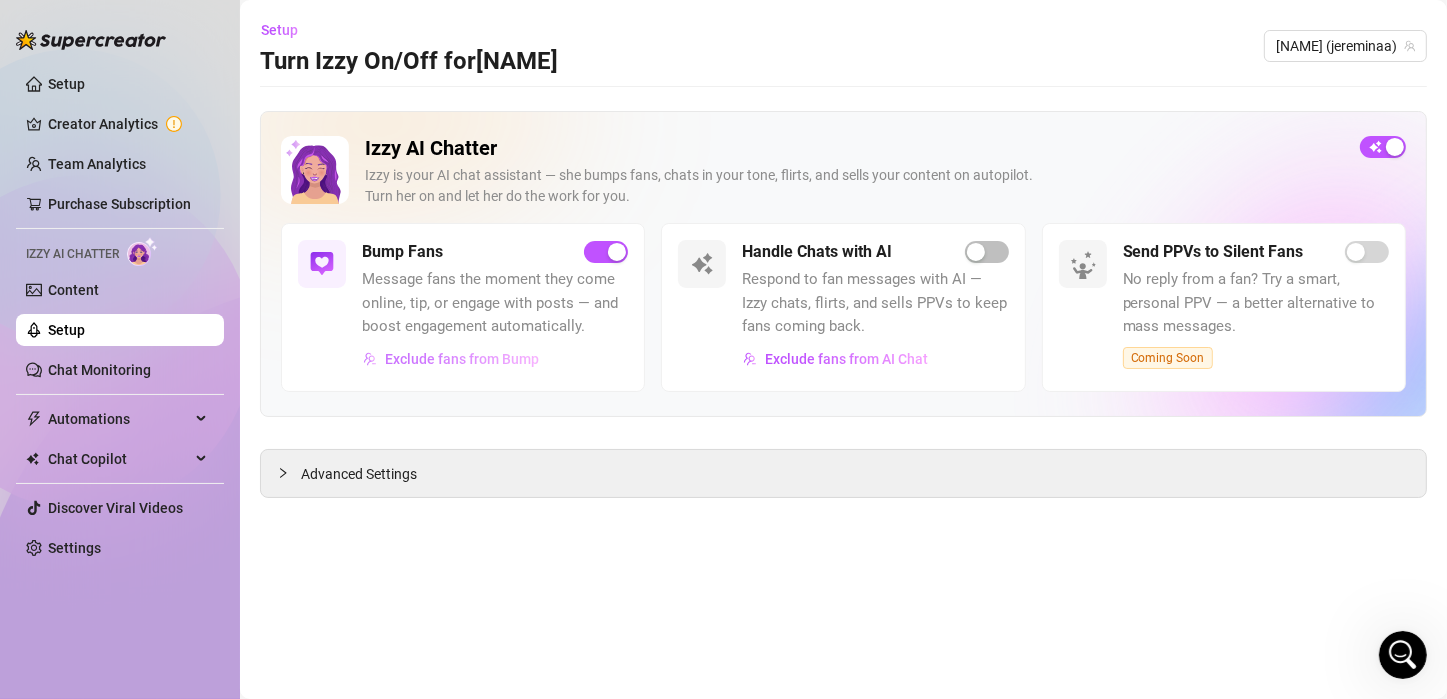 click on "Exclude fans from Bump" at bounding box center [462, 359] 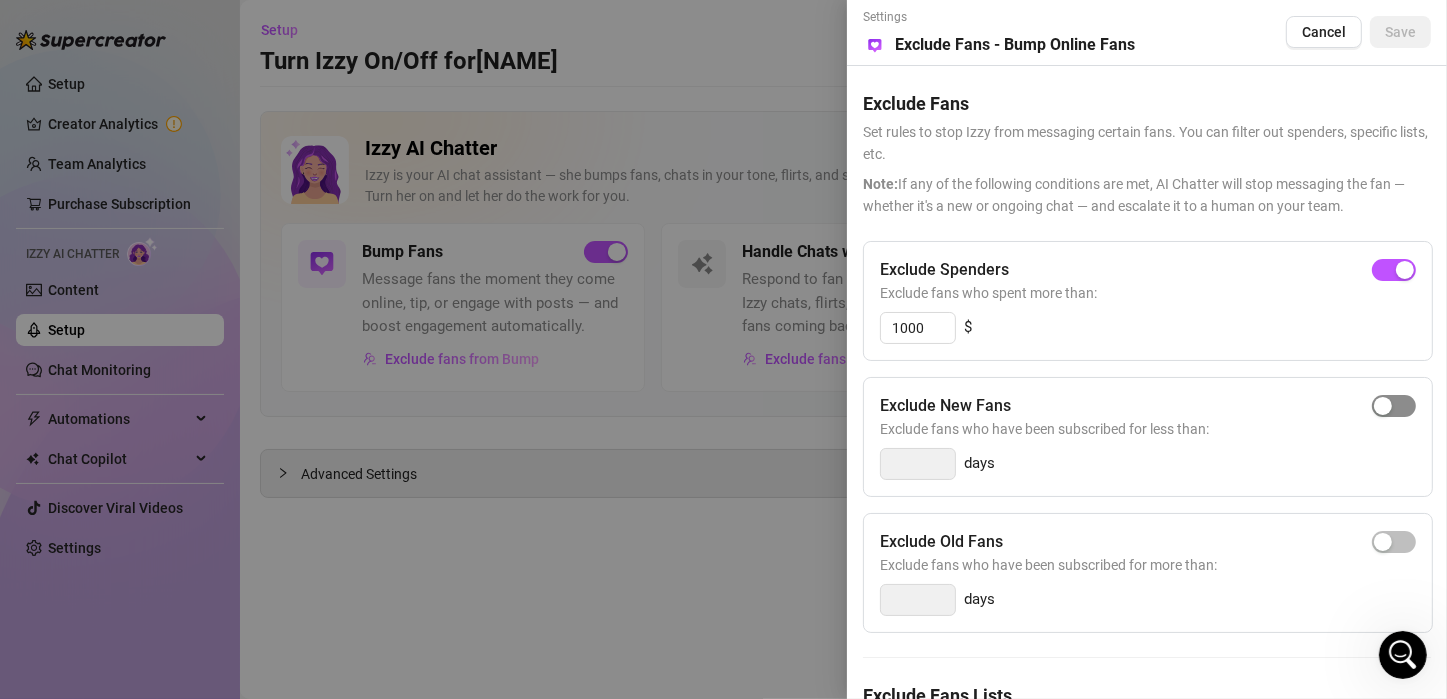click at bounding box center [1383, 406] 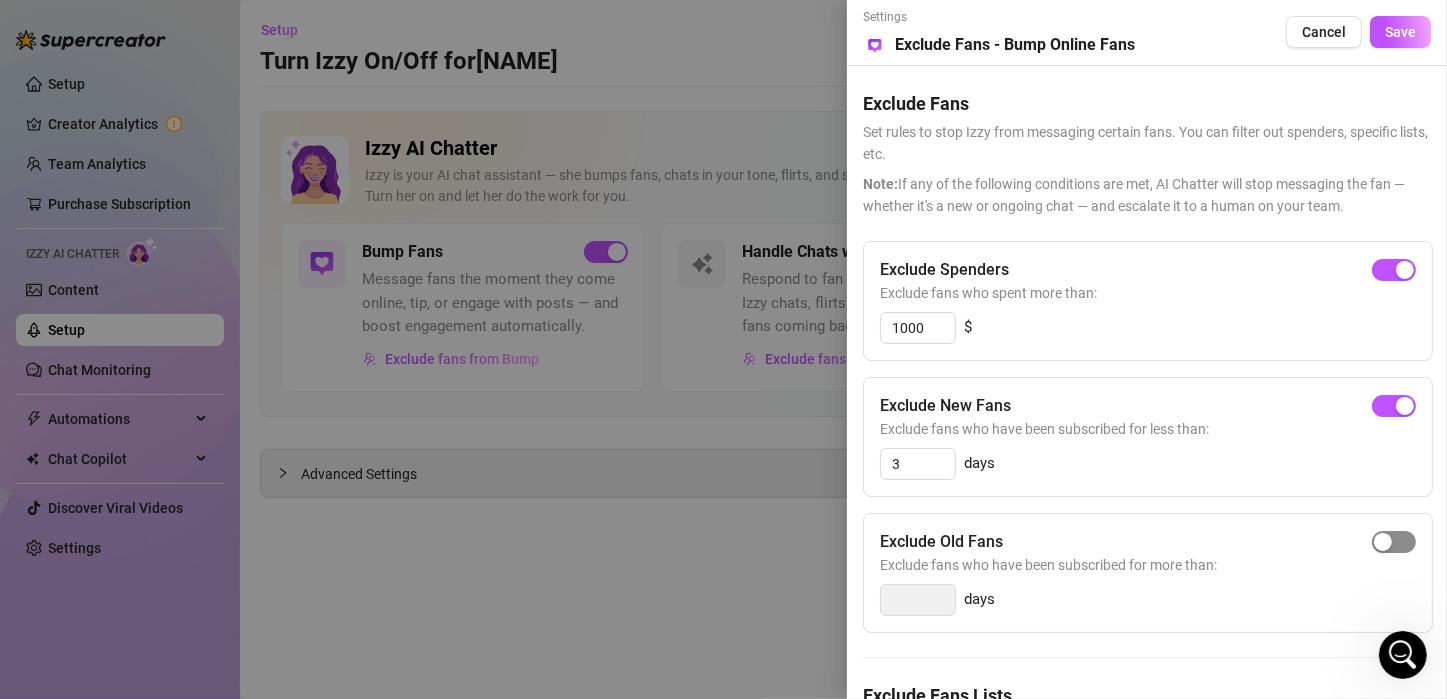 click at bounding box center [1394, 542] 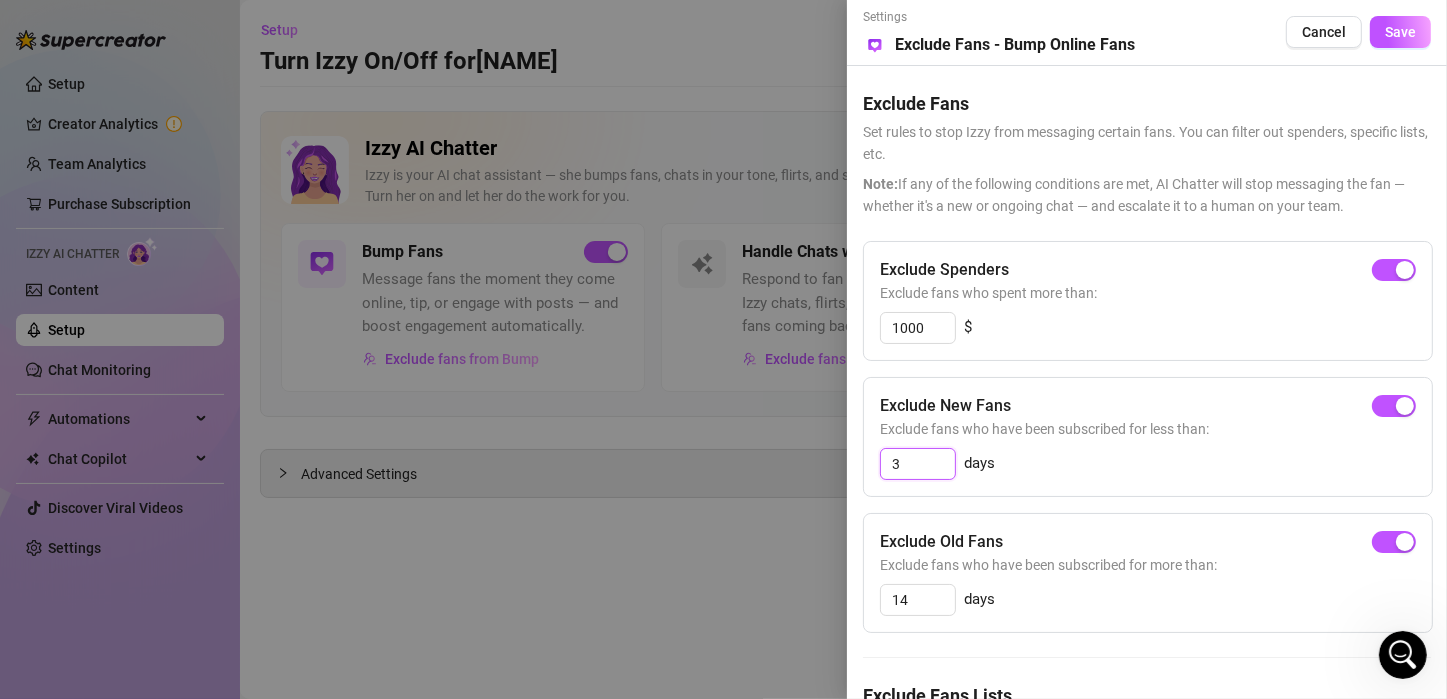 click on "3" at bounding box center [918, 464] 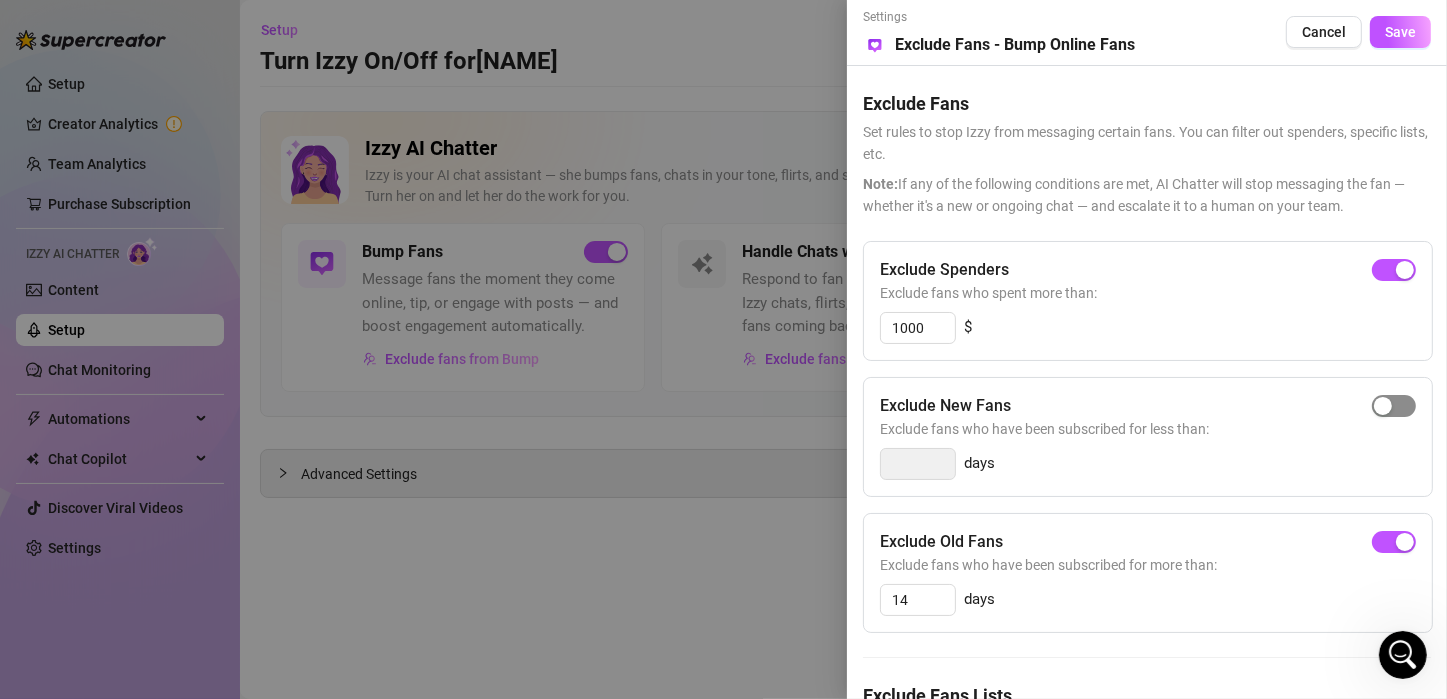 click at bounding box center [1383, 406] 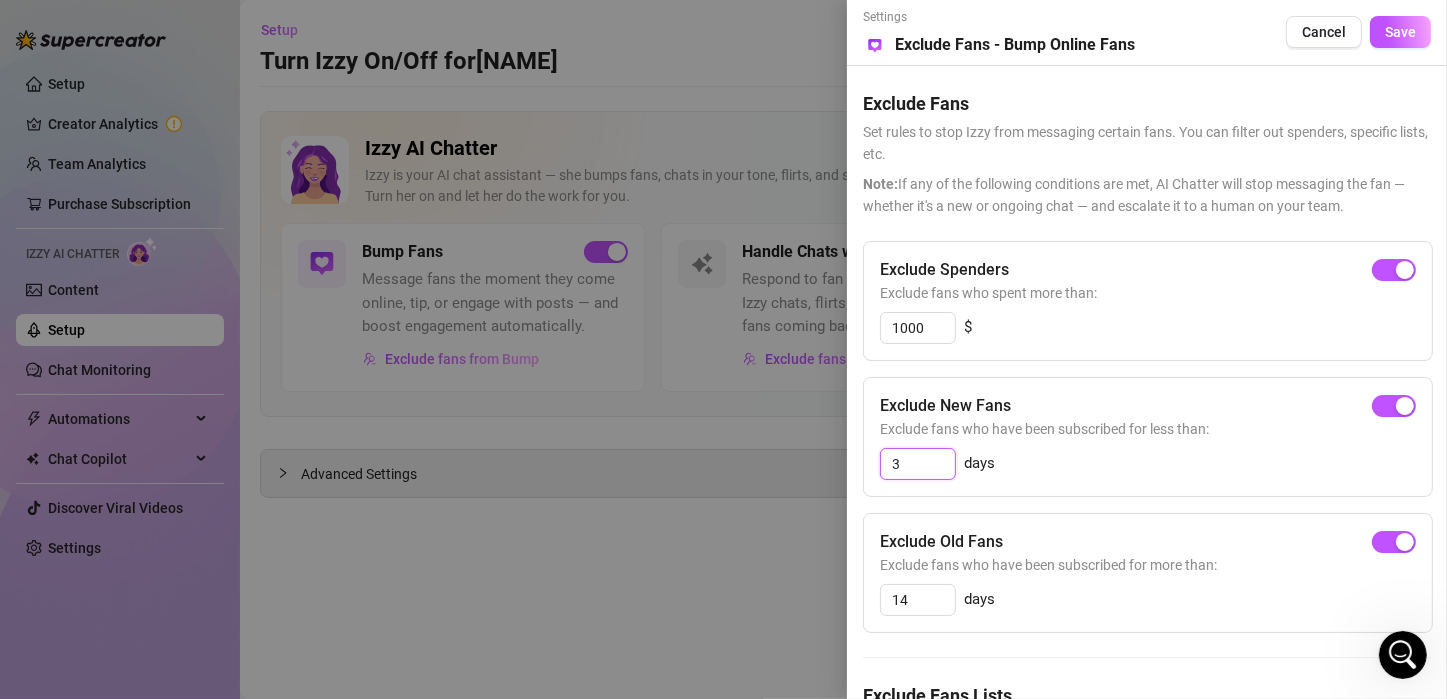 click on "3" at bounding box center (918, 464) 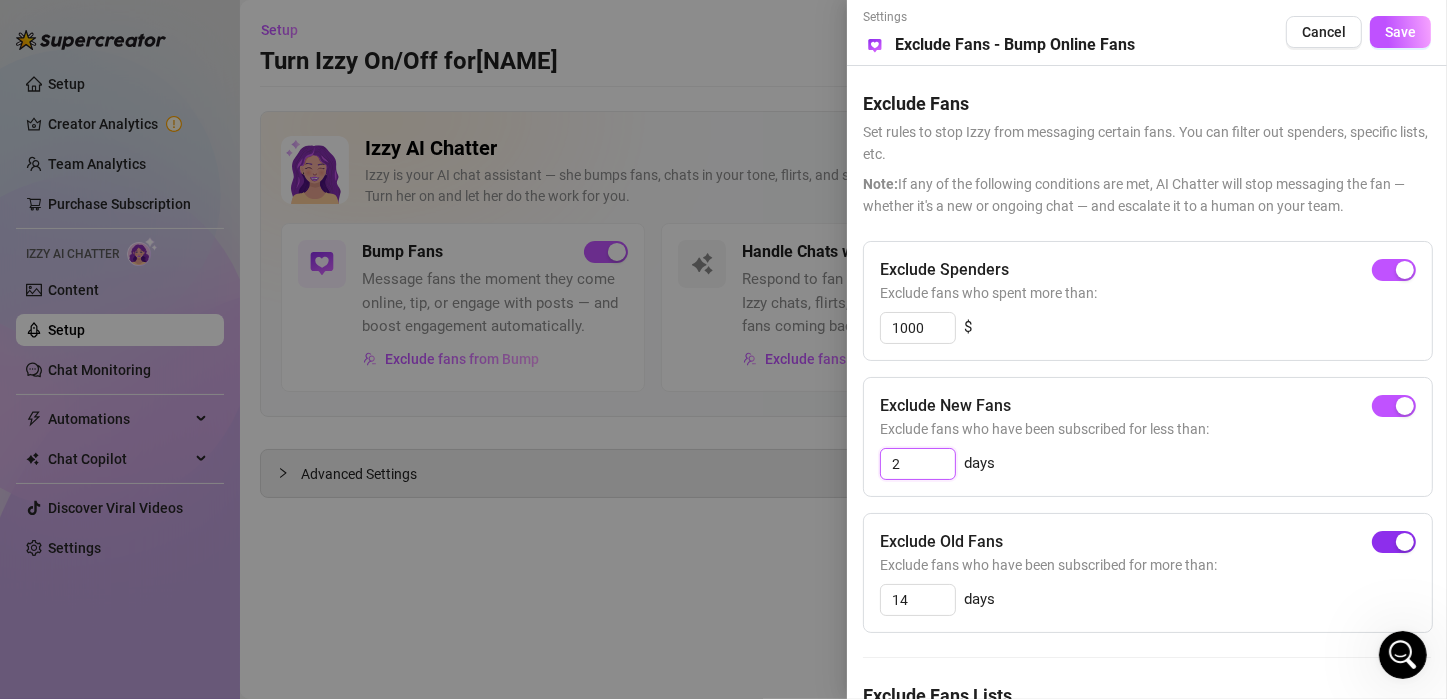 type on "2" 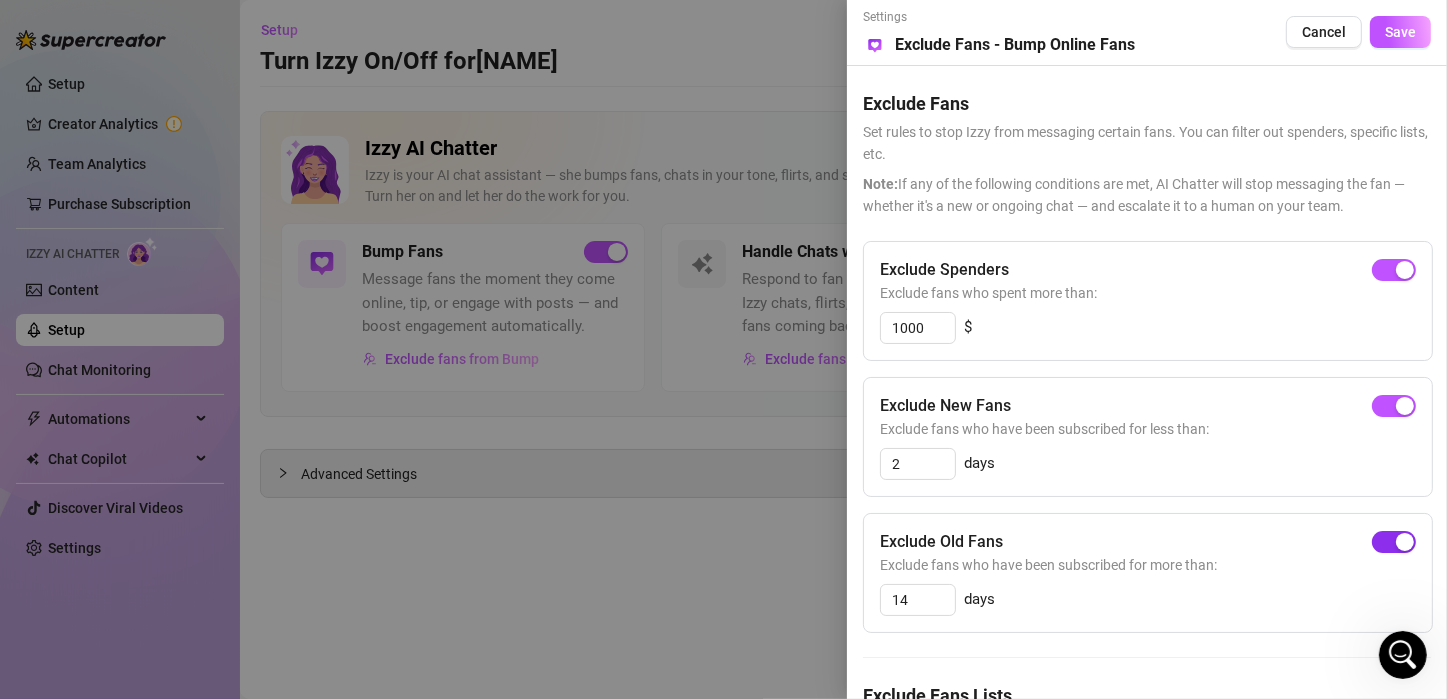 click at bounding box center (1394, 542) 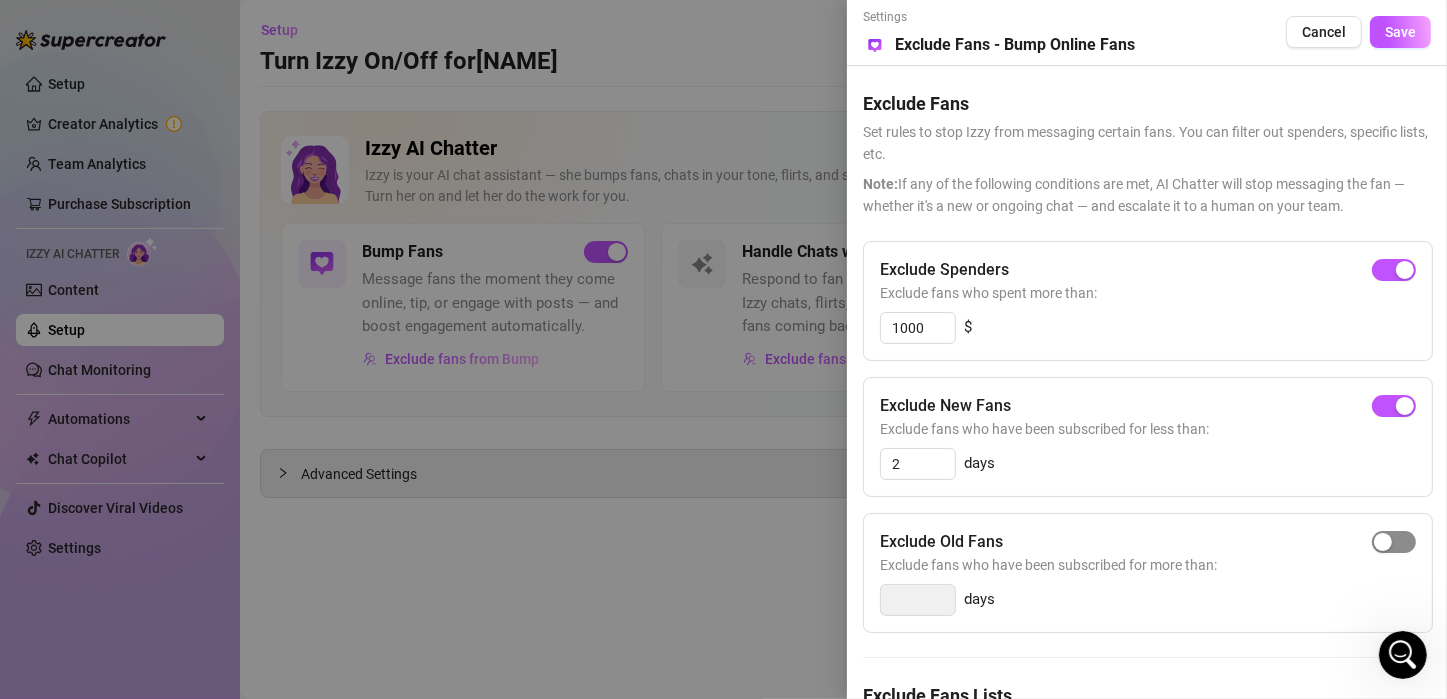 click at bounding box center [1394, 542] 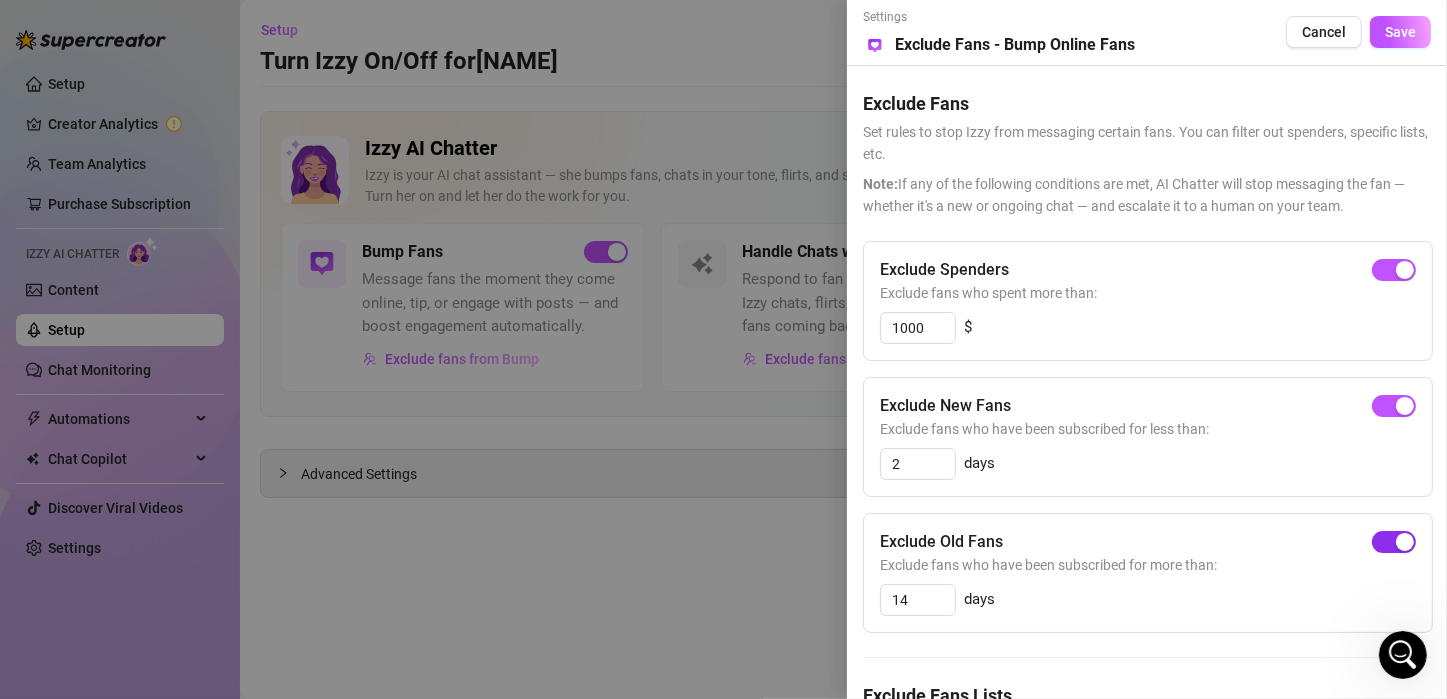 click at bounding box center [1394, 542] 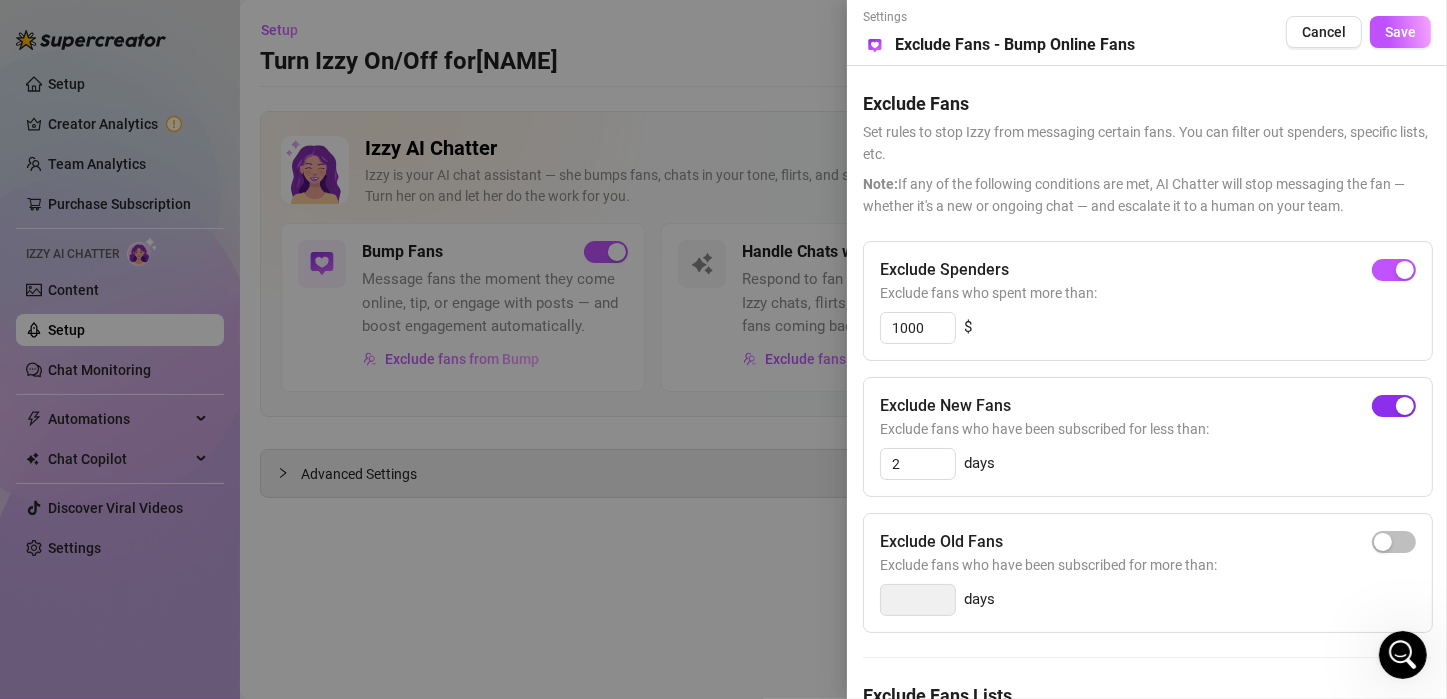 click at bounding box center [1405, 406] 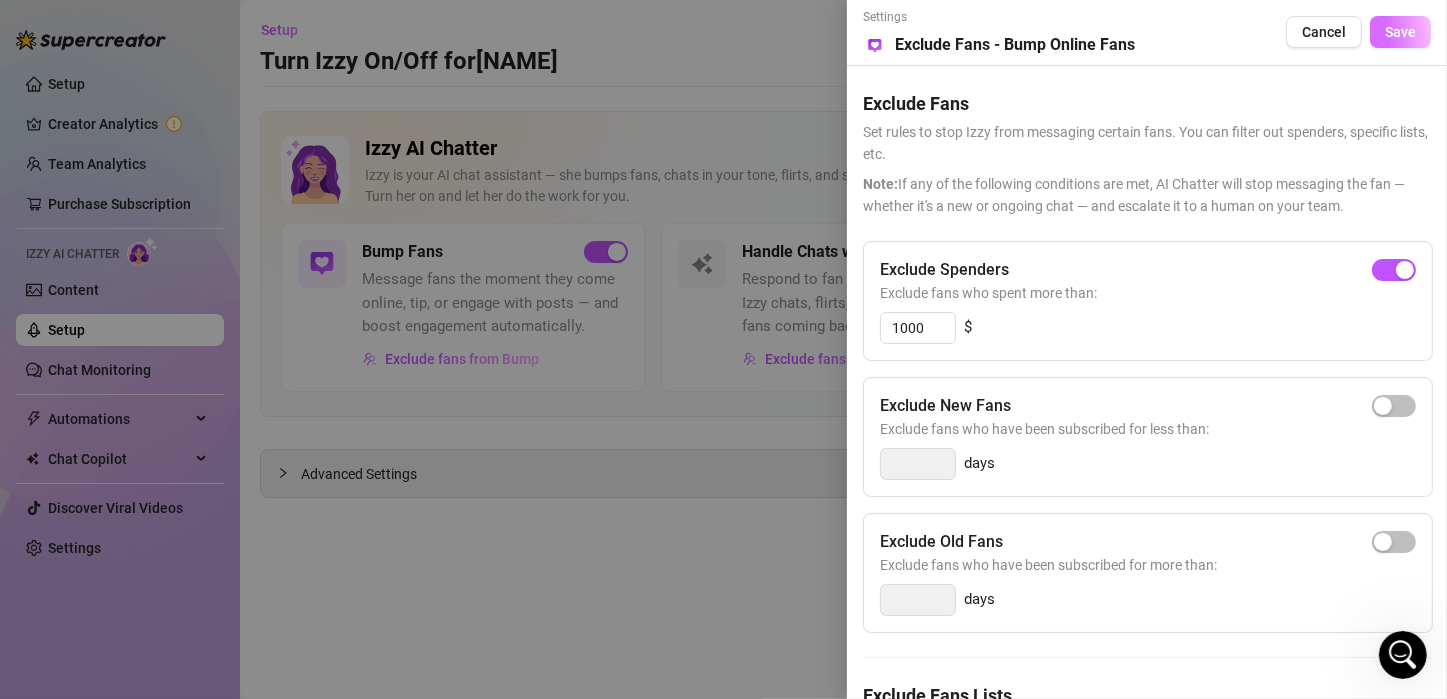 click on "Save" at bounding box center [1400, 32] 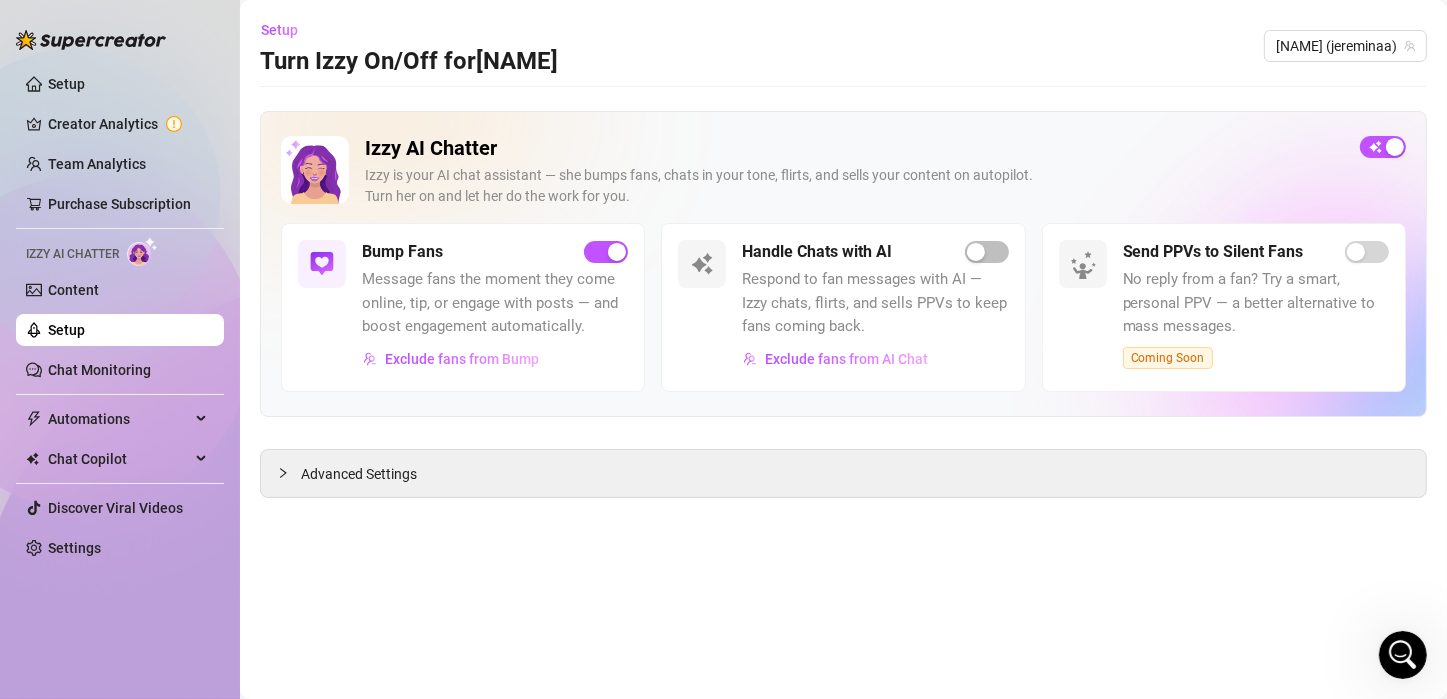 click on "Izzy is your AI chat assistant — she bumps fans, chats in your tone, flirts, and sells your content on autopilot. Turn her on and let her do the work for you." at bounding box center (854, 186) 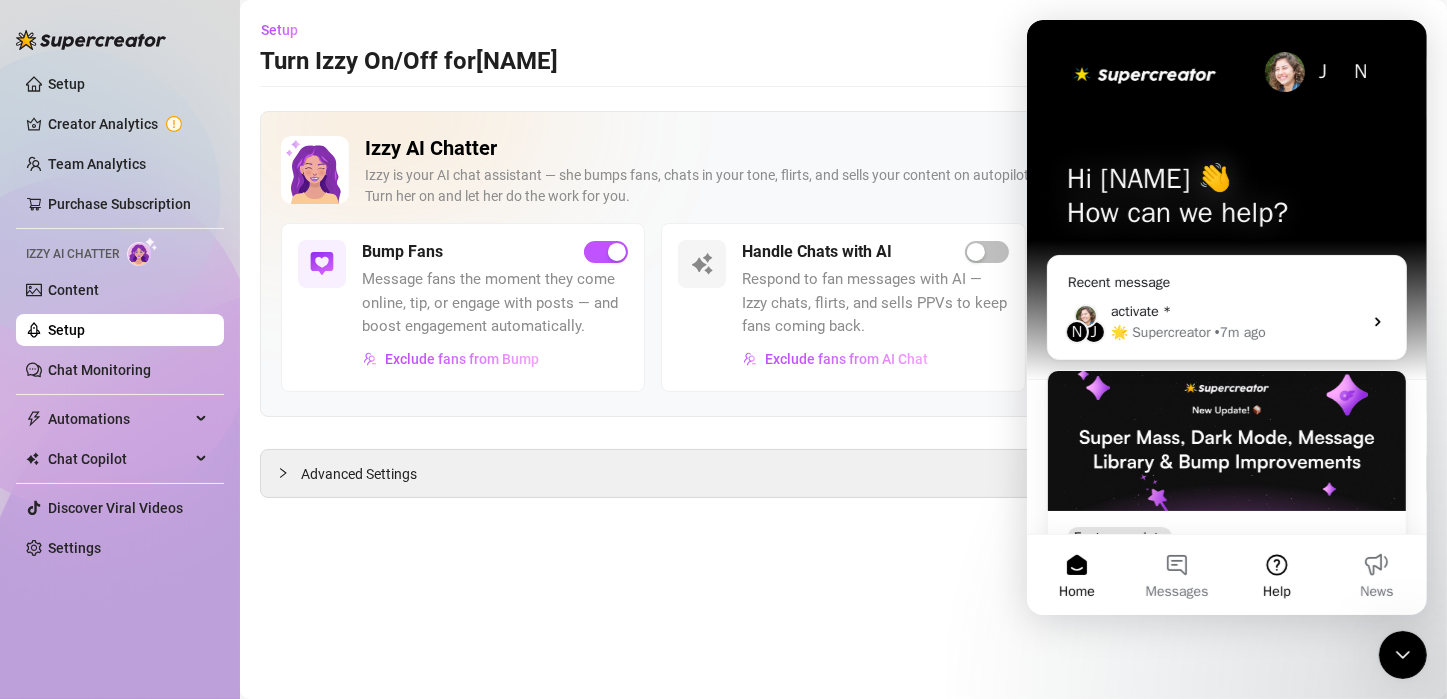 click on "Help" at bounding box center [1276, 592] 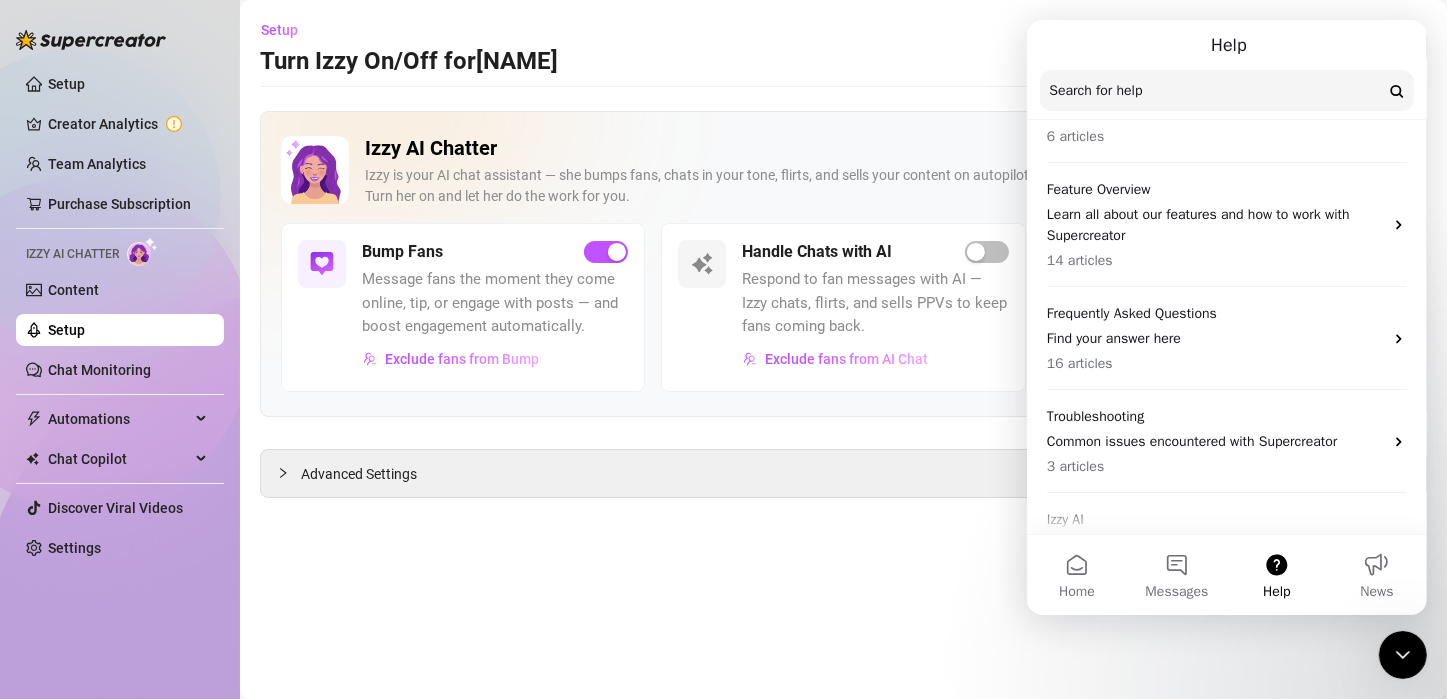 scroll, scrollTop: 178, scrollLeft: 0, axis: vertical 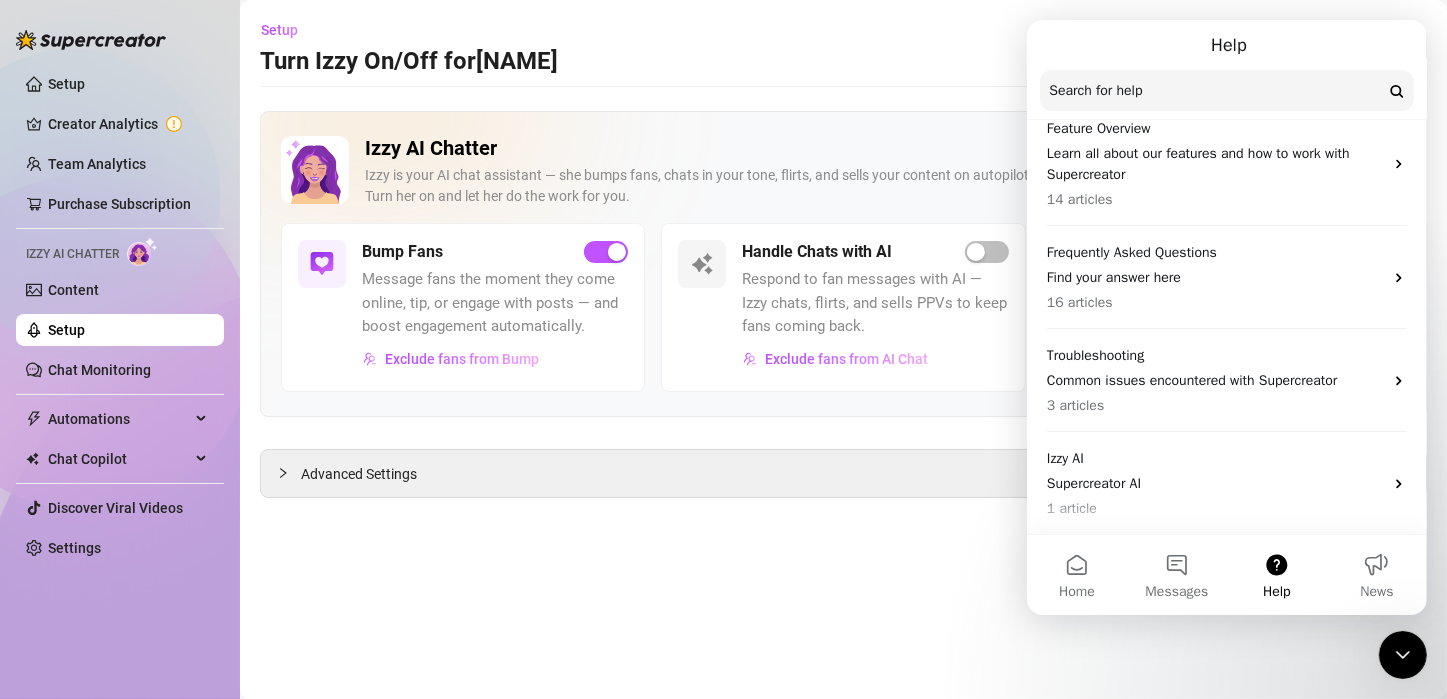 click on "Setup Turn Izzy On/Off for [NAME] [NAME] (jereminaa) Izzy AI Chatter Izzy is your AI chat assistant — she bumps fans, chats in your tone, flirts, and sells your content on autopilot. Turn her on and let her do the work for you. Bump Fans Message fans the moment they come online, tip, or engage with posts — and boost engagement automatically. Exclude fans from Bump Handle Chats with AI Respond to fan messages with AI — Izzy chats, flirts, and sells PPVs to keep fans coming back. Exclude fans from AI Chat Send PPVs to Silent Fans No reply from a fan? Try a smart, personal PPV — a better alternative to mass messages. Coming Soon Advanced Settings" at bounding box center (843, 349) 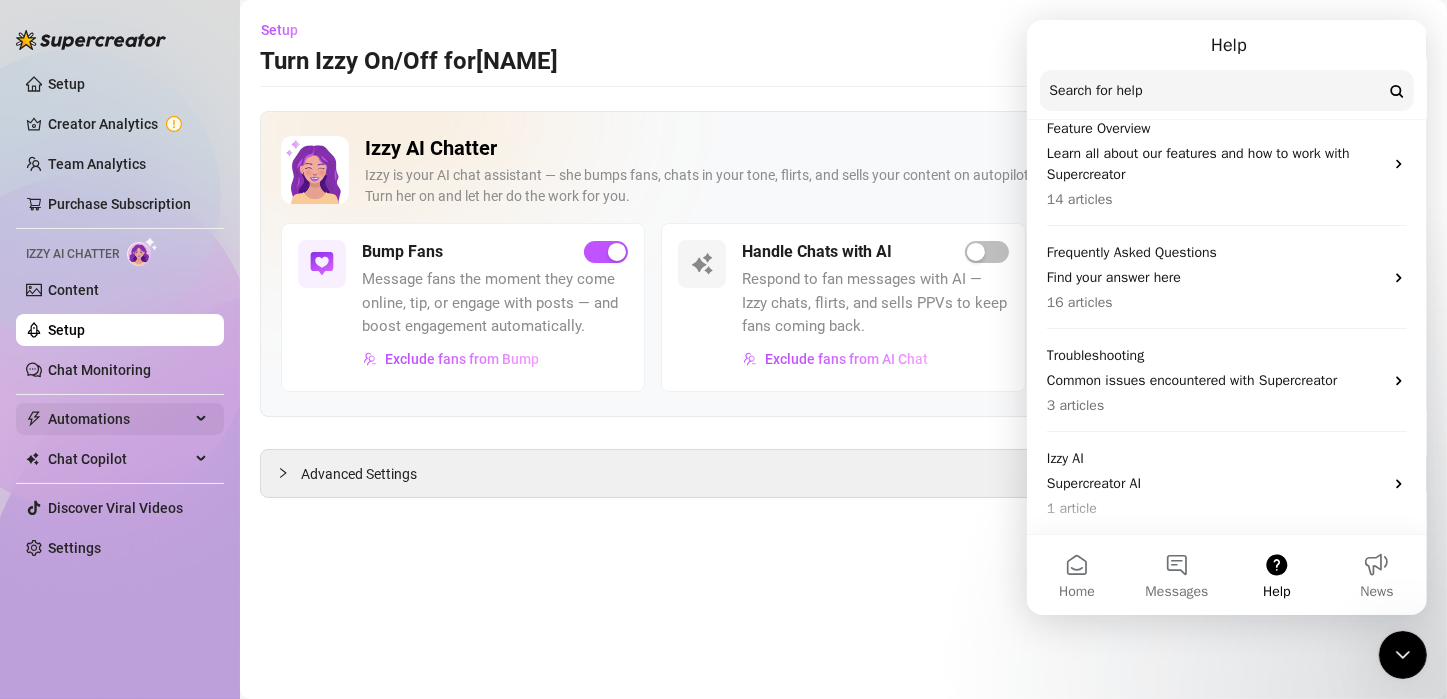 click on "Automations" at bounding box center (120, 419) 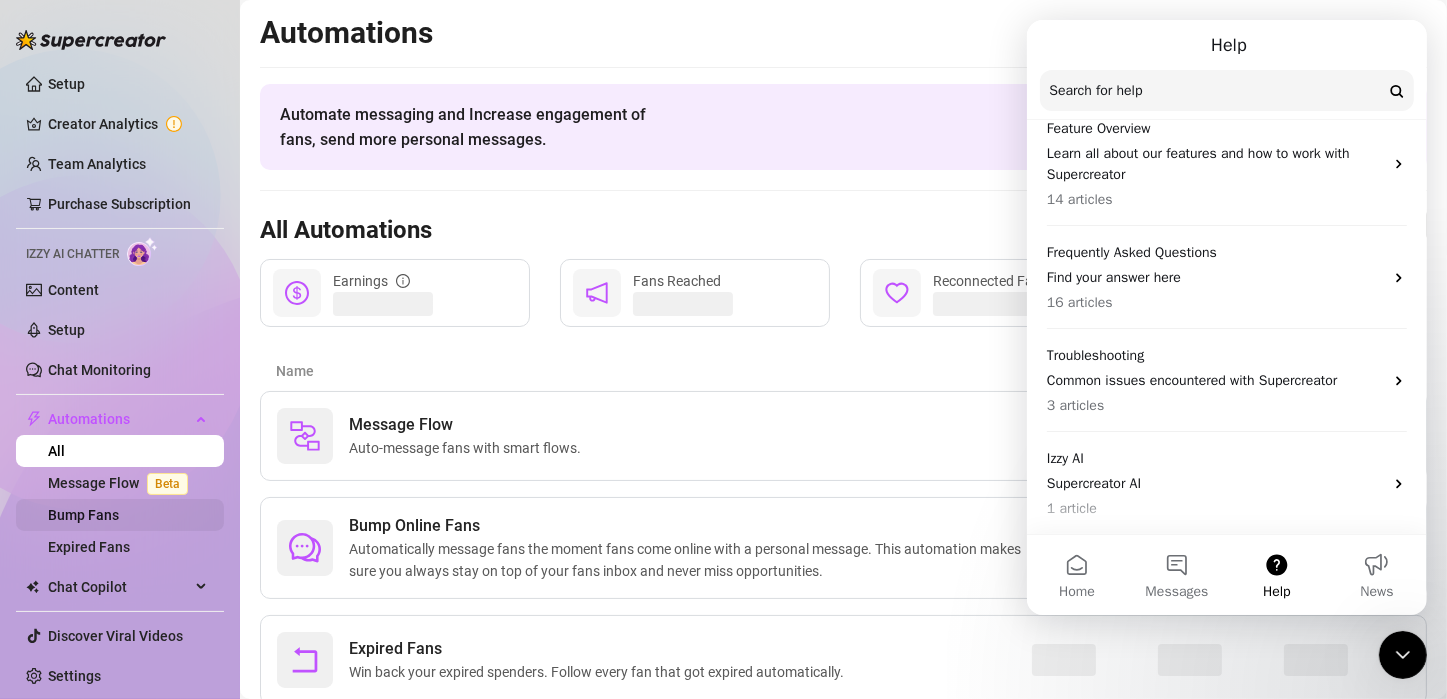 click on "Bump Fans" at bounding box center [83, 515] 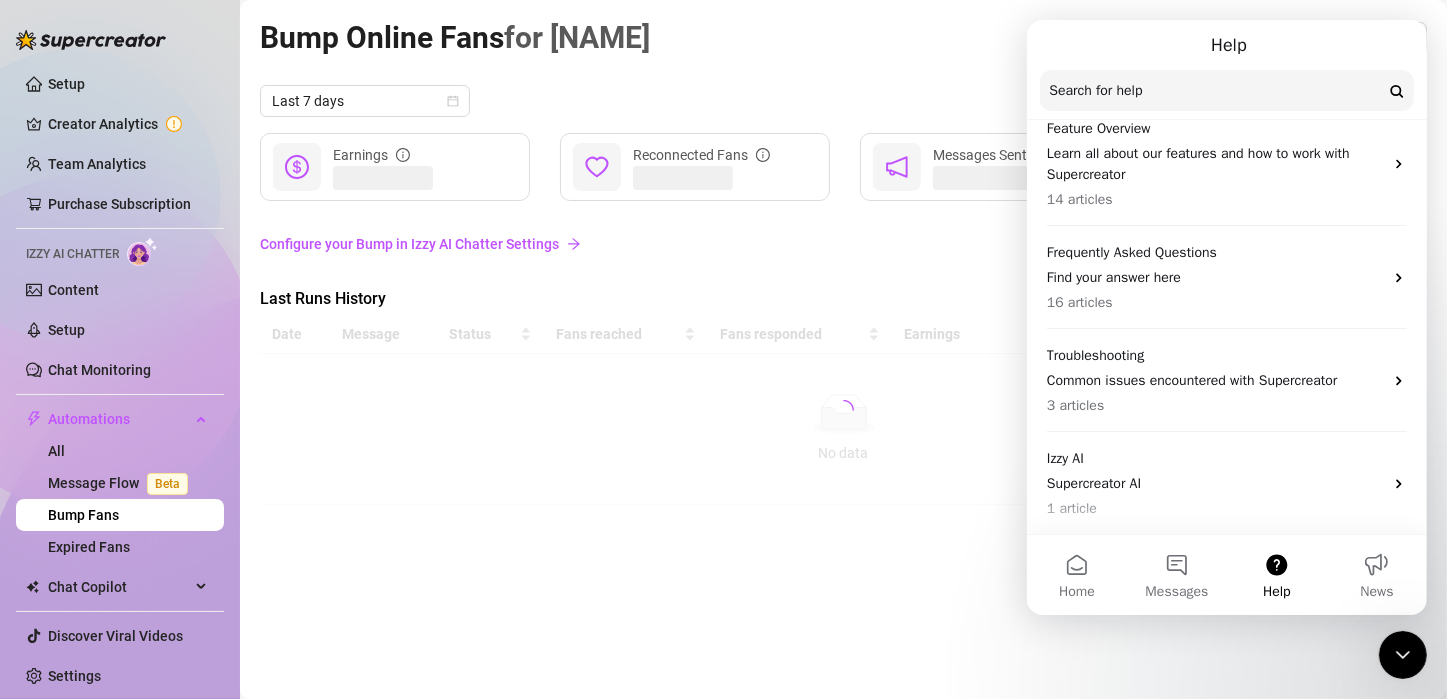 click at bounding box center [843, 410] 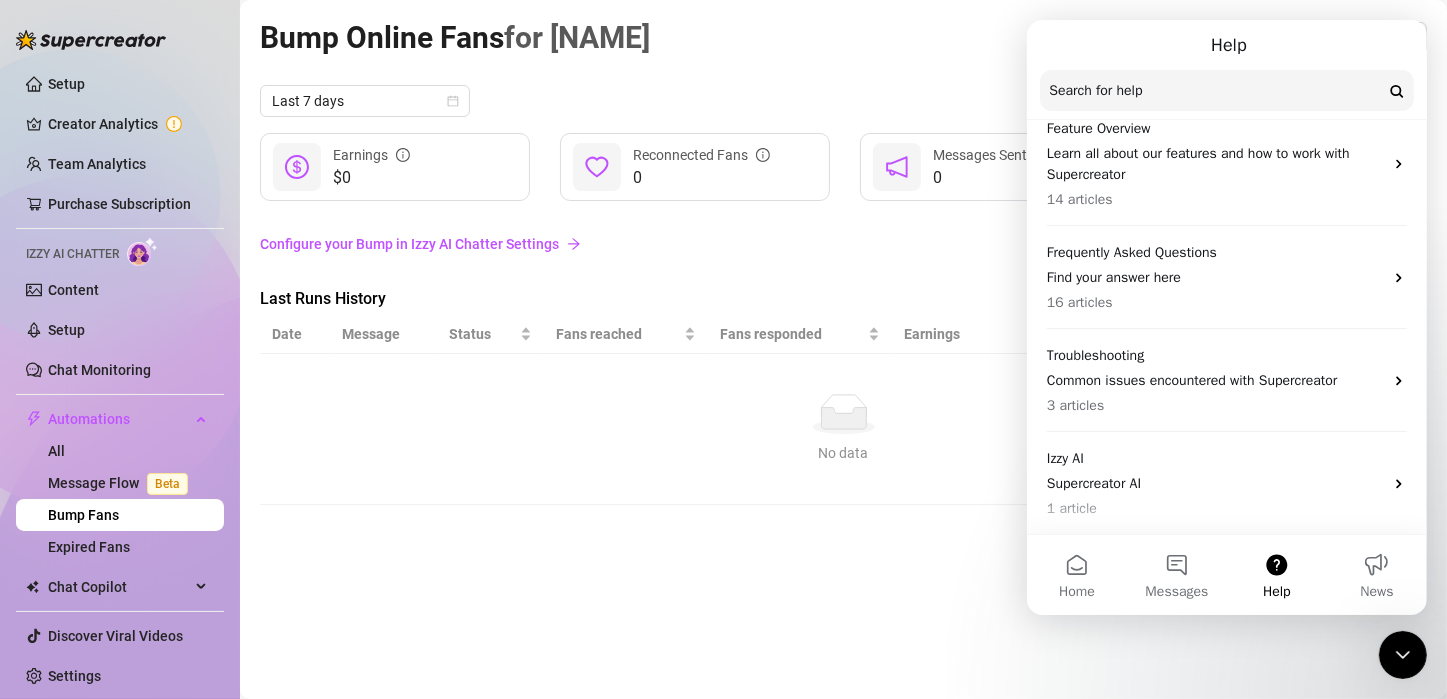 click 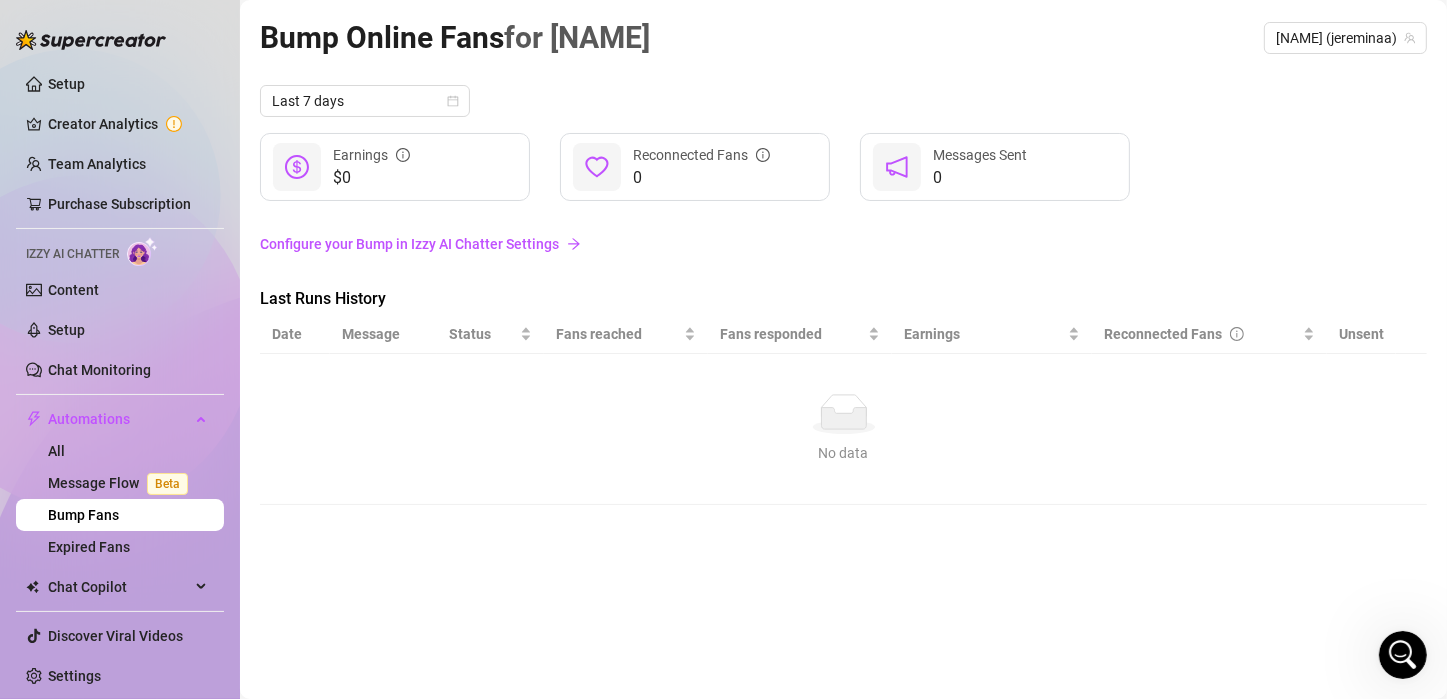 click on "0" at bounding box center (980, 178) 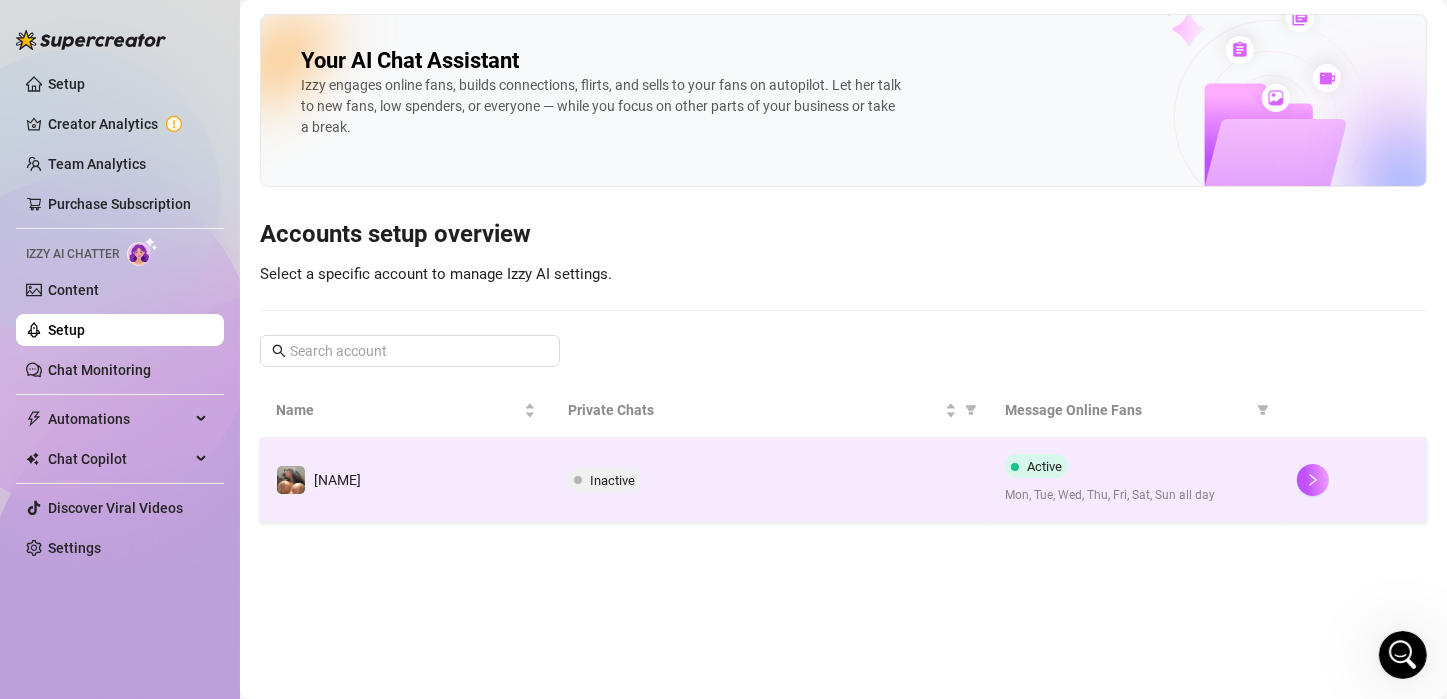 click at bounding box center [1354, 480] 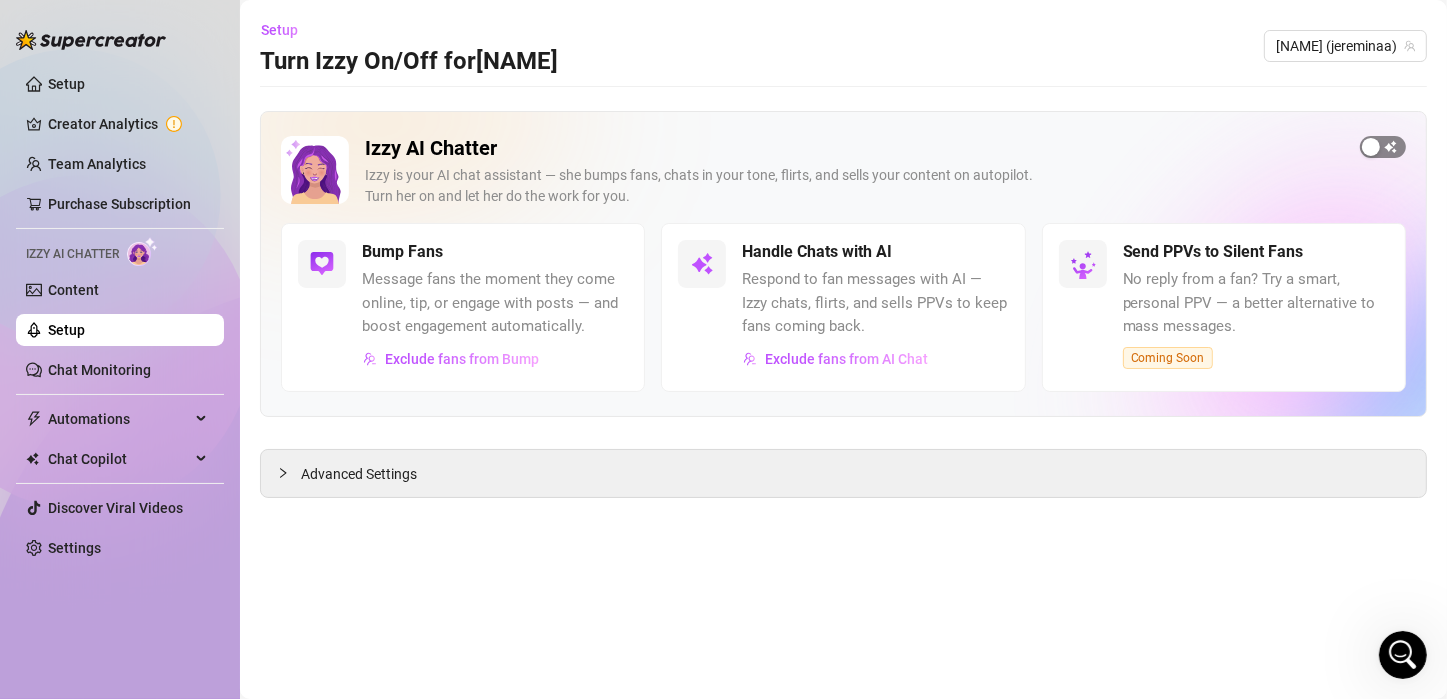 click at bounding box center [1383, 147] 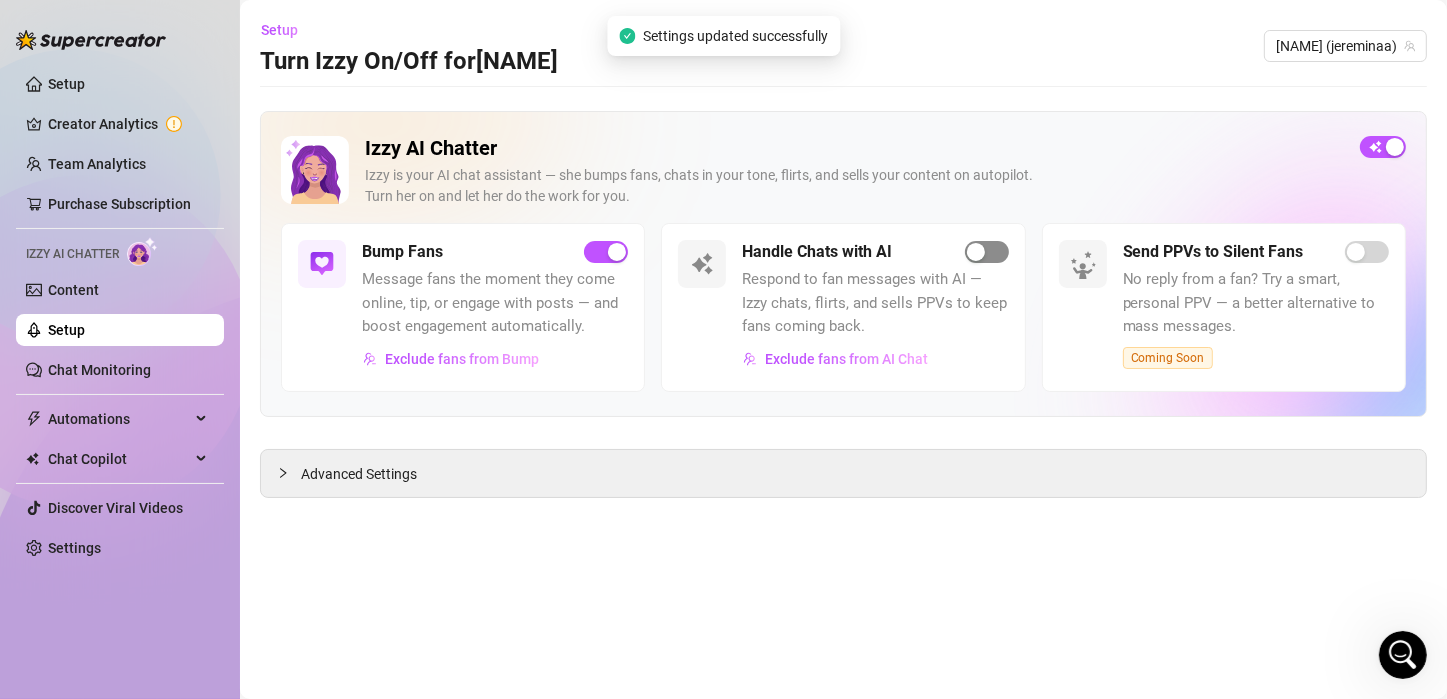 click at bounding box center [987, 252] 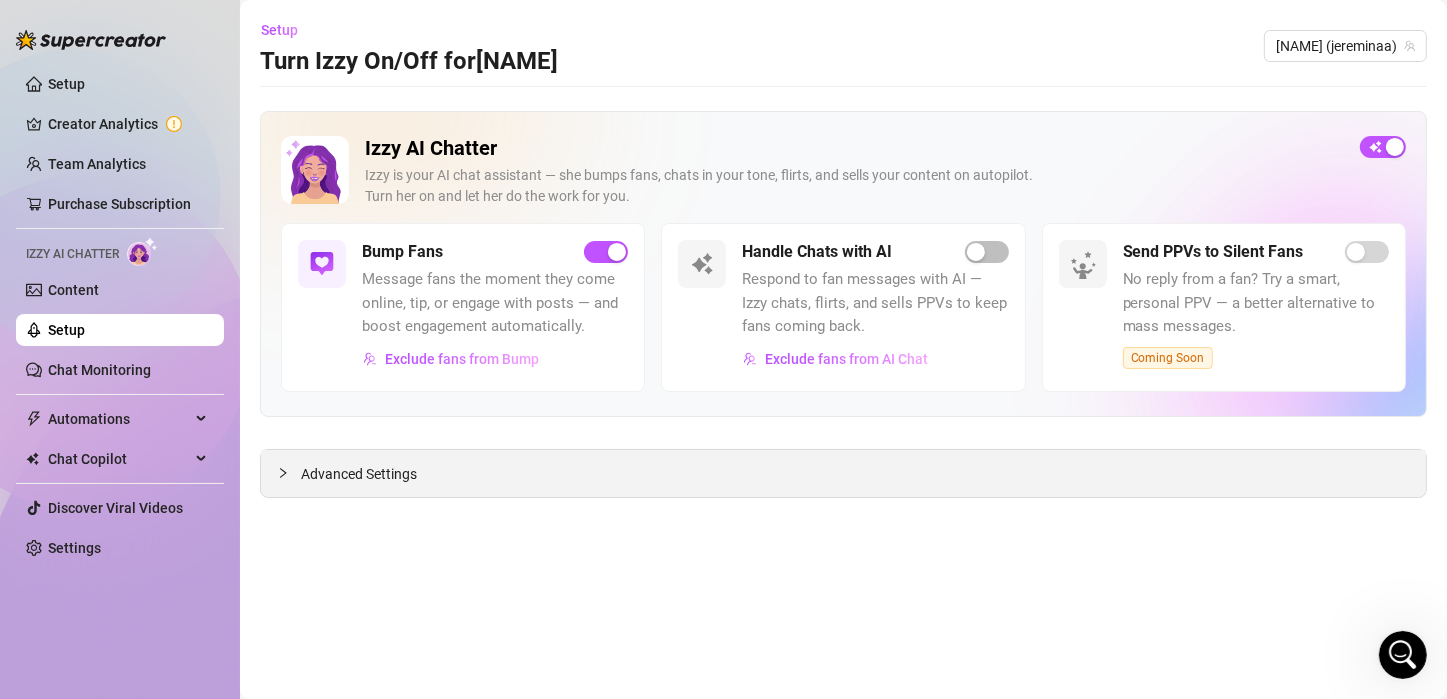 click on "Advanced Settings" at bounding box center (359, 474) 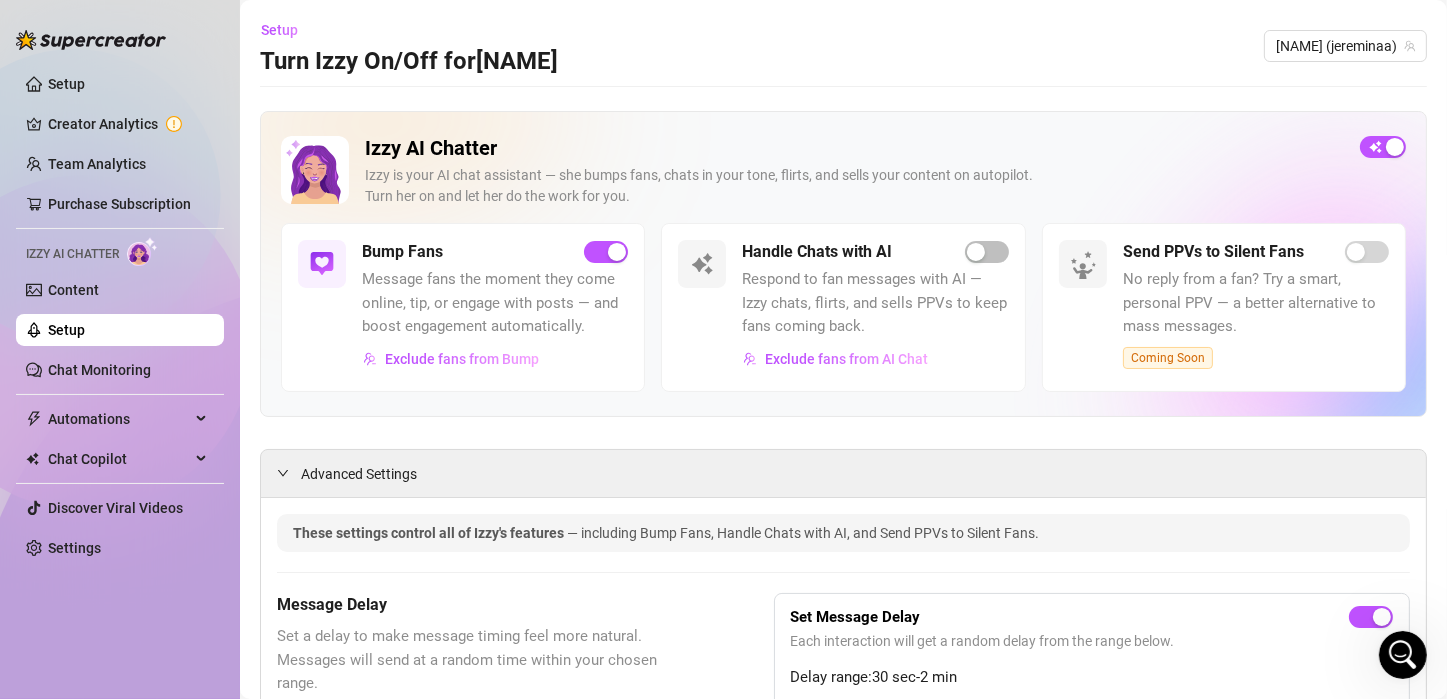 click on "These settings control all of Izzy's features   — including Bump Fans, Handle Chats with AI, and Send PPVs to Silent Fans." at bounding box center (843, 533) 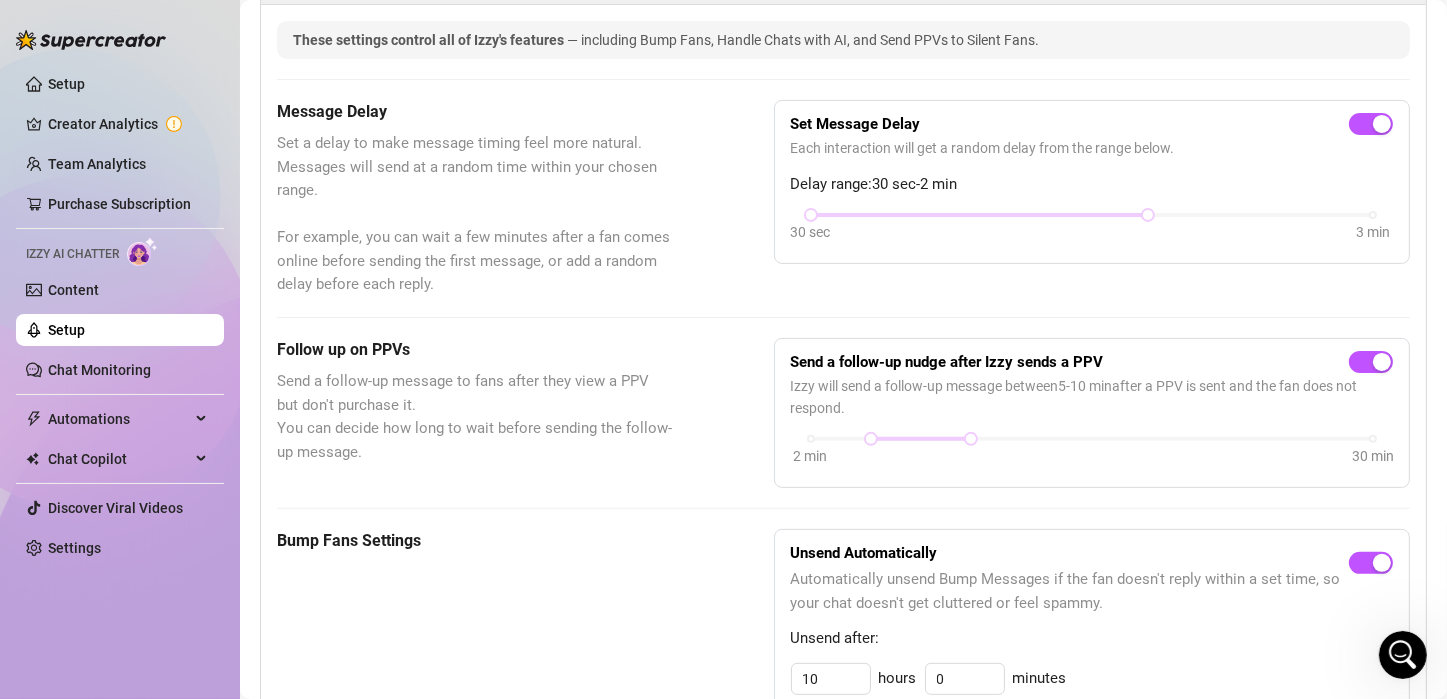 scroll, scrollTop: 520, scrollLeft: 0, axis: vertical 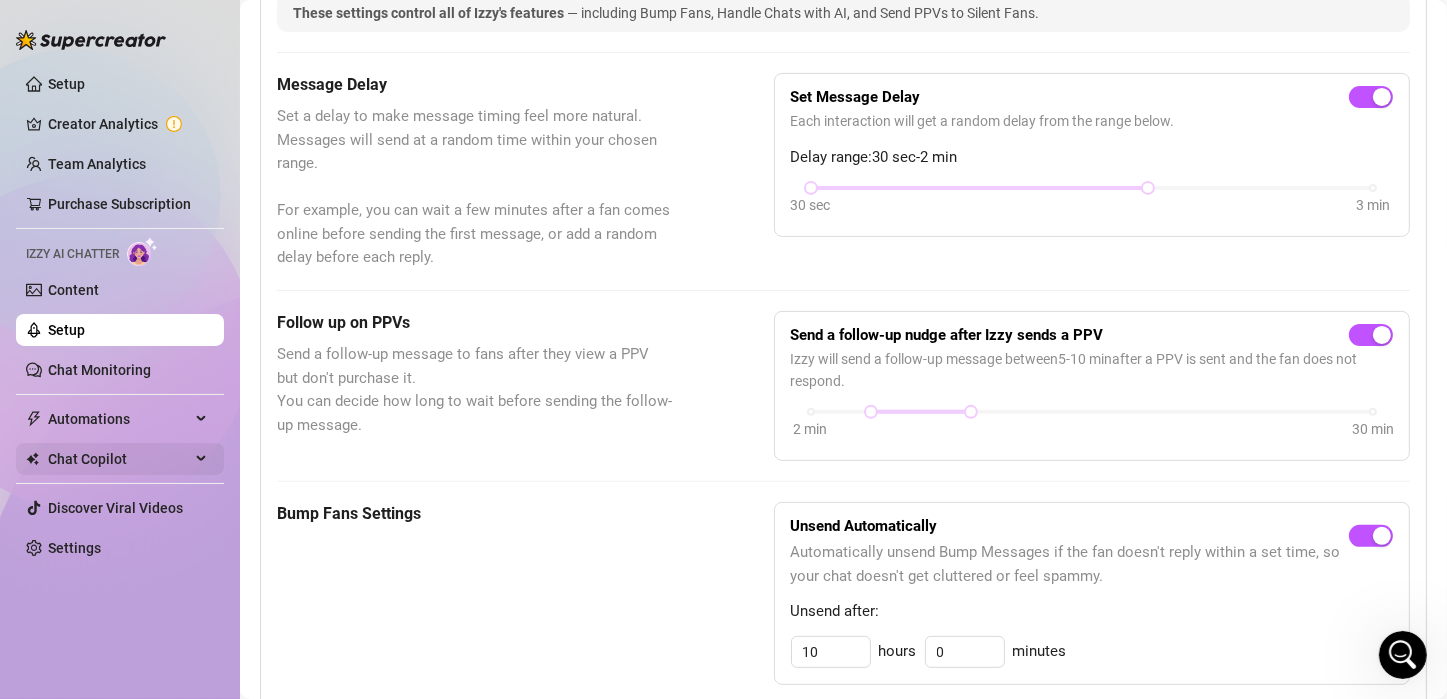click on "Chat Copilot" at bounding box center [119, 459] 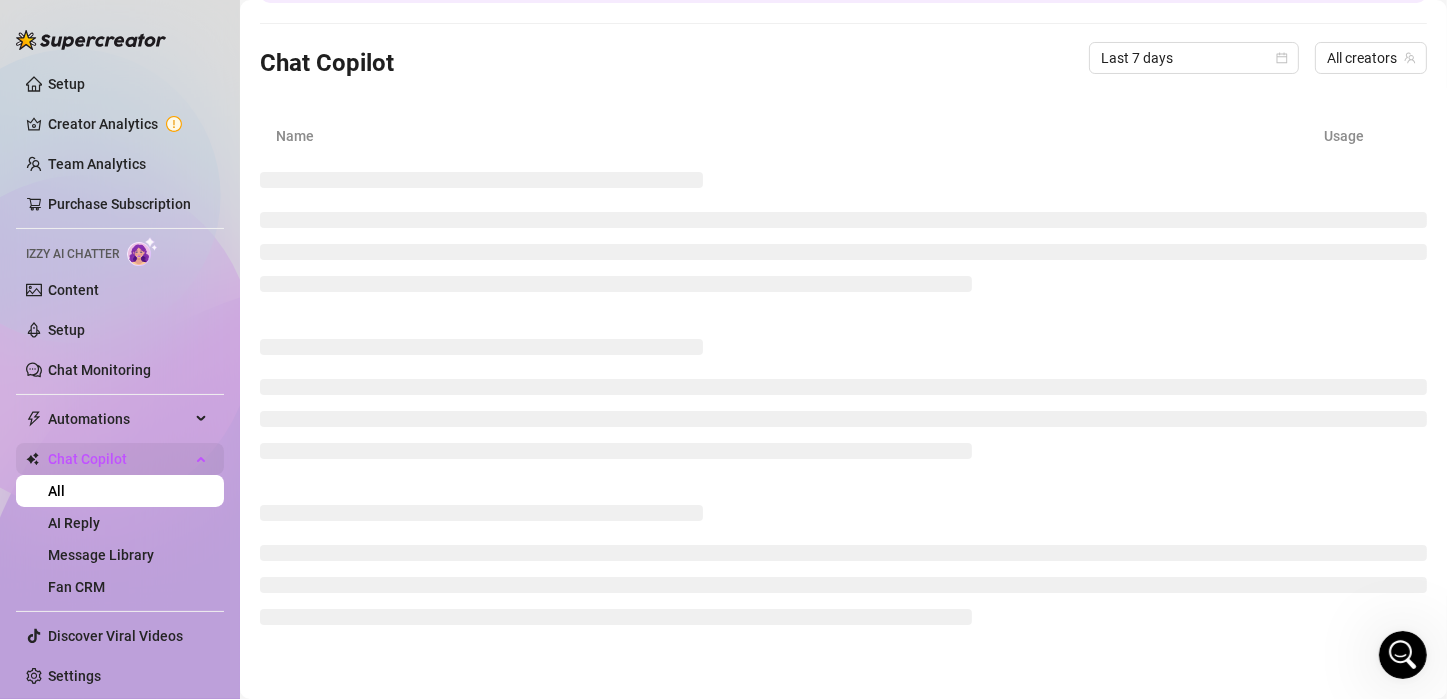scroll, scrollTop: 0, scrollLeft: 0, axis: both 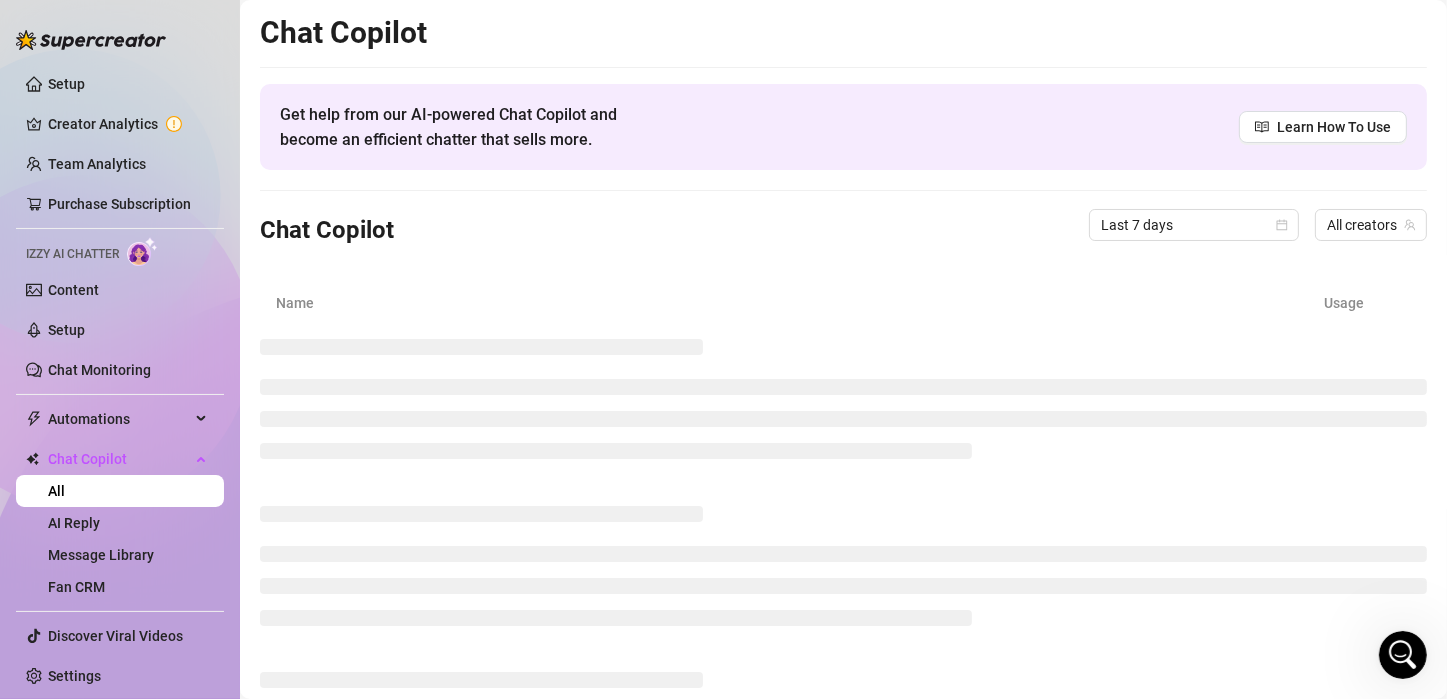 click on "Chat Copilot   Last 7 days All creators" at bounding box center (843, 225) 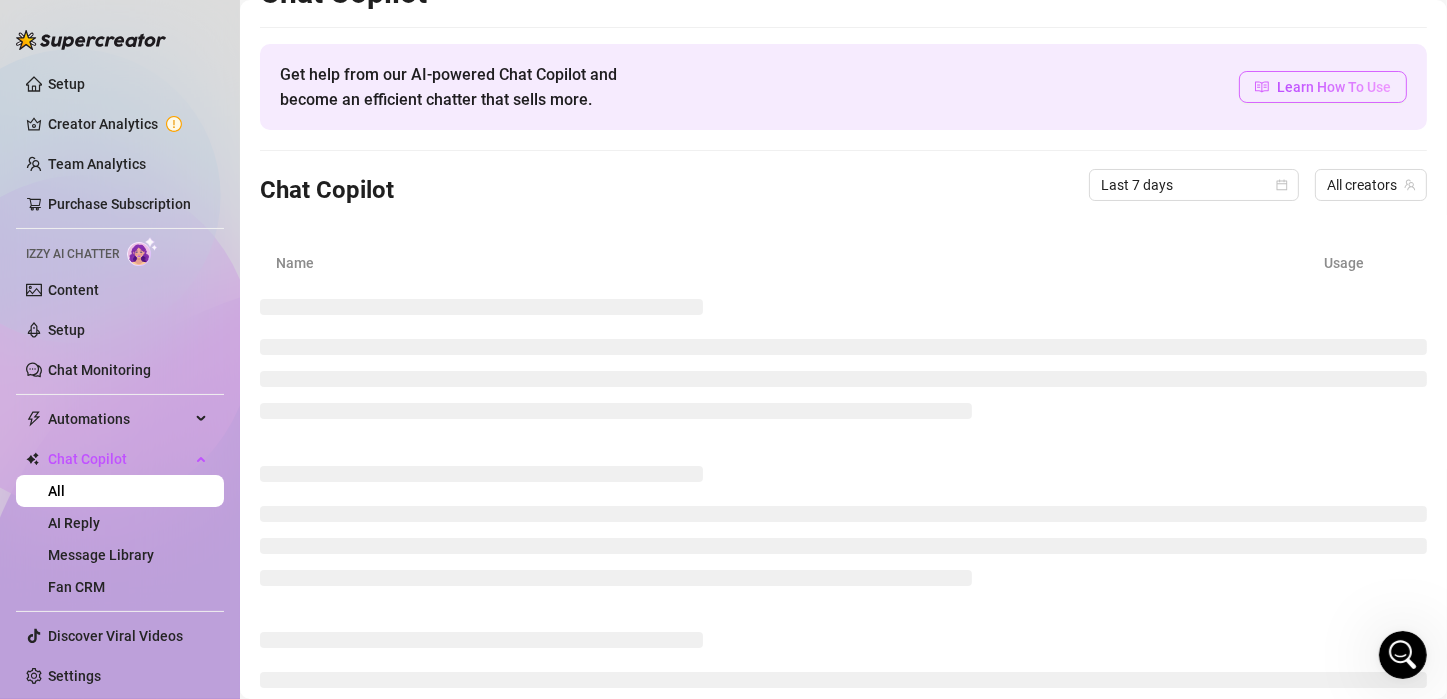 click on "Learn How To Use" at bounding box center (1323, 87) 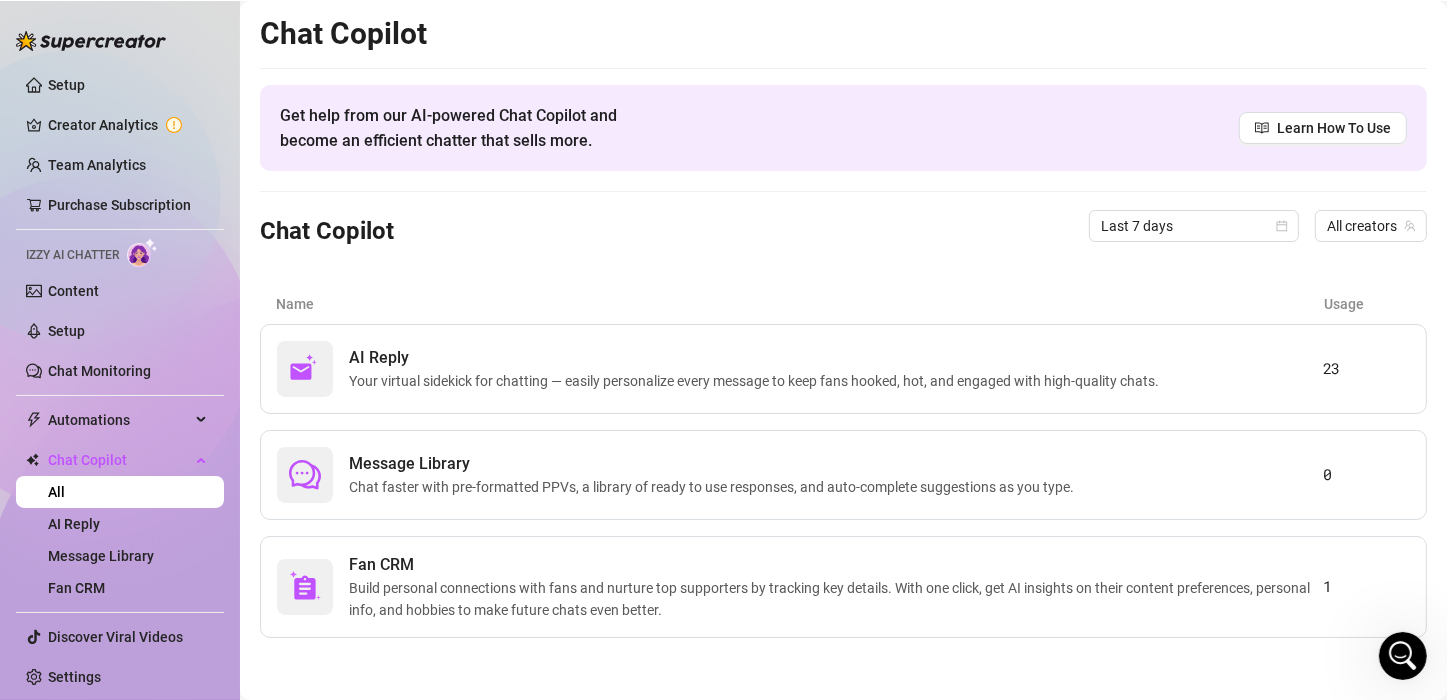 scroll, scrollTop: 0, scrollLeft: 0, axis: both 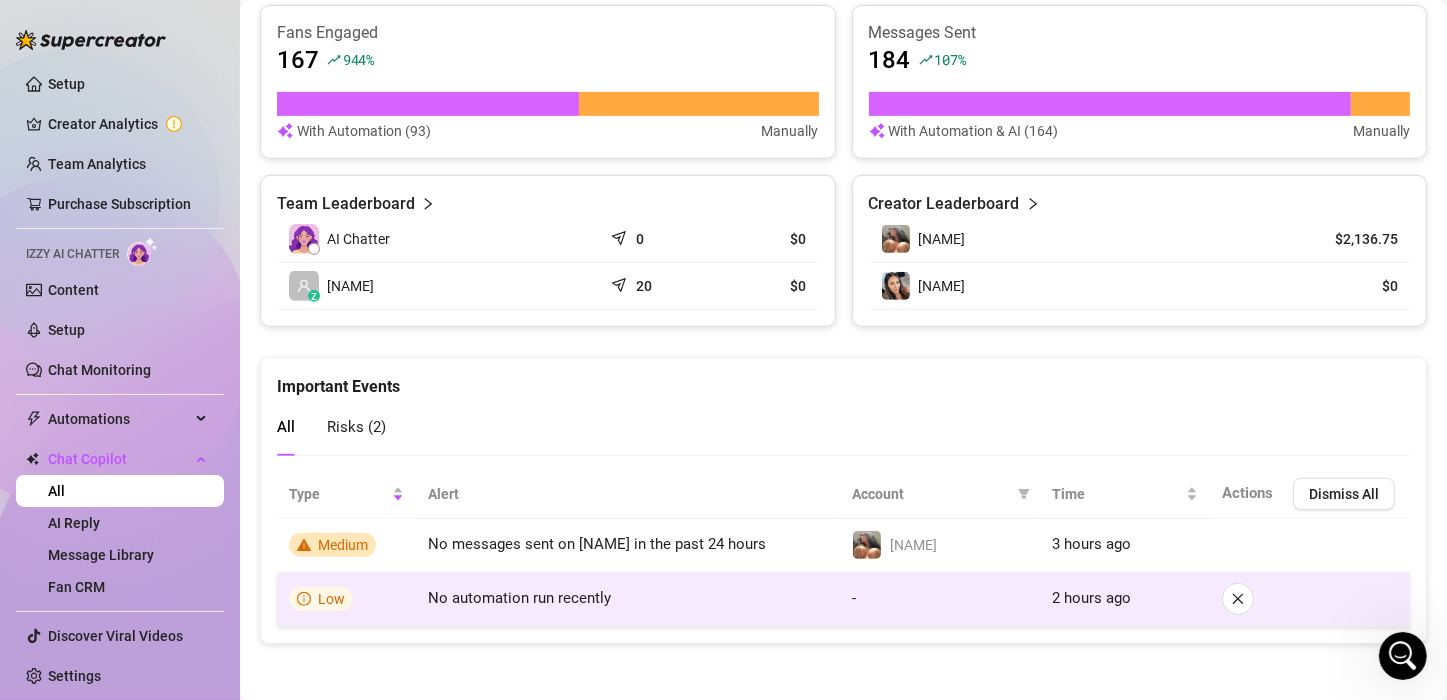 click on "No automation run recently" at bounding box center [628, 600] 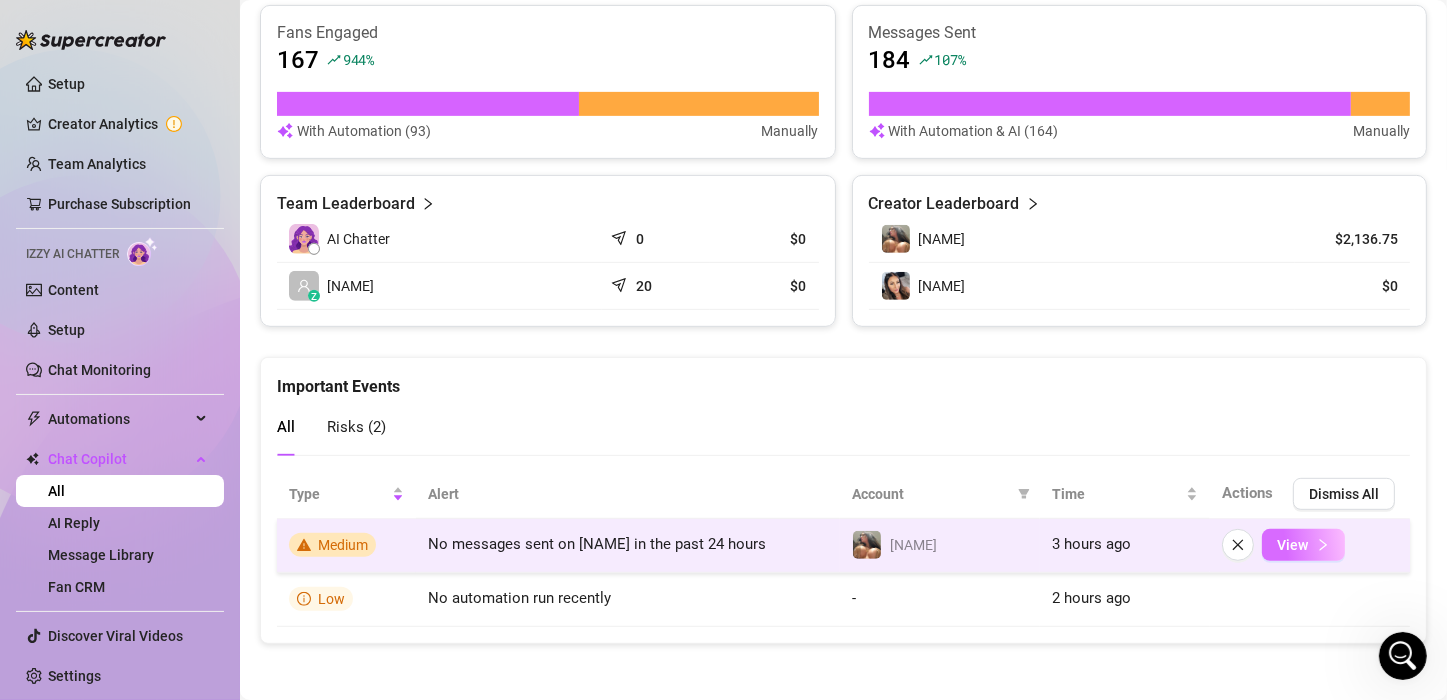 click on "View" at bounding box center (1303, 545) 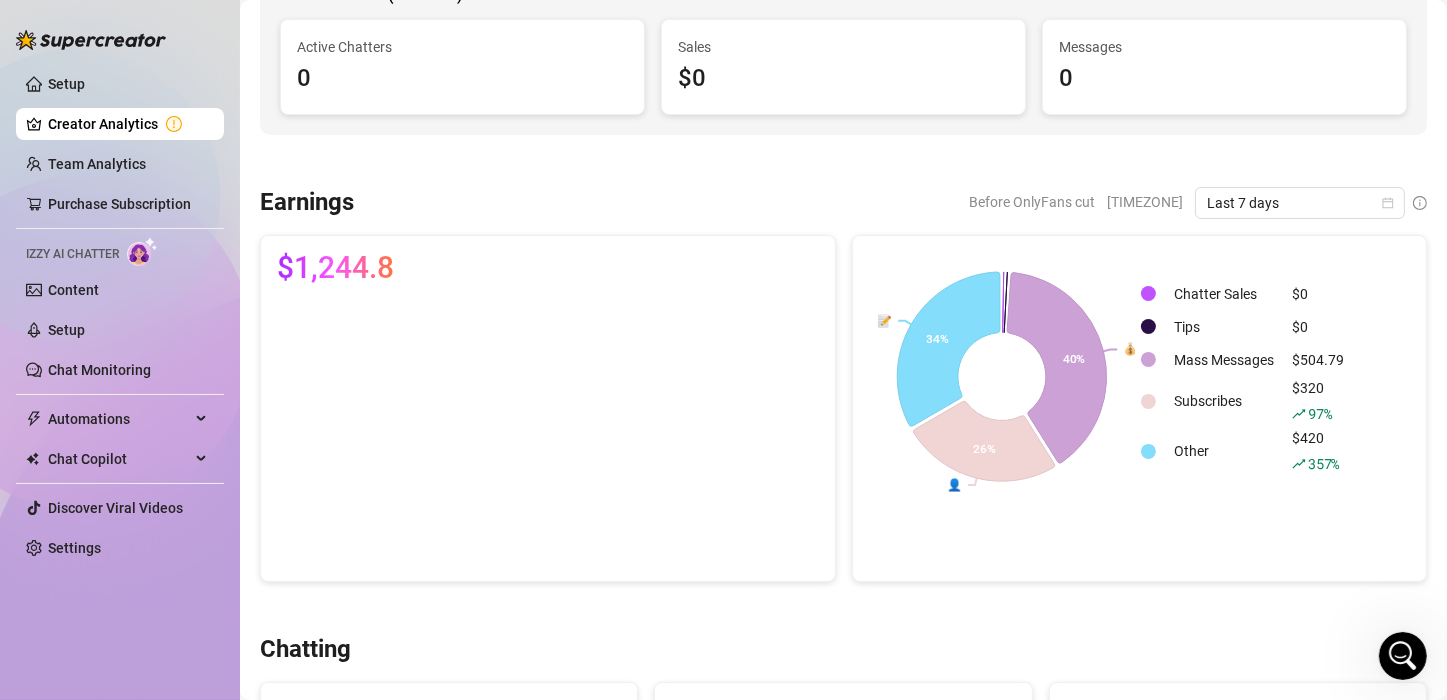 scroll, scrollTop: 163, scrollLeft: 0, axis: vertical 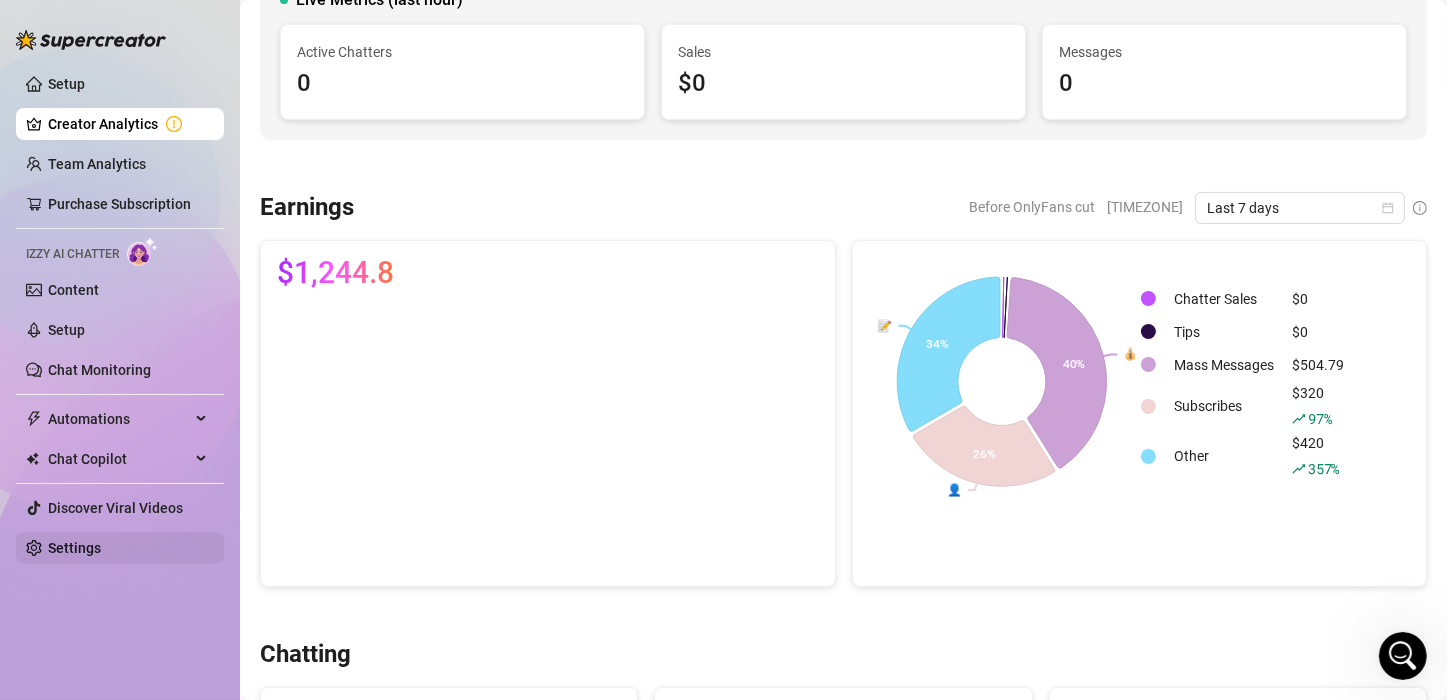 click on "Settings" at bounding box center [74, 548] 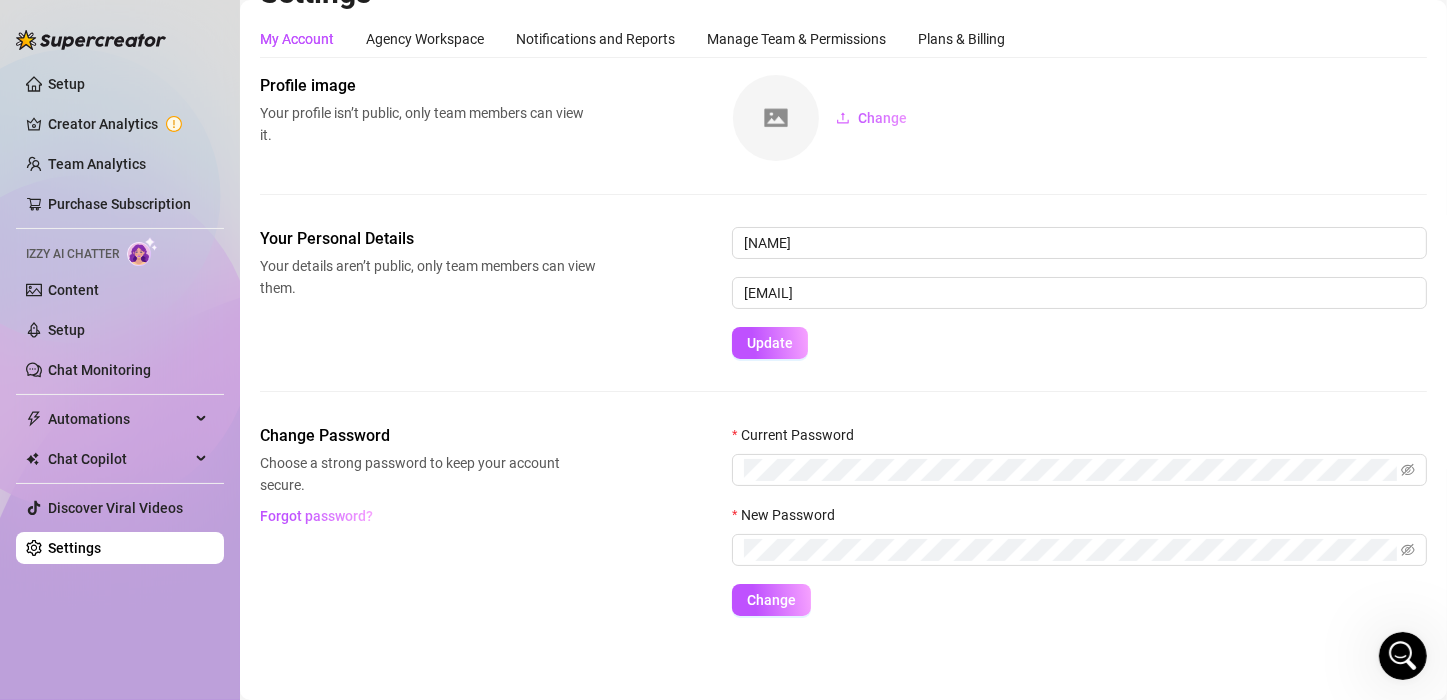 scroll, scrollTop: 40, scrollLeft: 0, axis: vertical 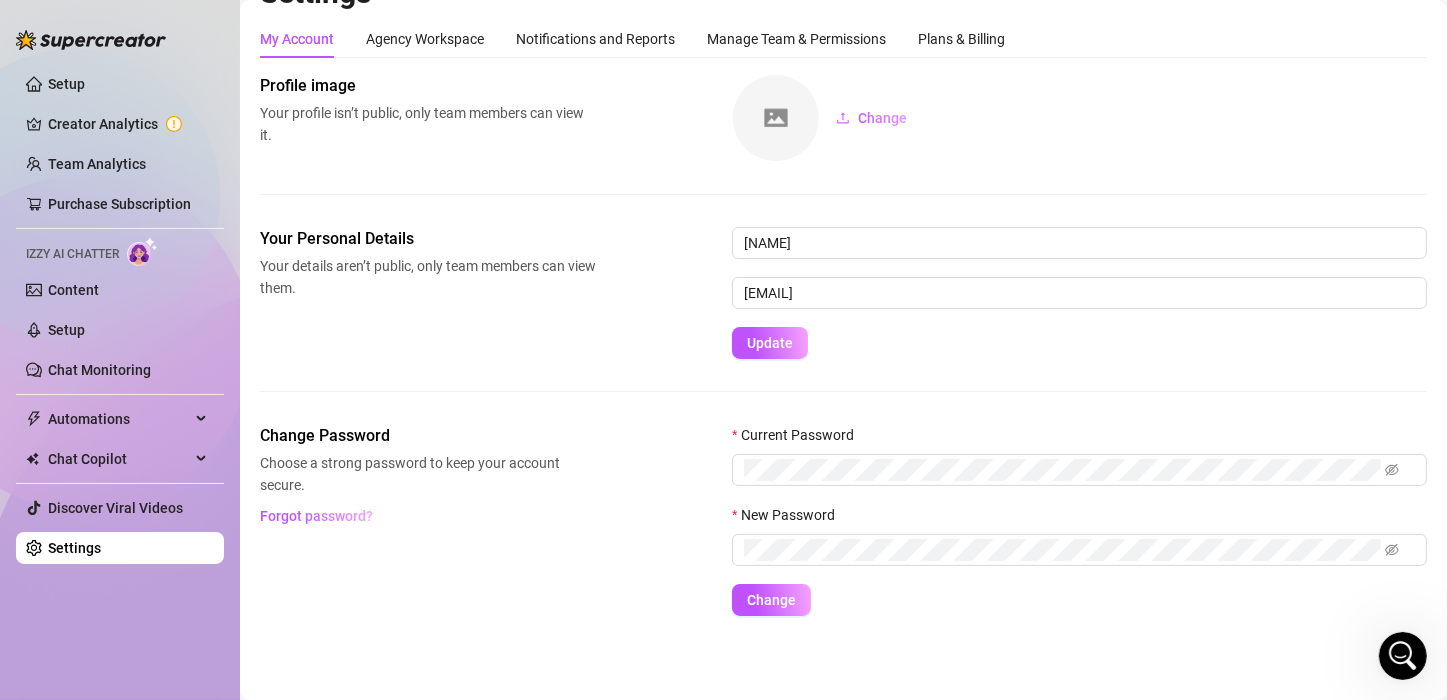 click on "Change Password Choose a strong password to keep your account secure. Forgot password? Current Password New Password Change" at bounding box center (843, 520) 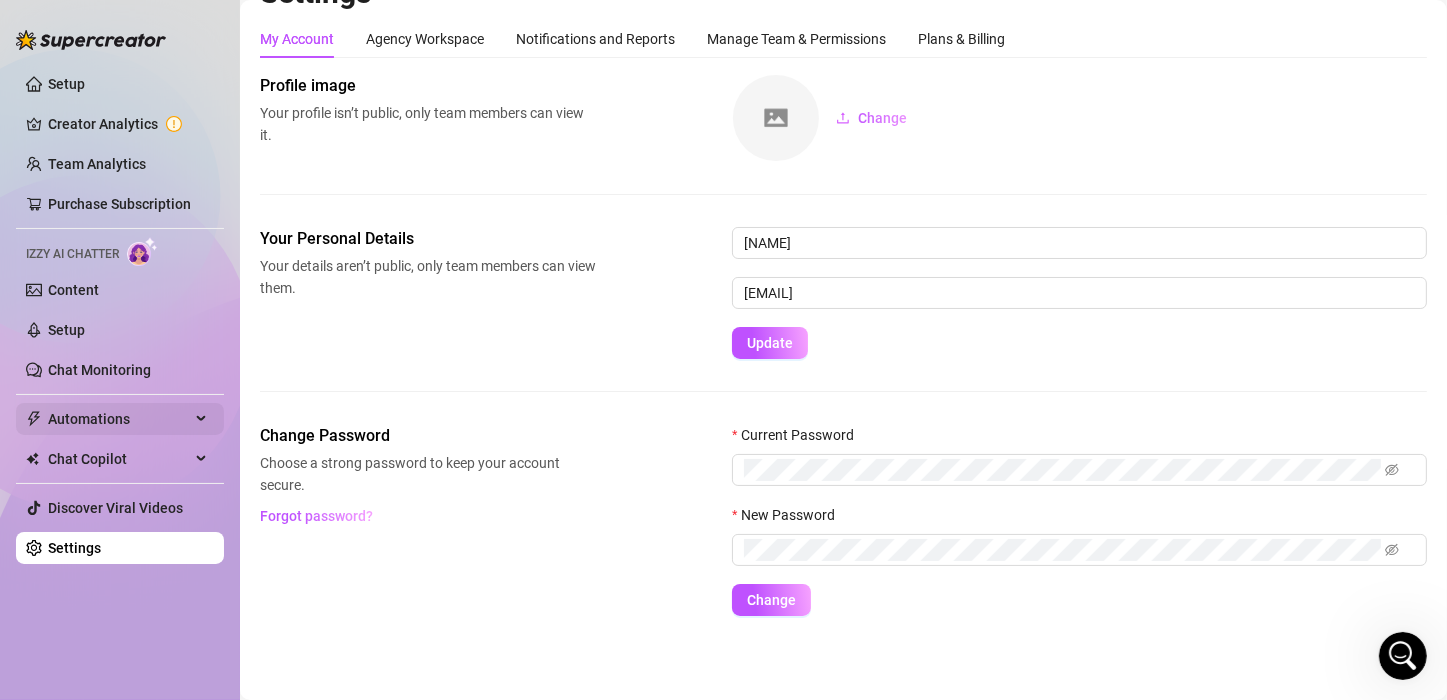 click on "Automations" at bounding box center (120, 419) 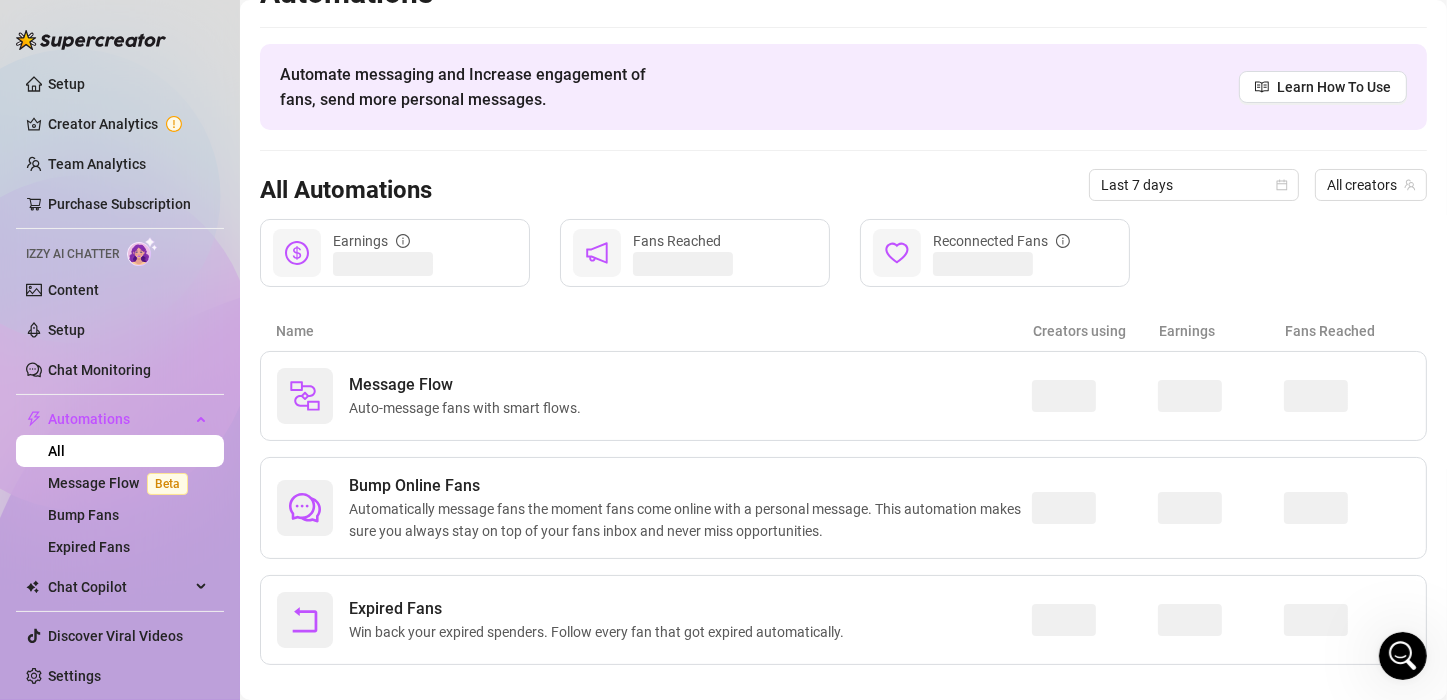 click on "Name" at bounding box center (654, 331) 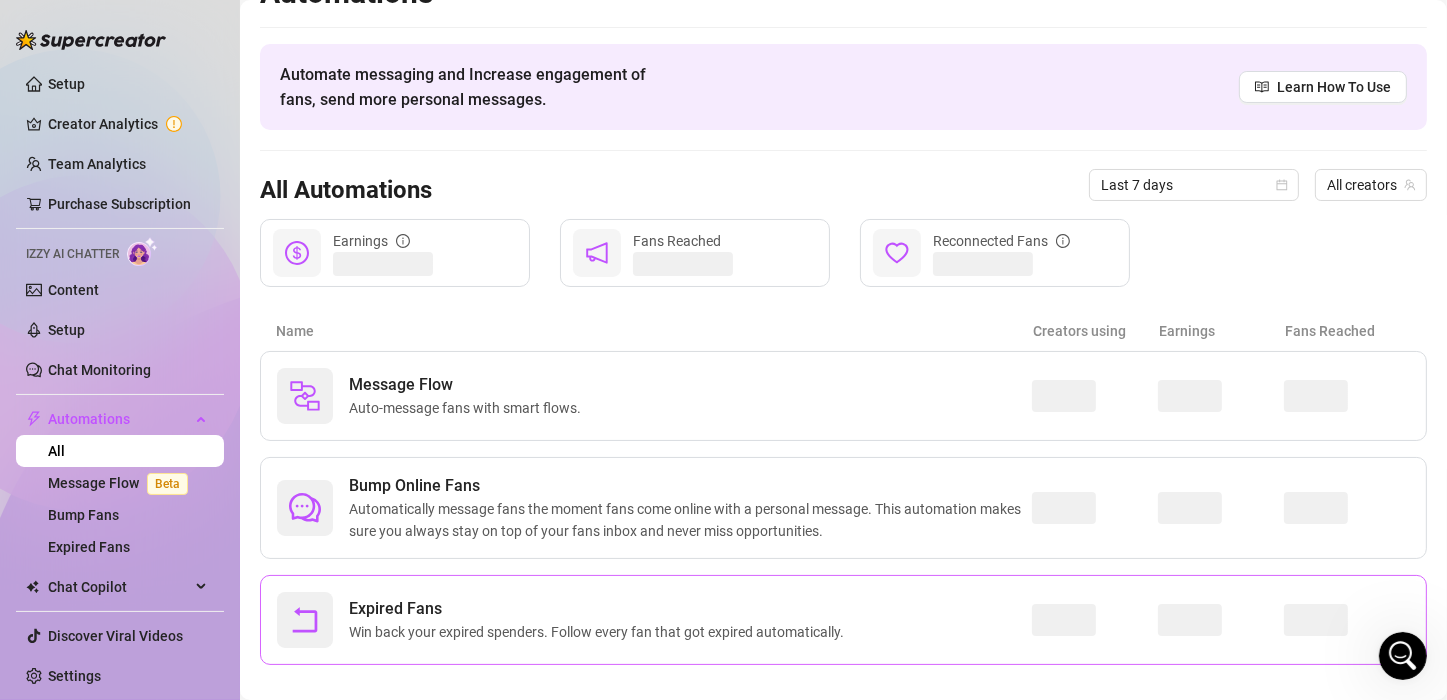 click on "Expired Fans" at bounding box center (600, 609) 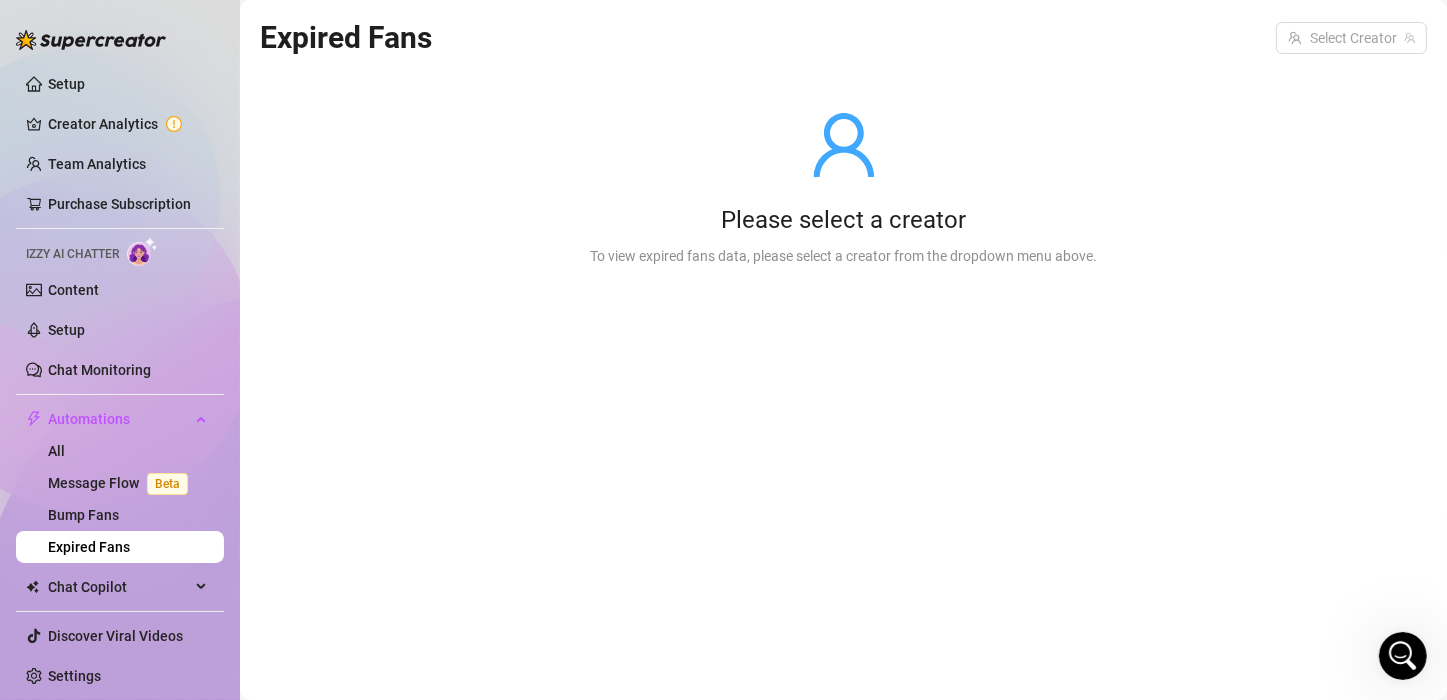 scroll, scrollTop: 0, scrollLeft: 0, axis: both 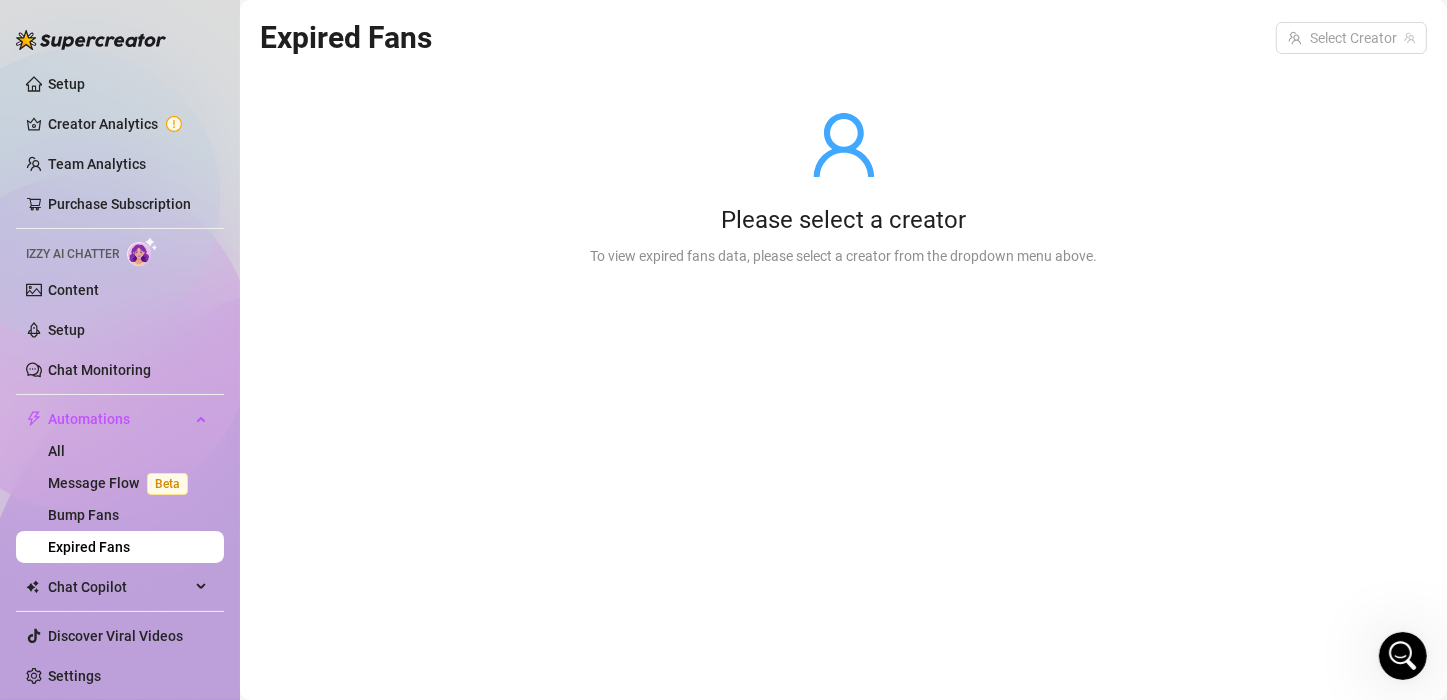 click on "Please select a creator To view expired fans data, please select a creator from the dropdown menu above." at bounding box center (843, 188) 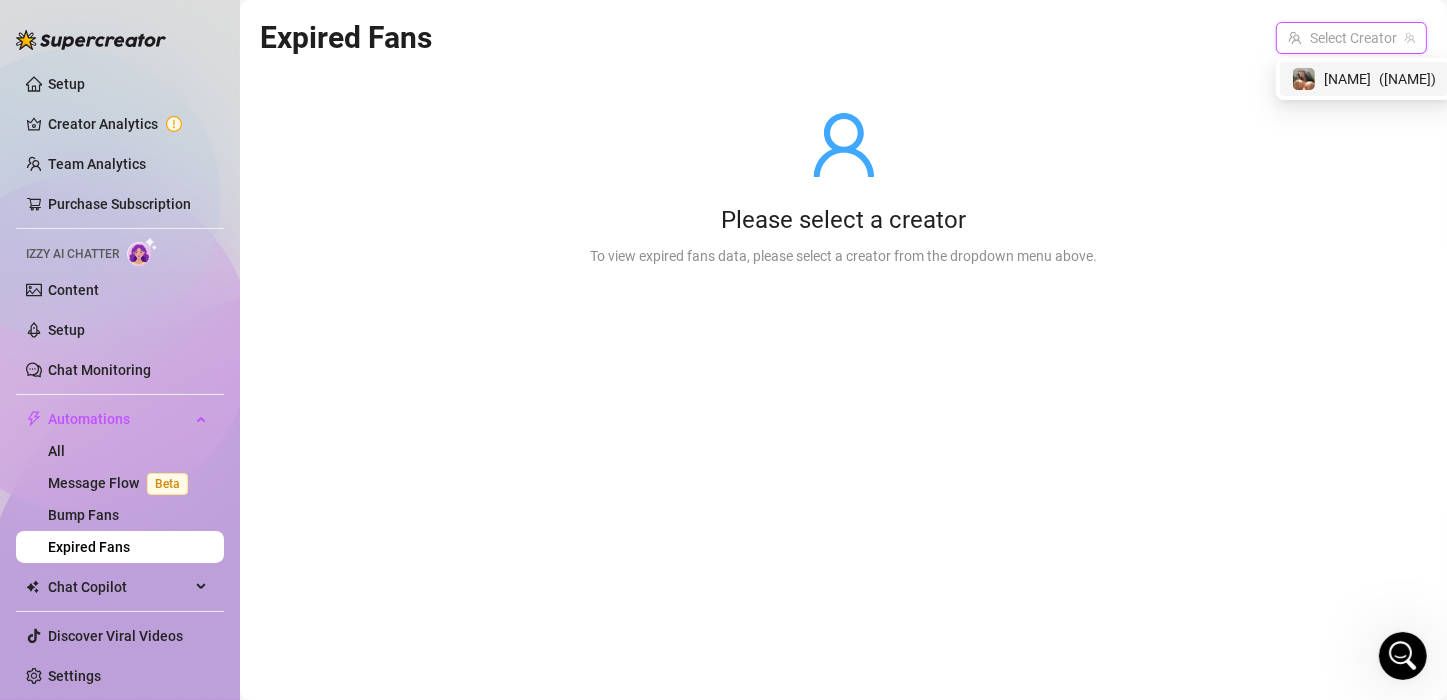 click at bounding box center (1342, 38) 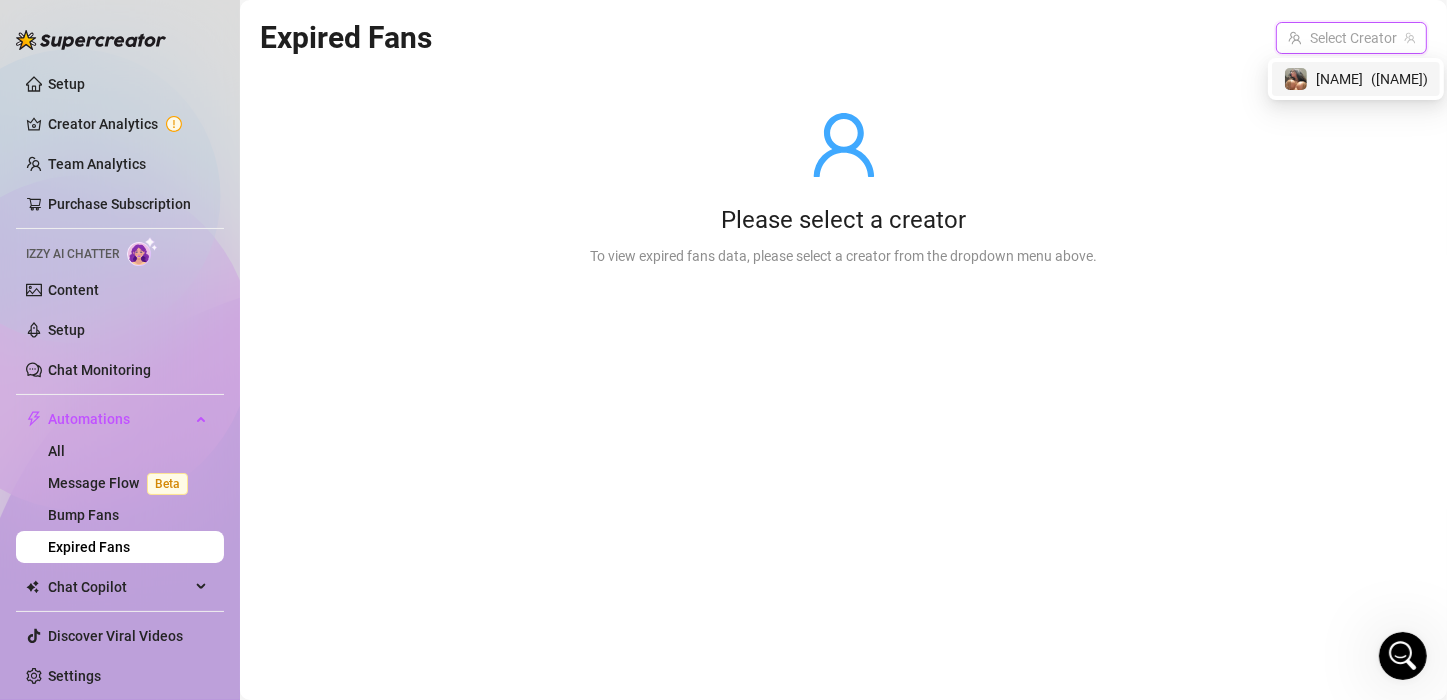 scroll, scrollTop: 177, scrollLeft: 0, axis: vertical 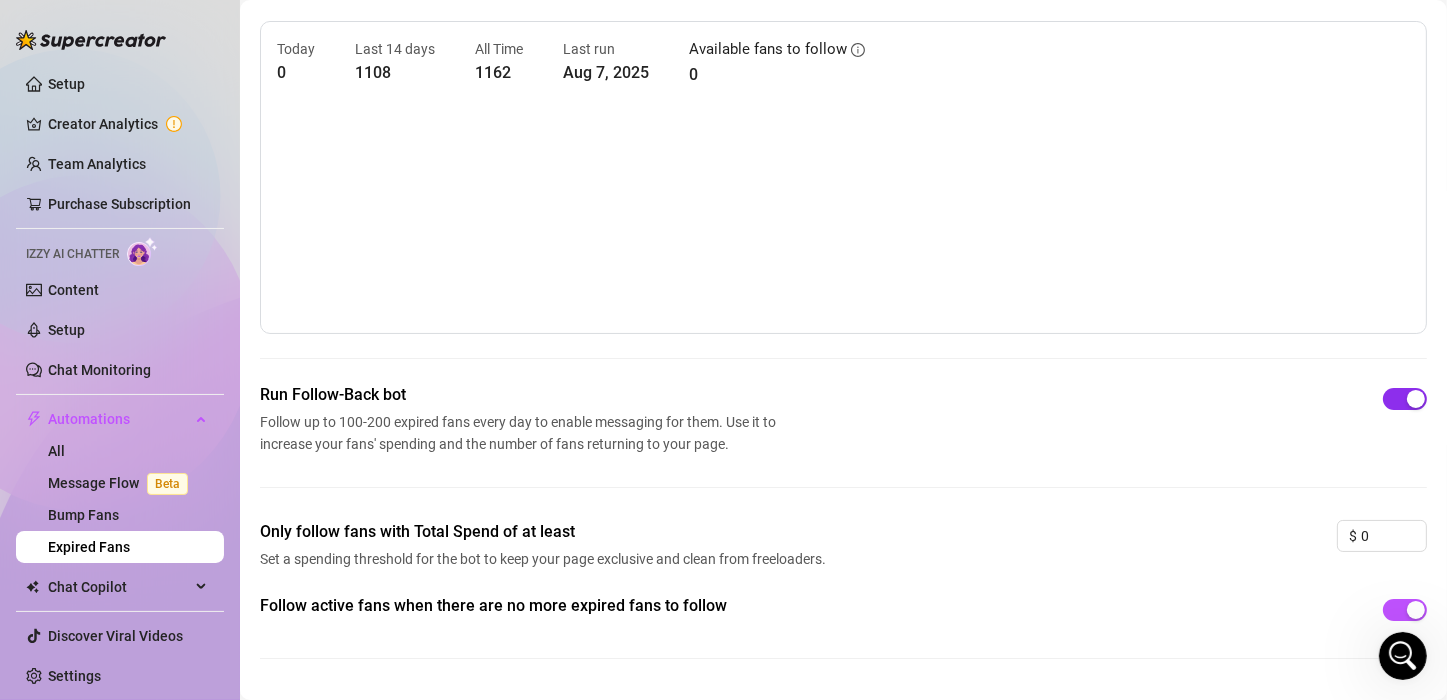 click at bounding box center (1416, 399) 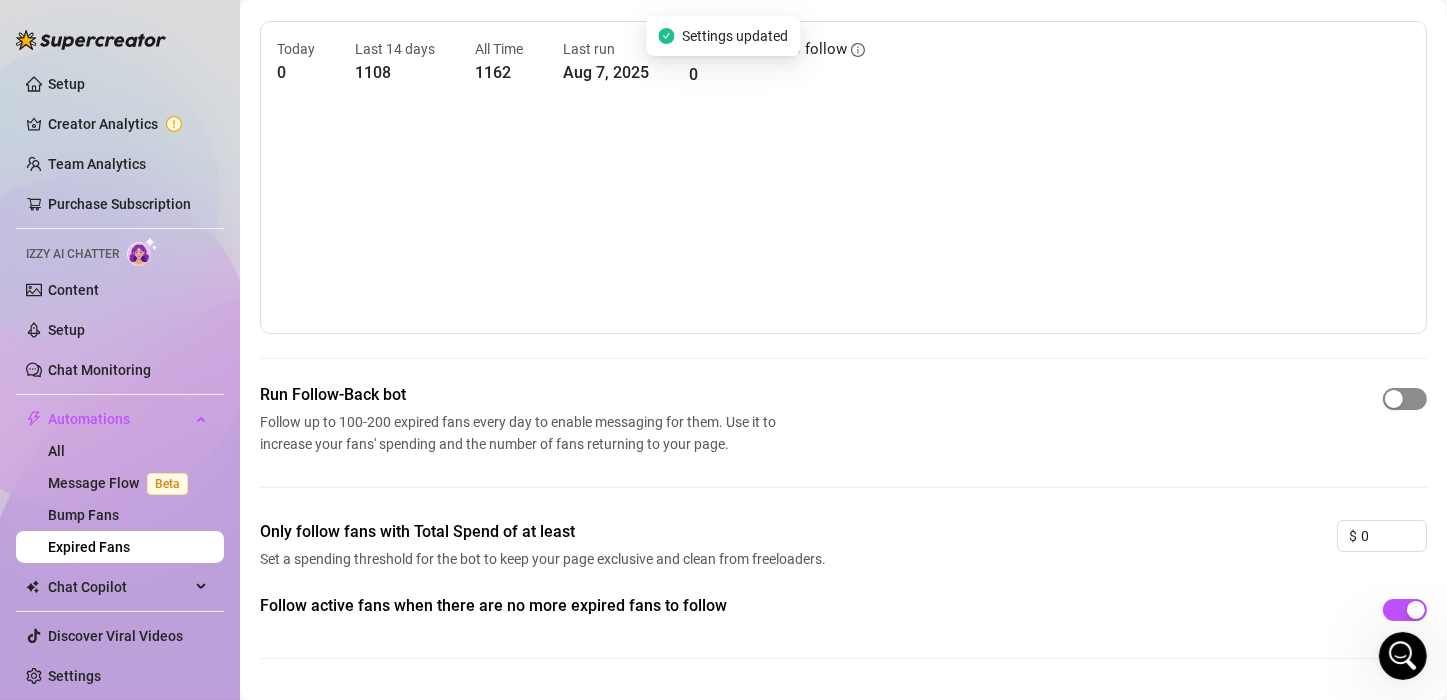 click at bounding box center [1405, 399] 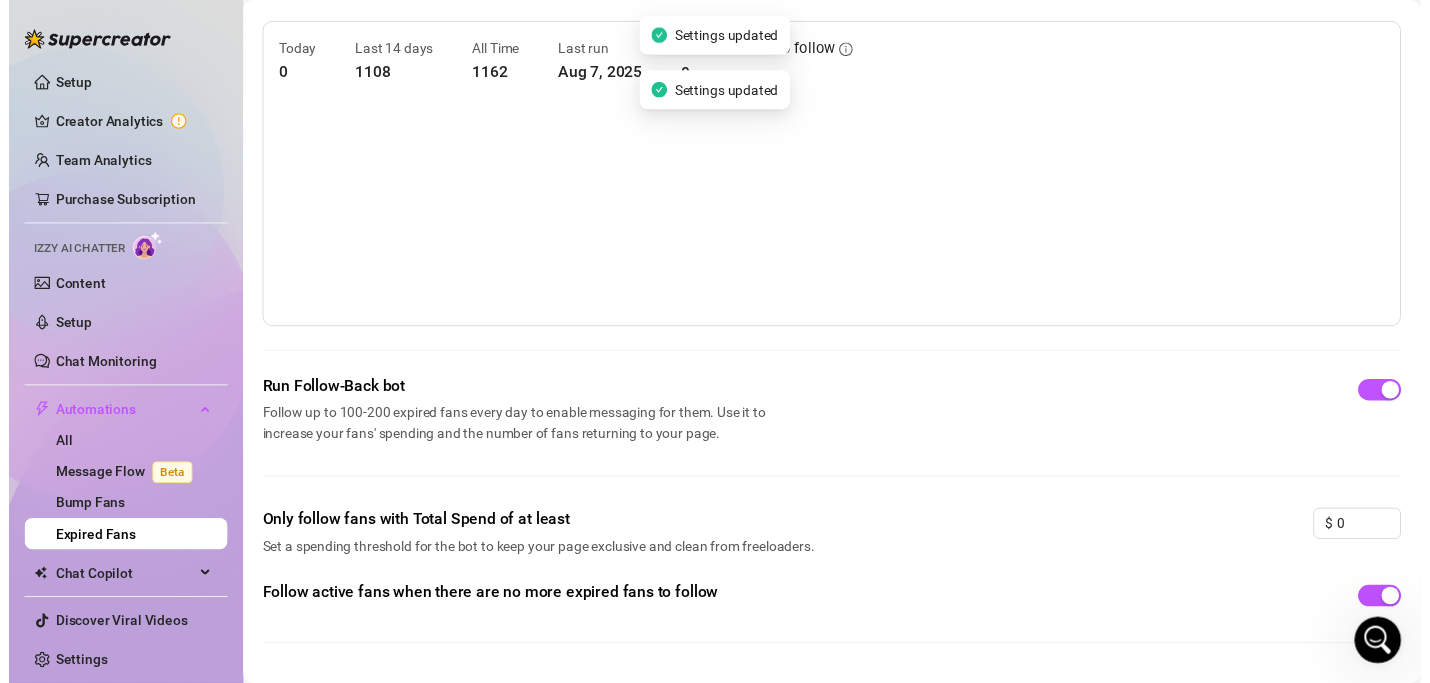 scroll, scrollTop: 0, scrollLeft: 0, axis: both 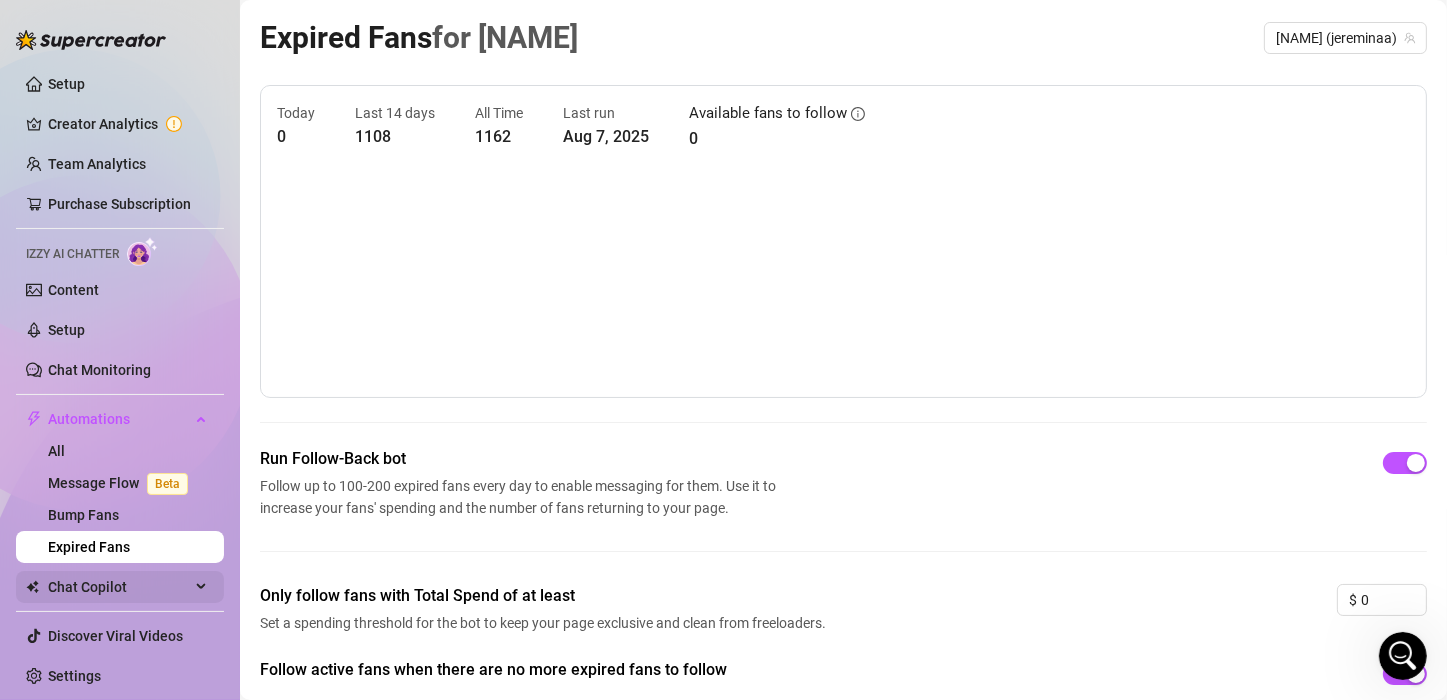 click on "Chat Copilot" at bounding box center (119, 587) 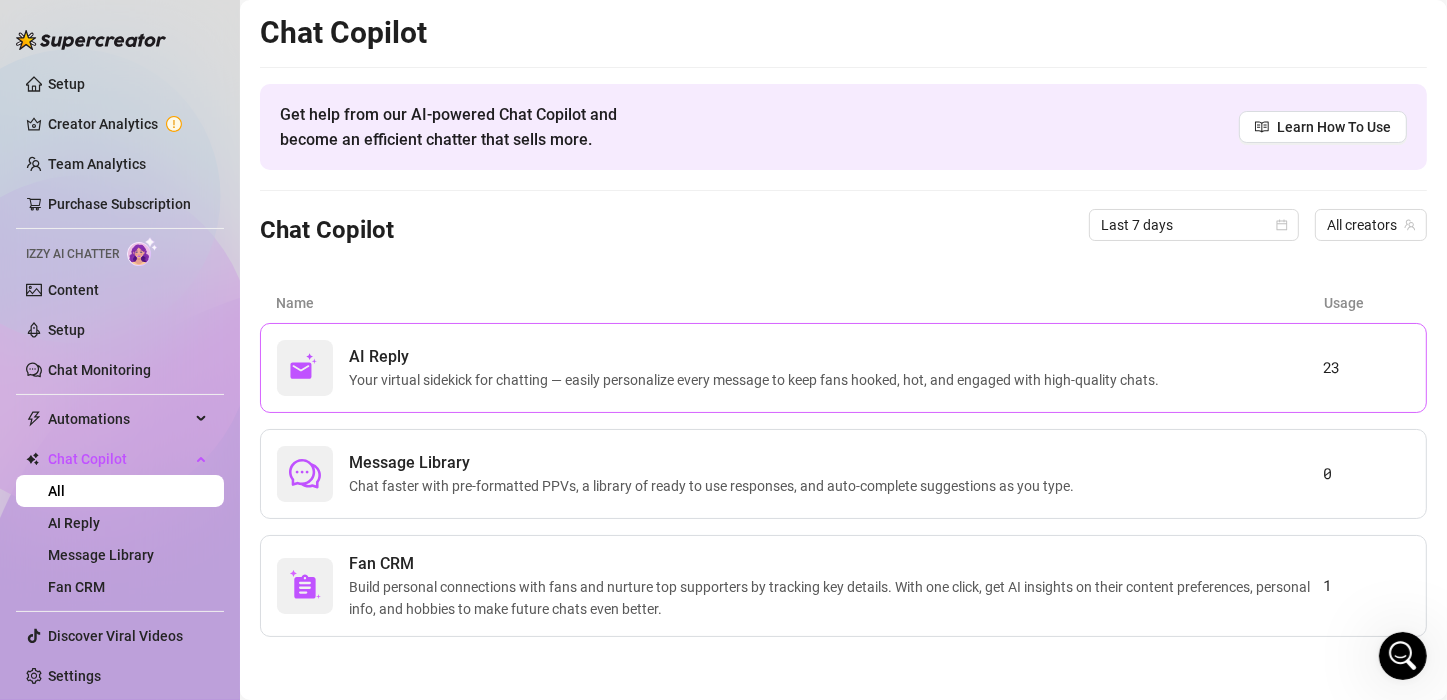 click on "Your virtual sidekick for chatting — easily personalize every message to keep fans hooked, hot, and engaged with high-quality chats." at bounding box center [758, 380] 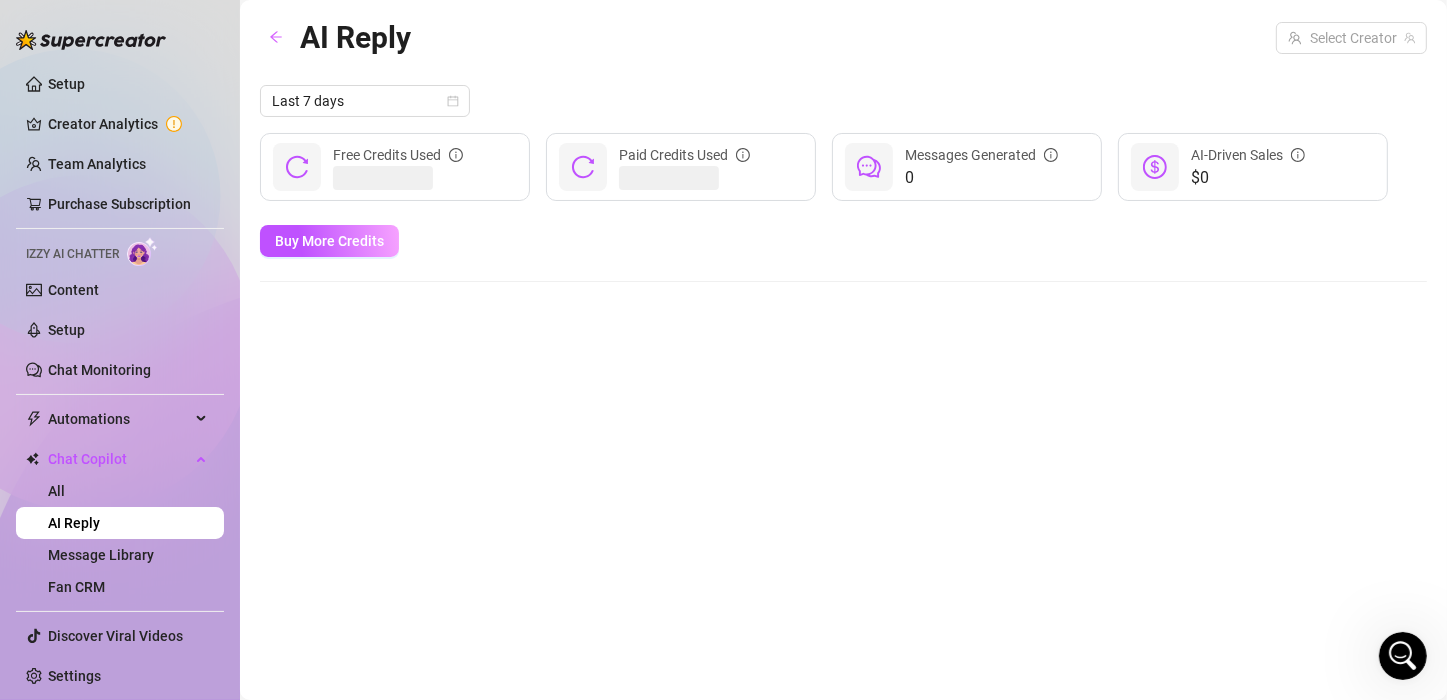 click on "AI Reply Select Creator Last 7 days Free Credits Used Paid Credits Used 0 Messages Generated $0 AI-Driven Sales Buy More Credits" at bounding box center (843, 327) 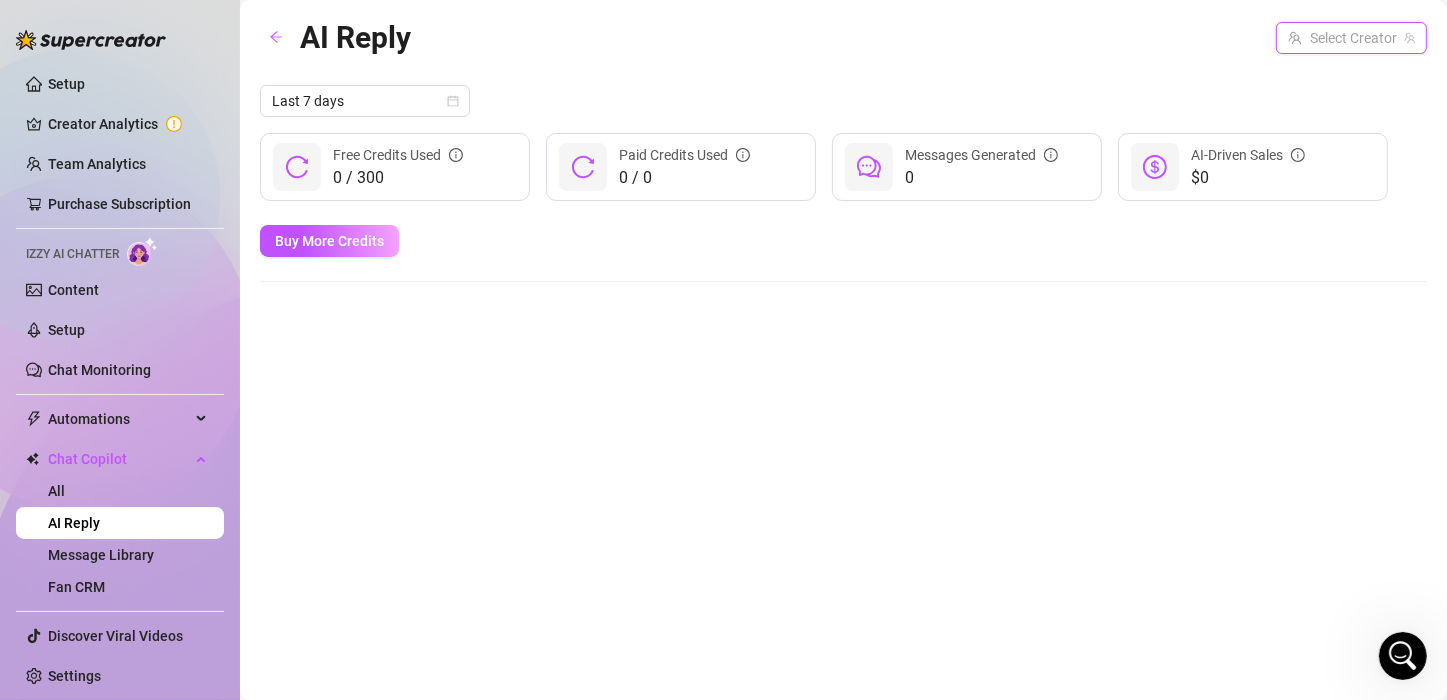 click at bounding box center [1342, 38] 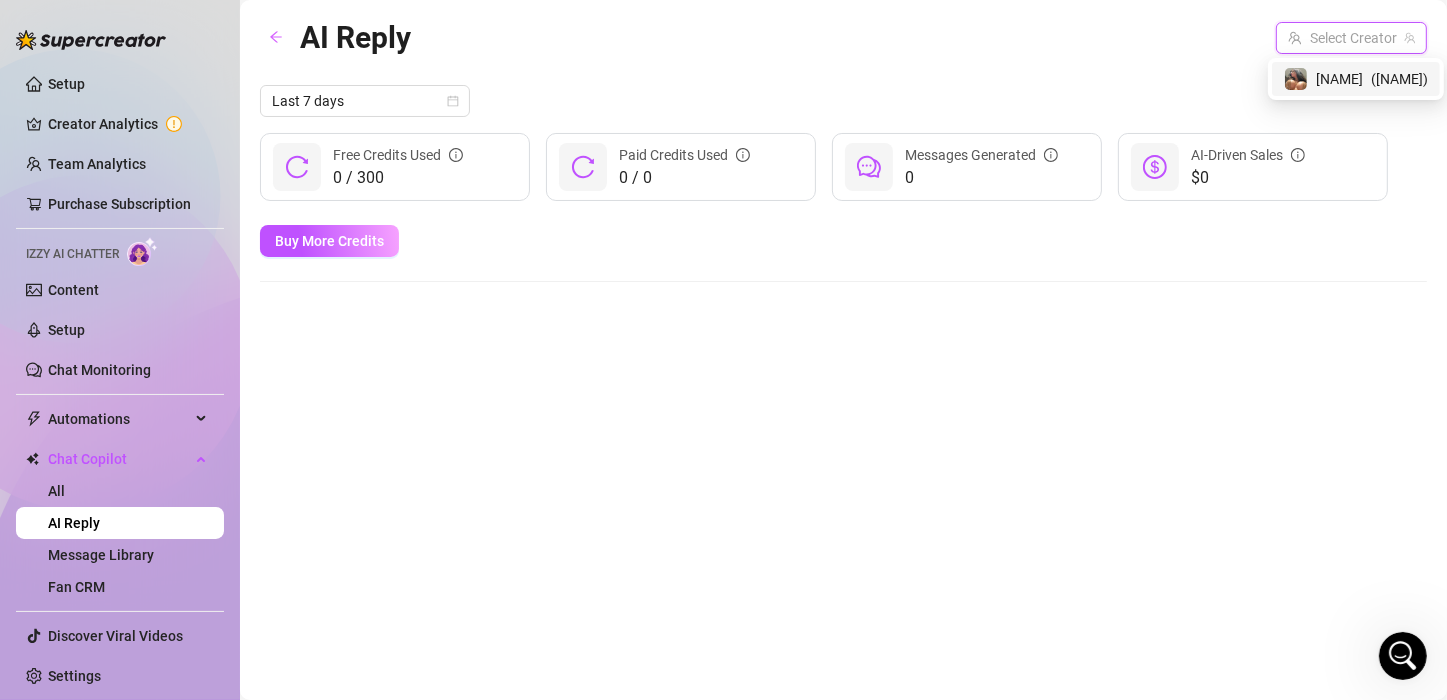 scroll, scrollTop: 177, scrollLeft: 0, axis: vertical 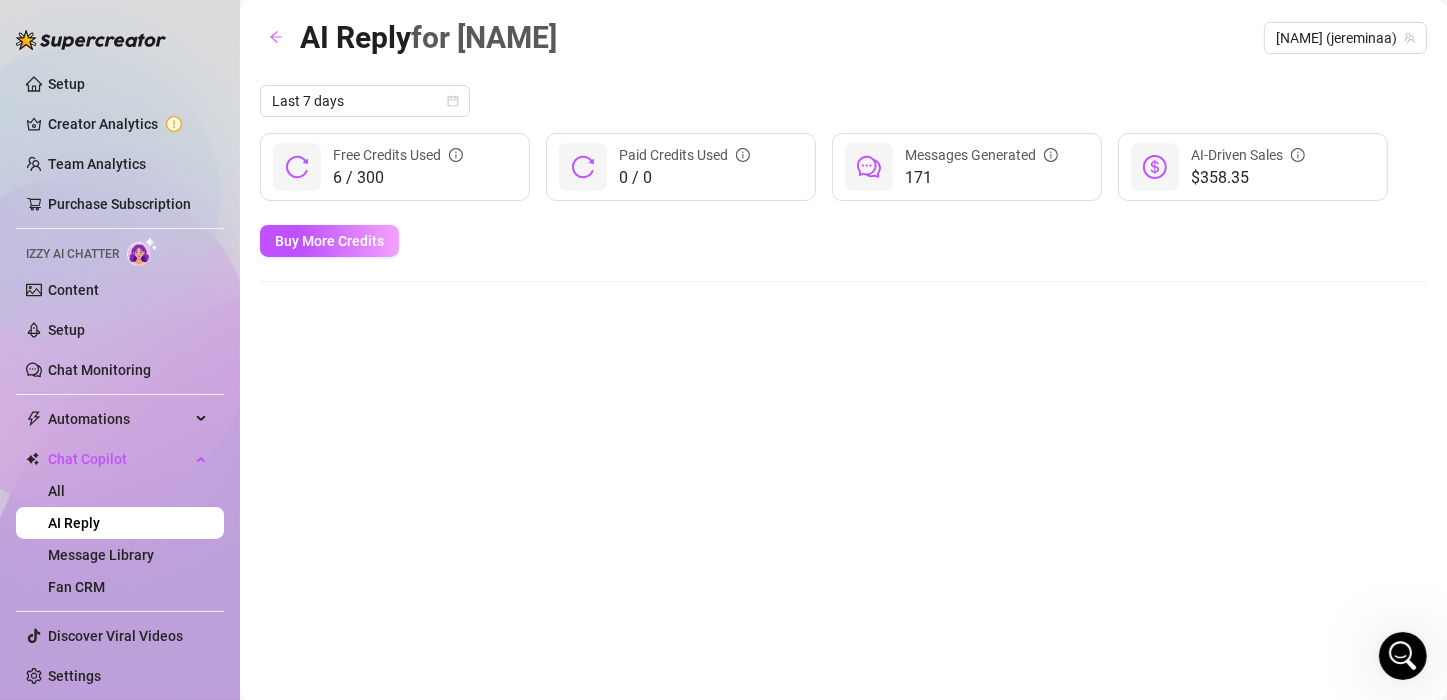 click on "AI Reply for [NAME] [NAME] (jereminaa) Last 7 days 6 / 300 Free Credits Used 0 / 0 Paid Credits Used 171 Messages Generated $358.35 AI-Driven Sales Buy More Credits" at bounding box center [843, 327] 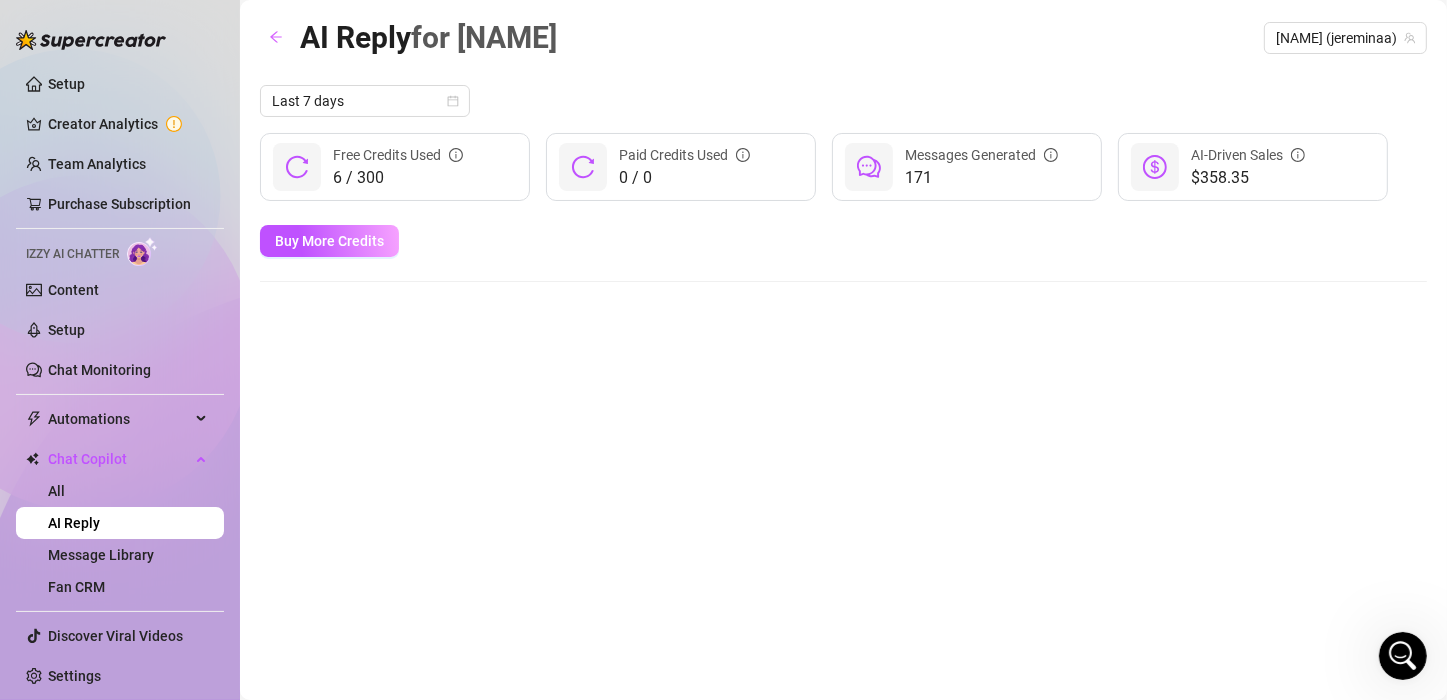 click on "$358.35" at bounding box center [1248, 178] 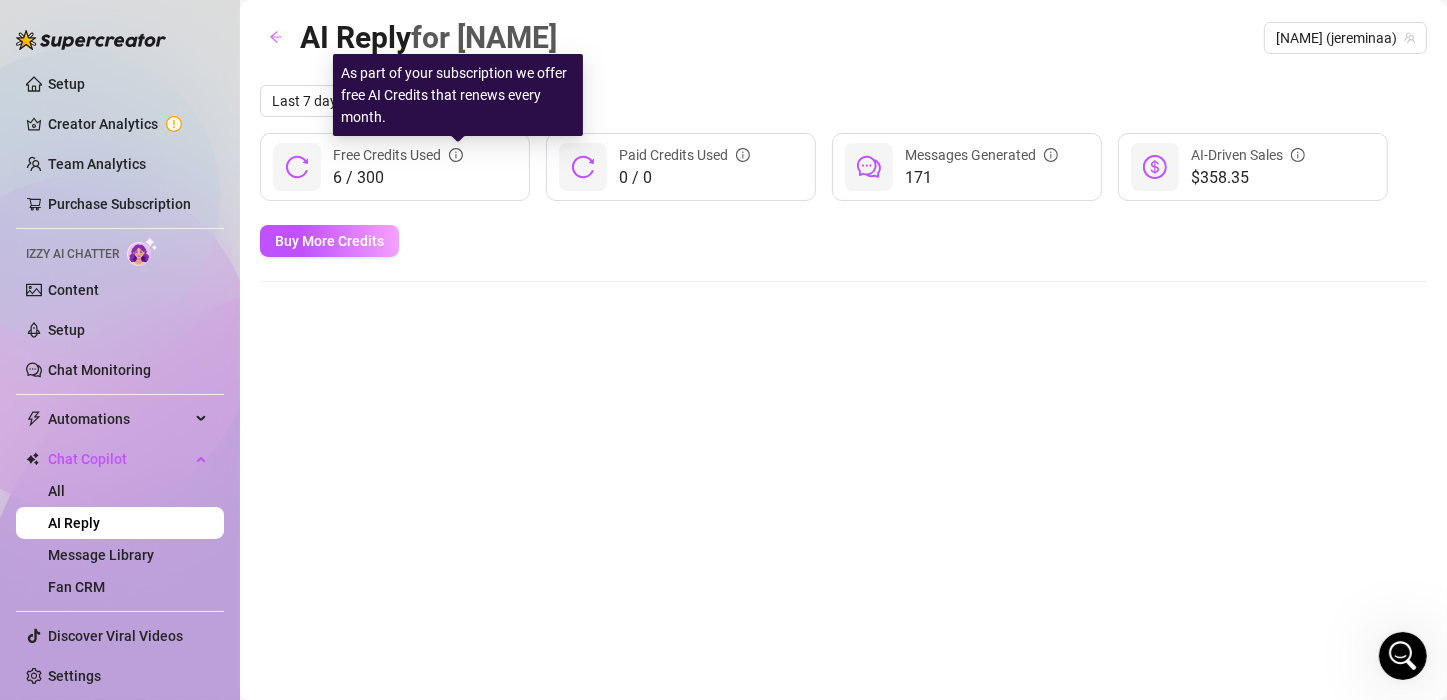 click on "6 / 300 Free Credits Used" at bounding box center (395, 167) 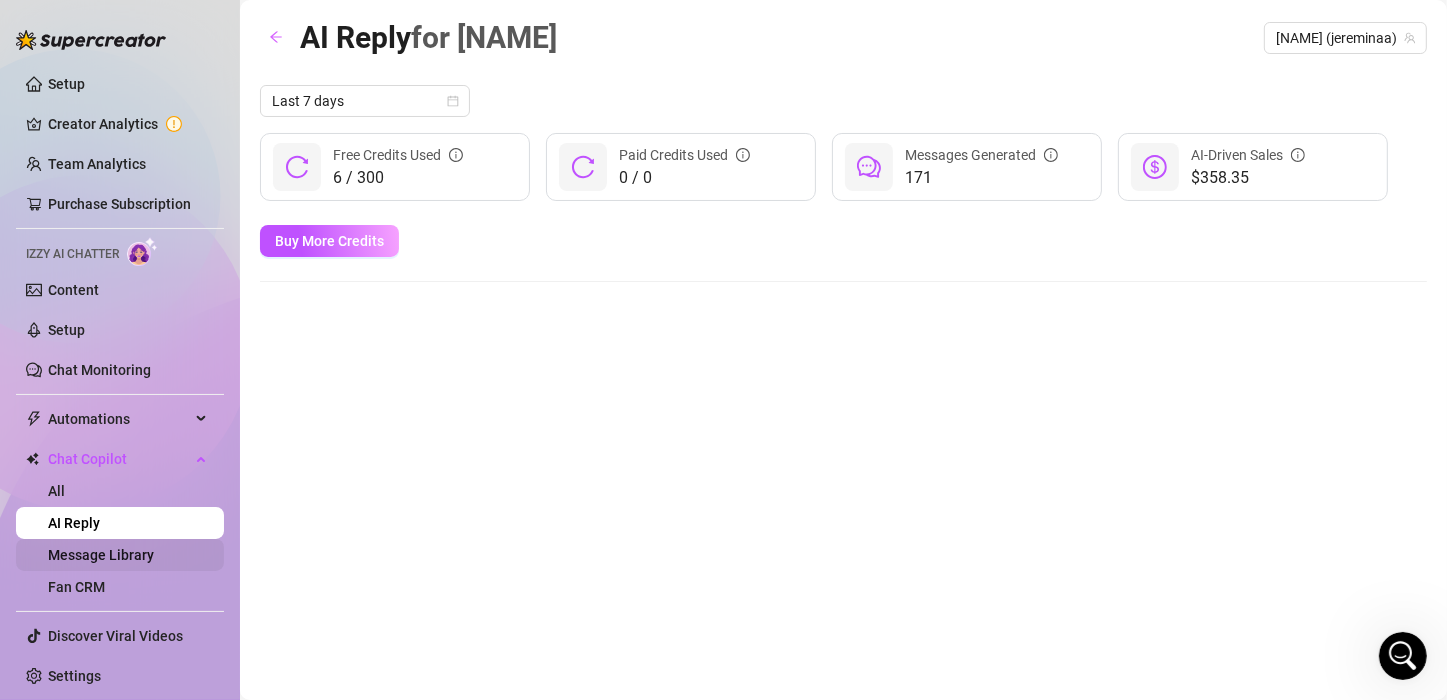 click on "Message Library" at bounding box center [101, 555] 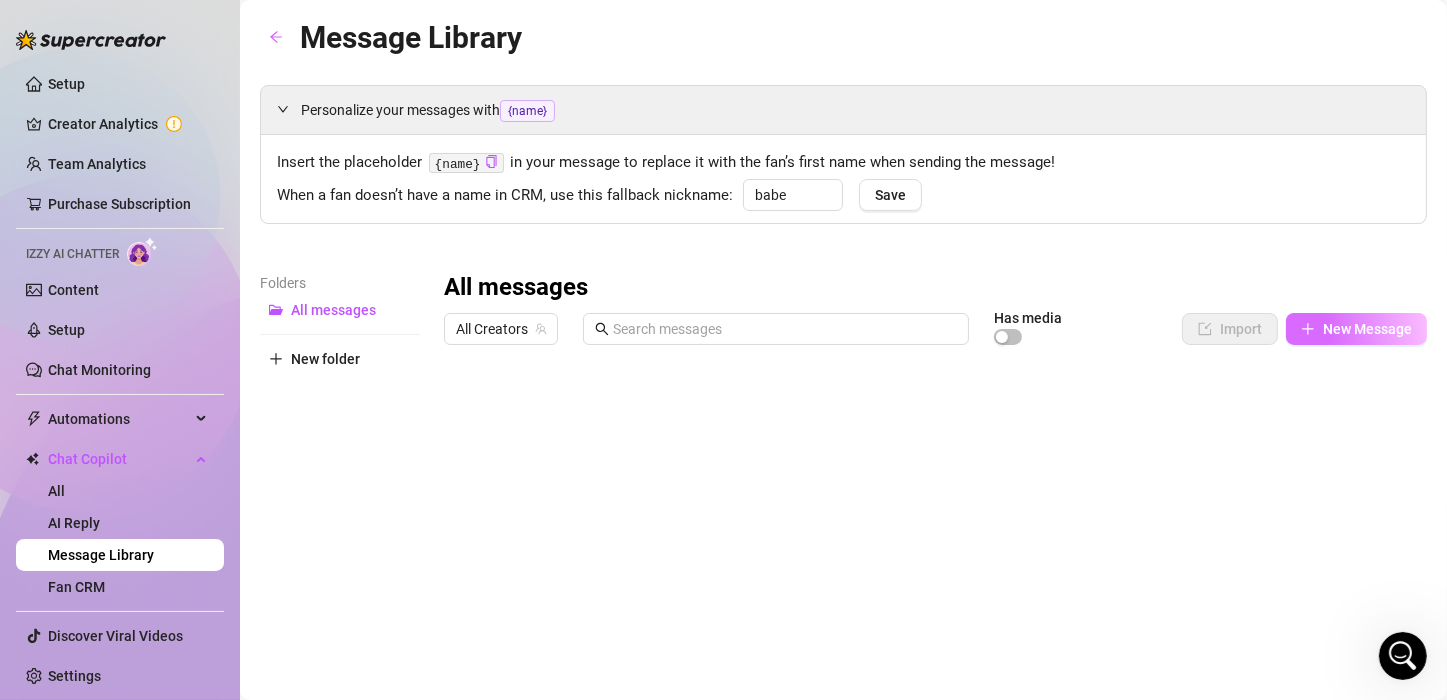 click on "New Message" at bounding box center [1356, 329] 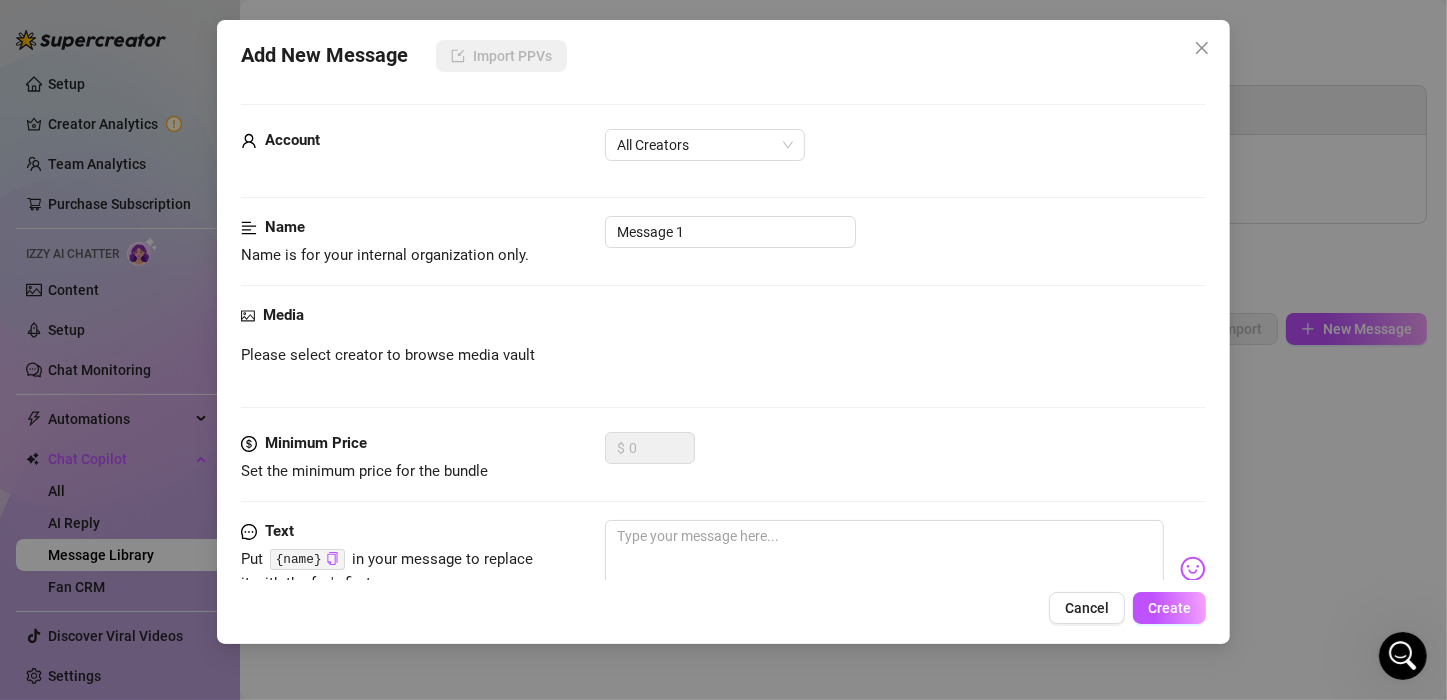 scroll, scrollTop: 160, scrollLeft: 0, axis: vertical 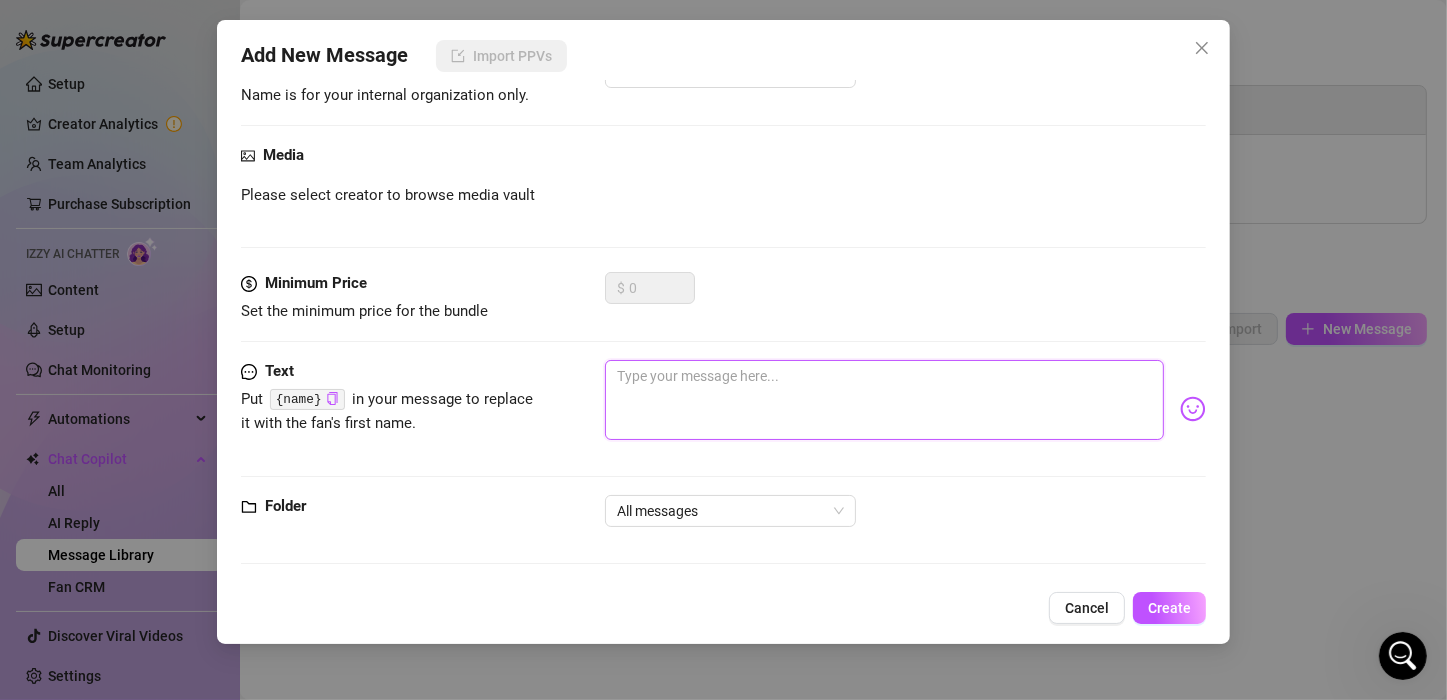 click at bounding box center (884, 400) 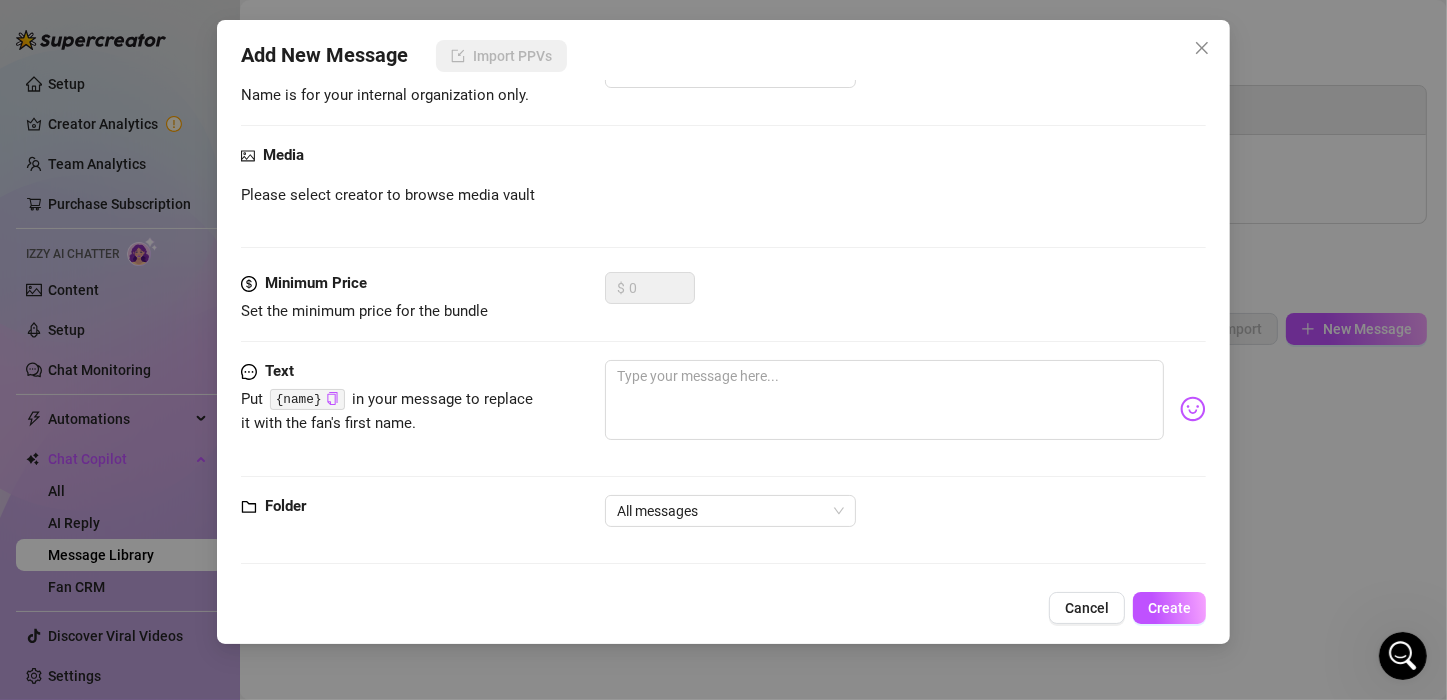 click at bounding box center (1193, 409) 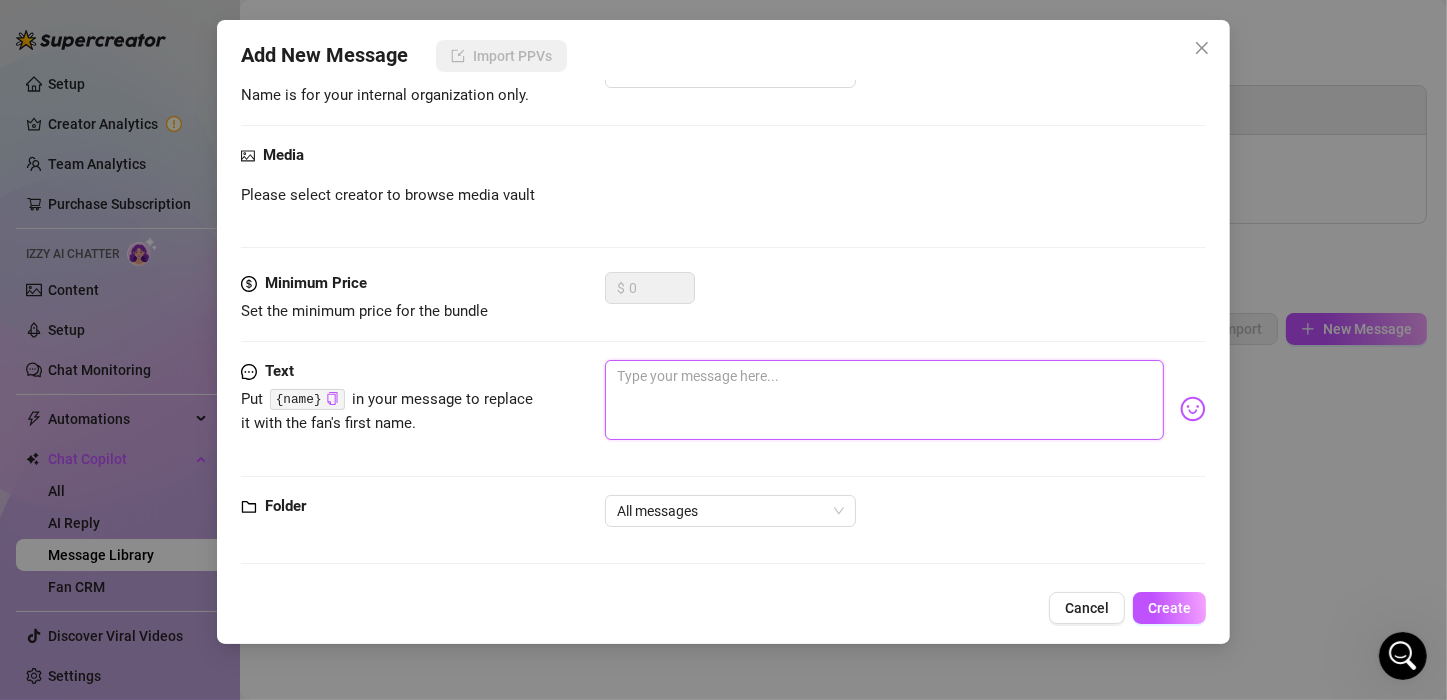click at bounding box center [884, 400] 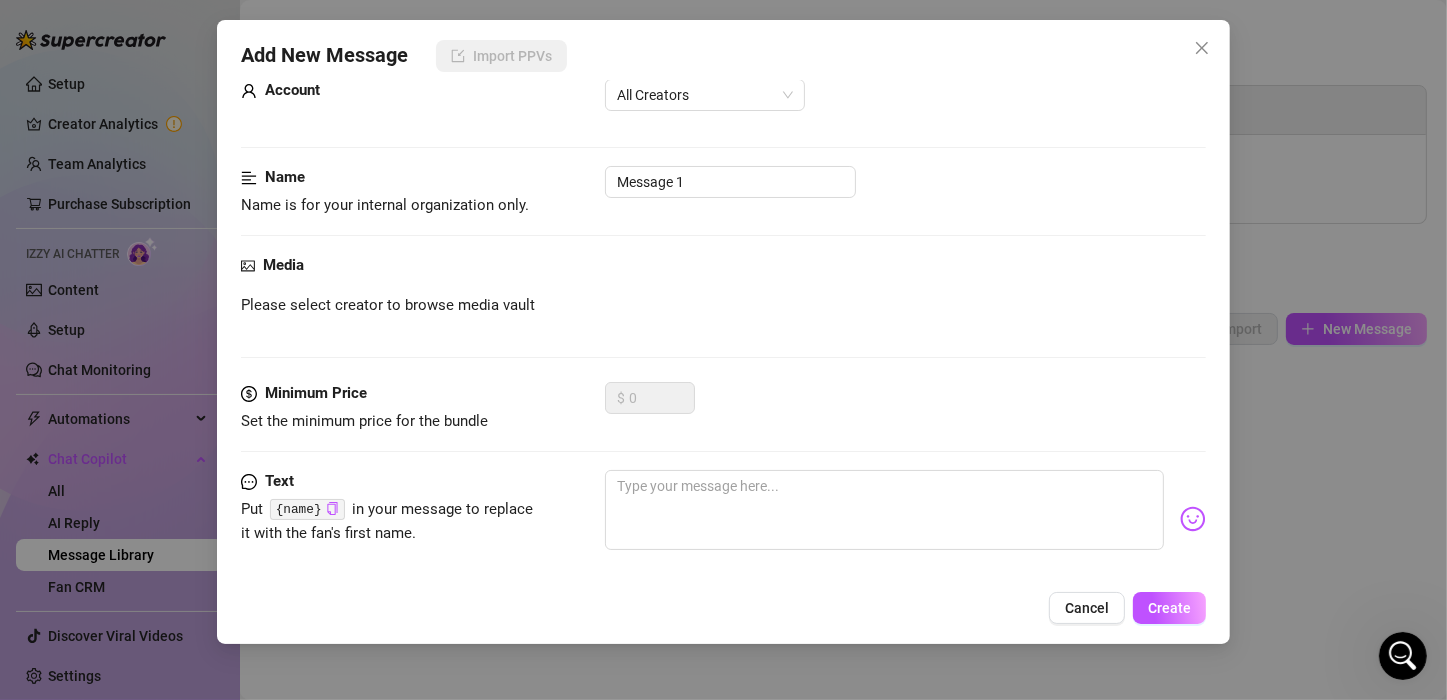 scroll, scrollTop: 48, scrollLeft: 0, axis: vertical 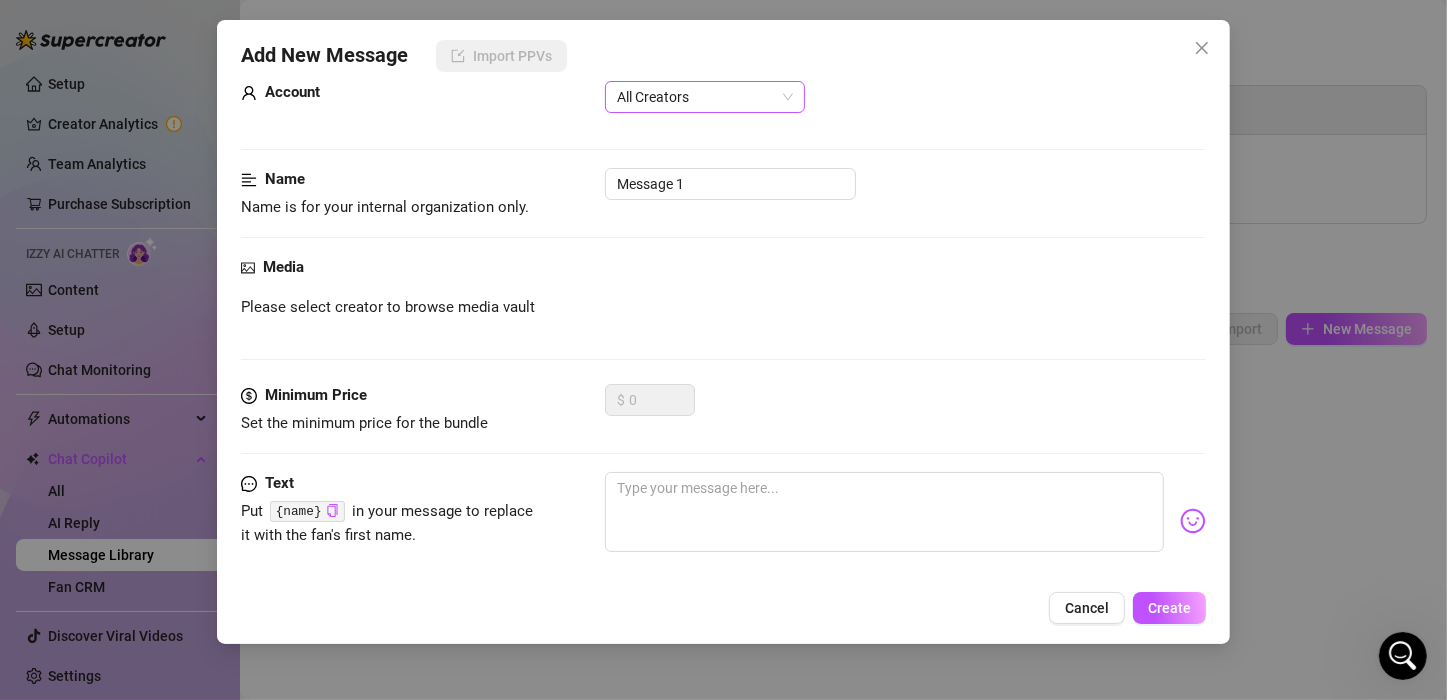 click on "All Creators" at bounding box center [705, 97] 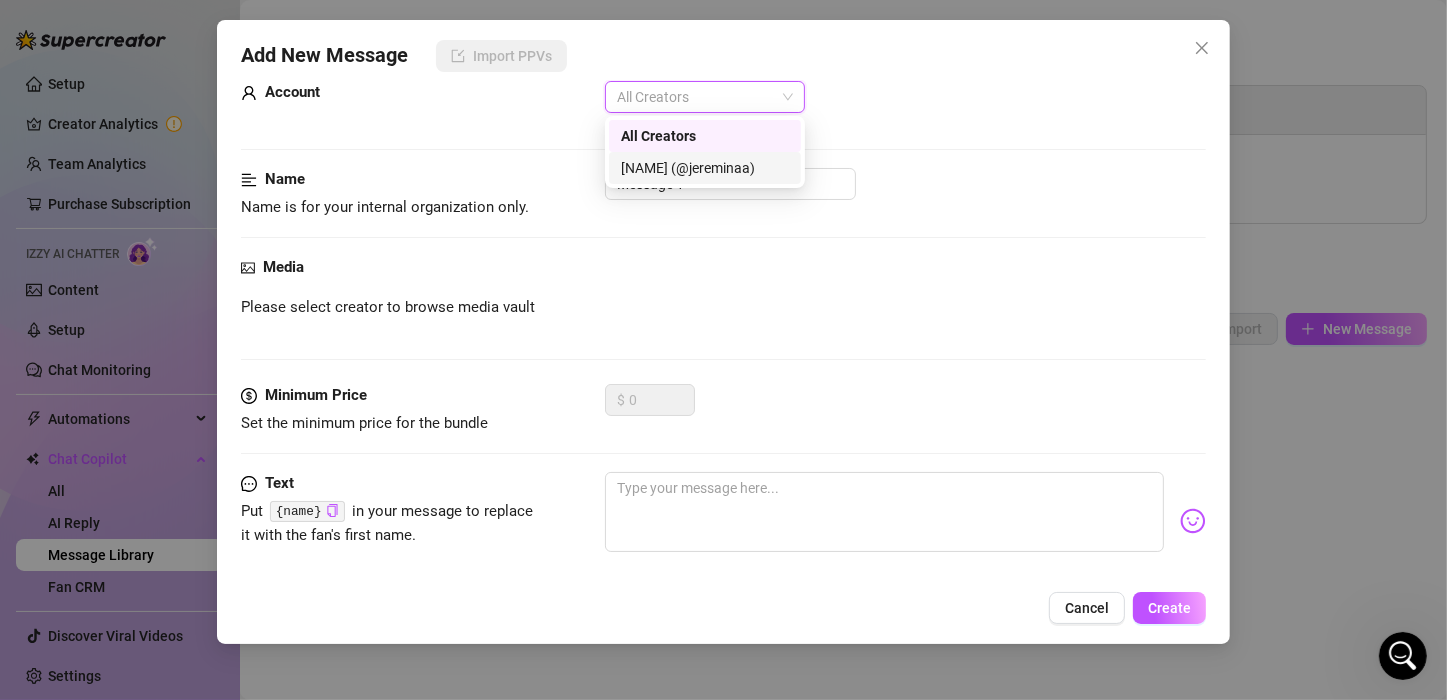 click on "[NAME] (@jereminaa)" at bounding box center (705, 168) 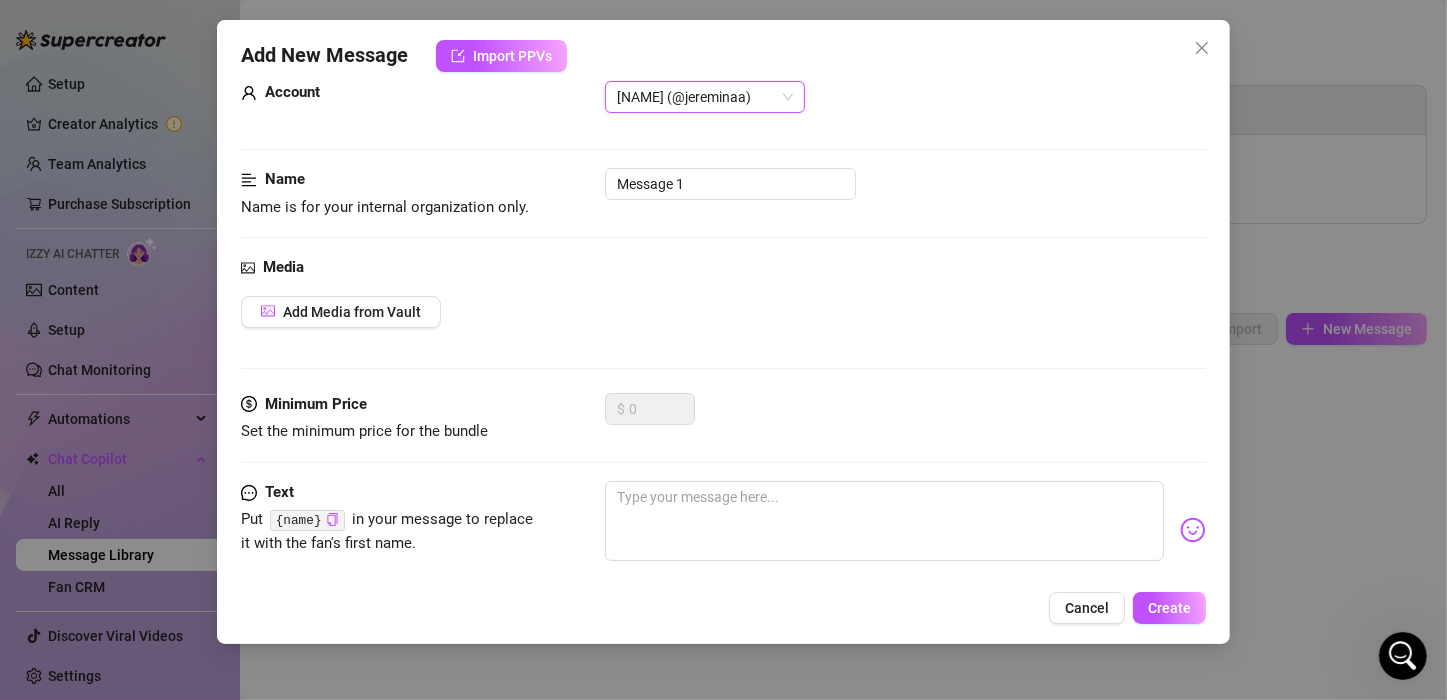 click on "[NAME] (@jereminaa)" at bounding box center [705, 97] 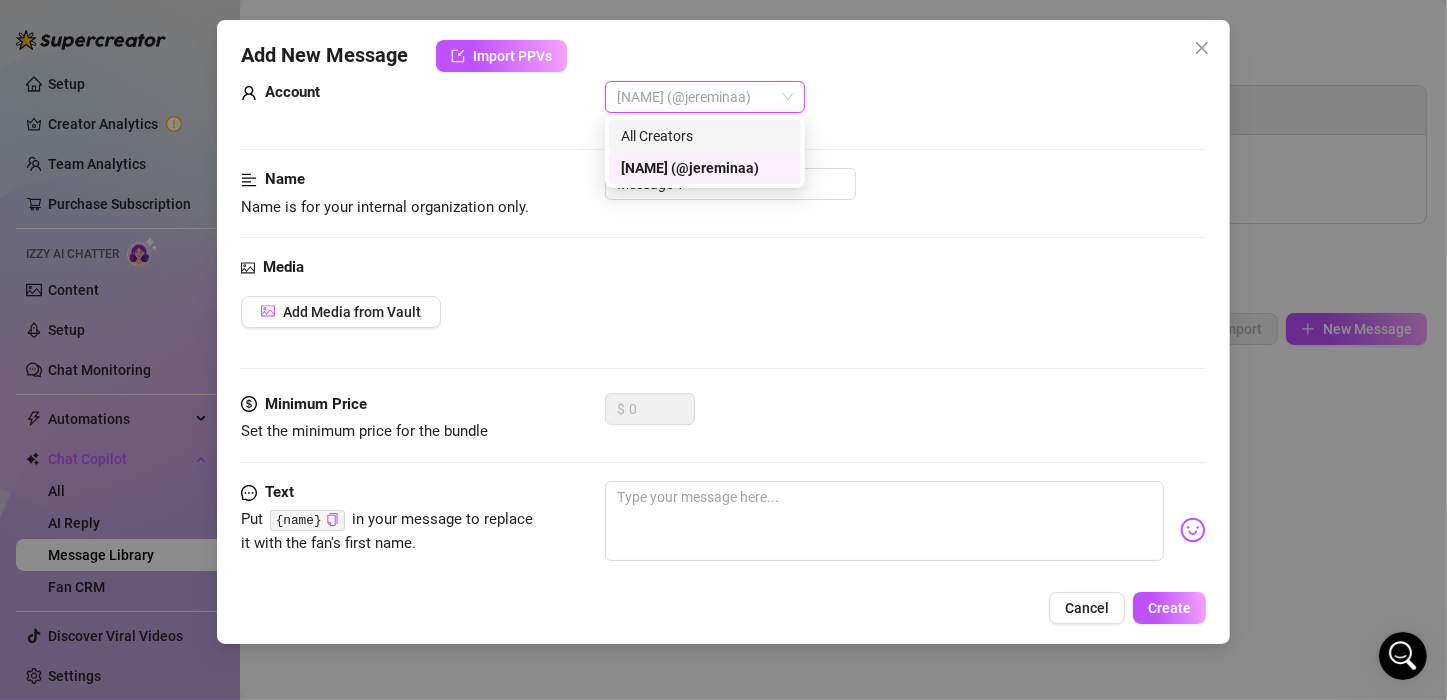 click on "All Creators" at bounding box center (705, 136) 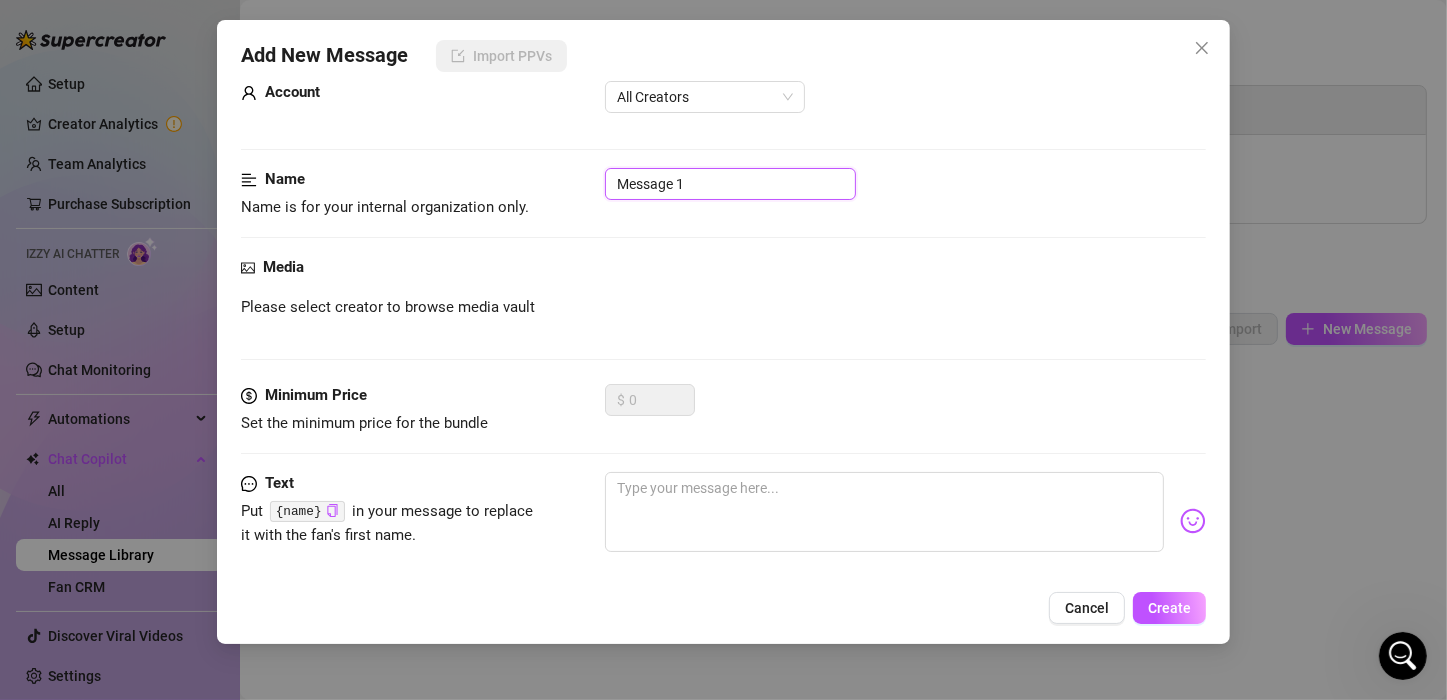 click on "Message 1" at bounding box center (730, 184) 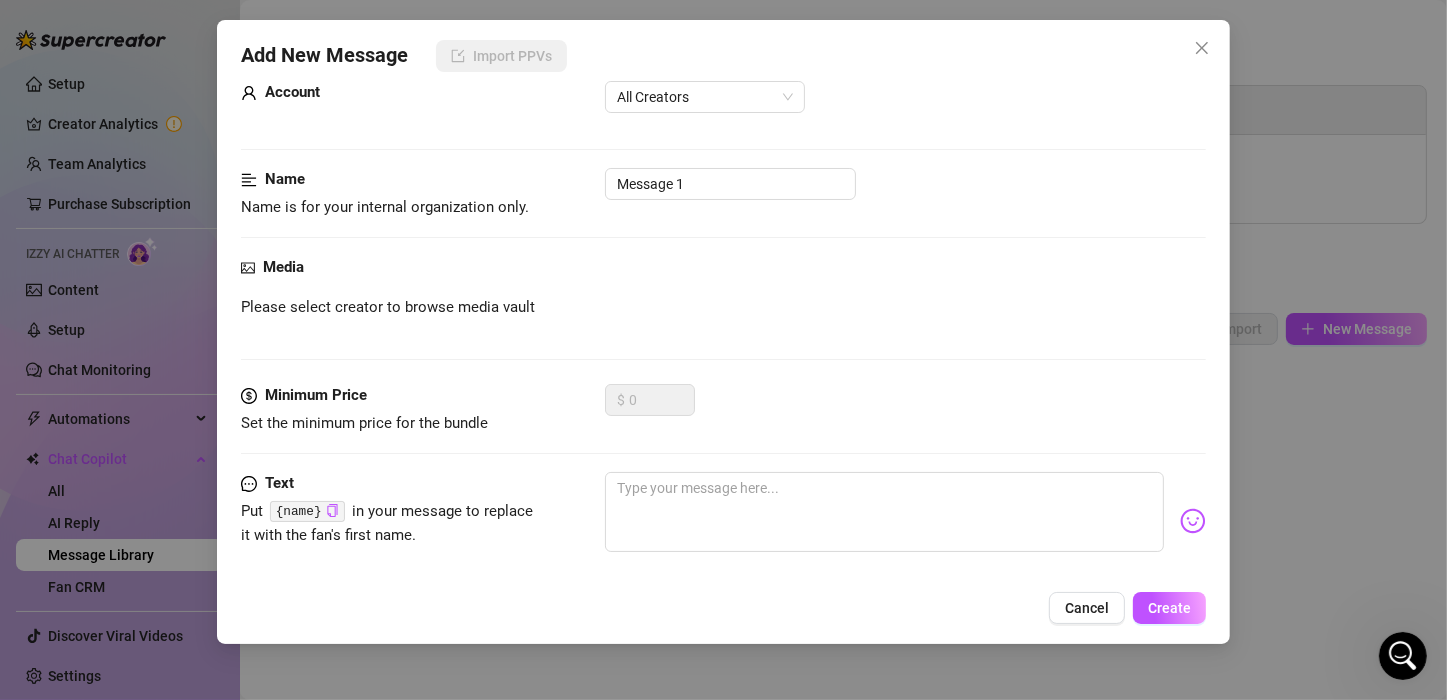 scroll, scrollTop: 160, scrollLeft: 0, axis: vertical 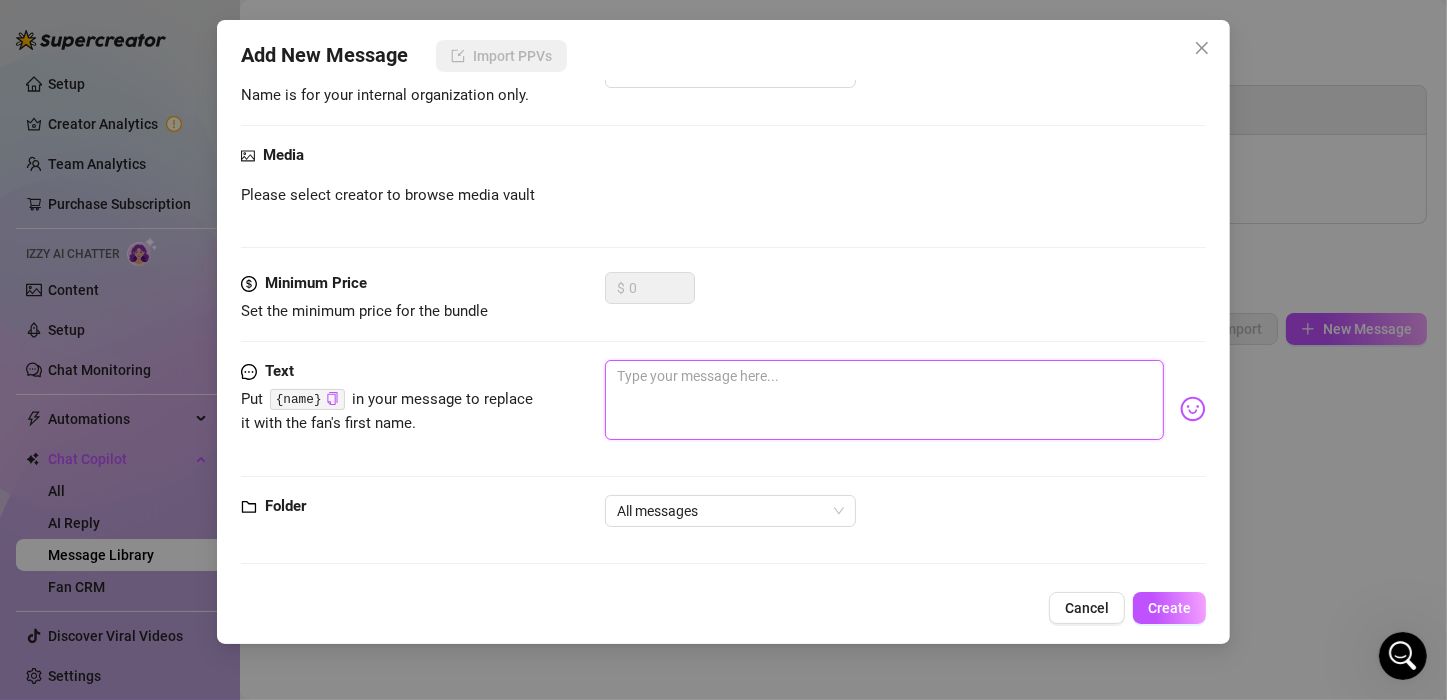 click at bounding box center (884, 400) 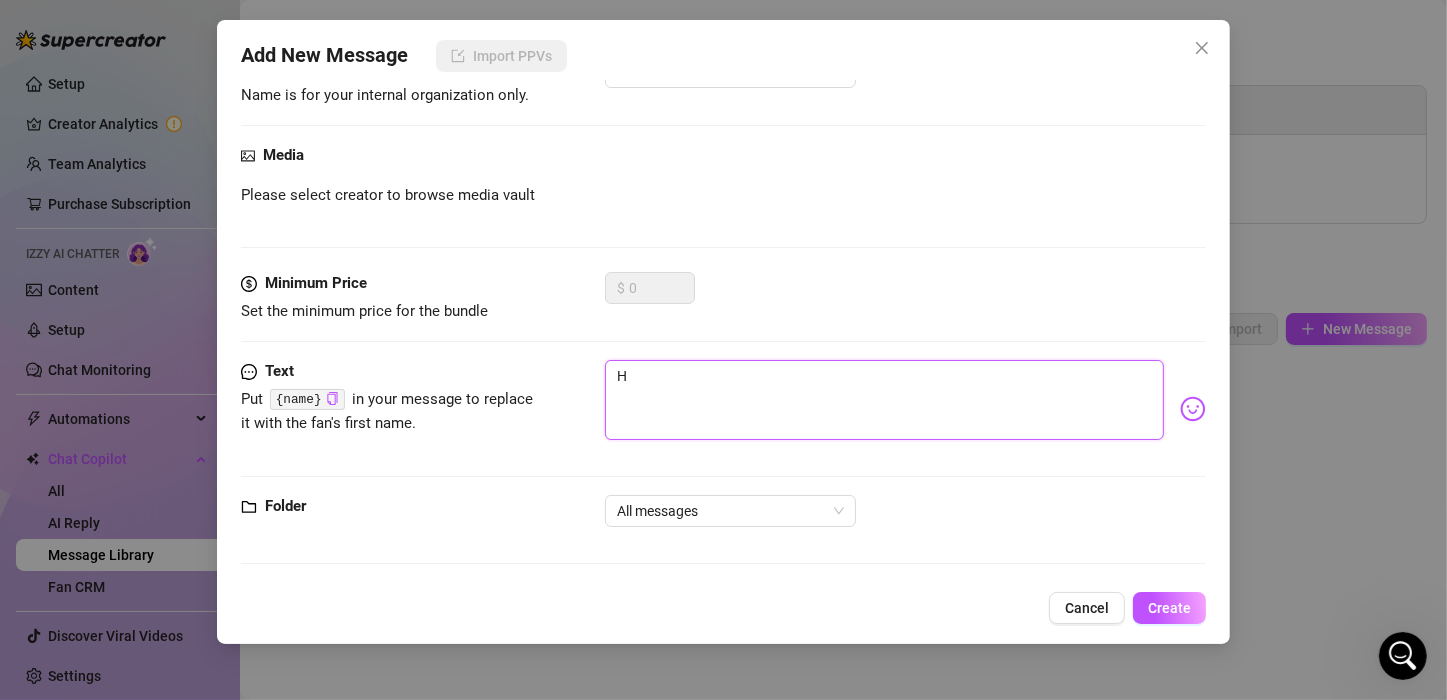 type on "H" 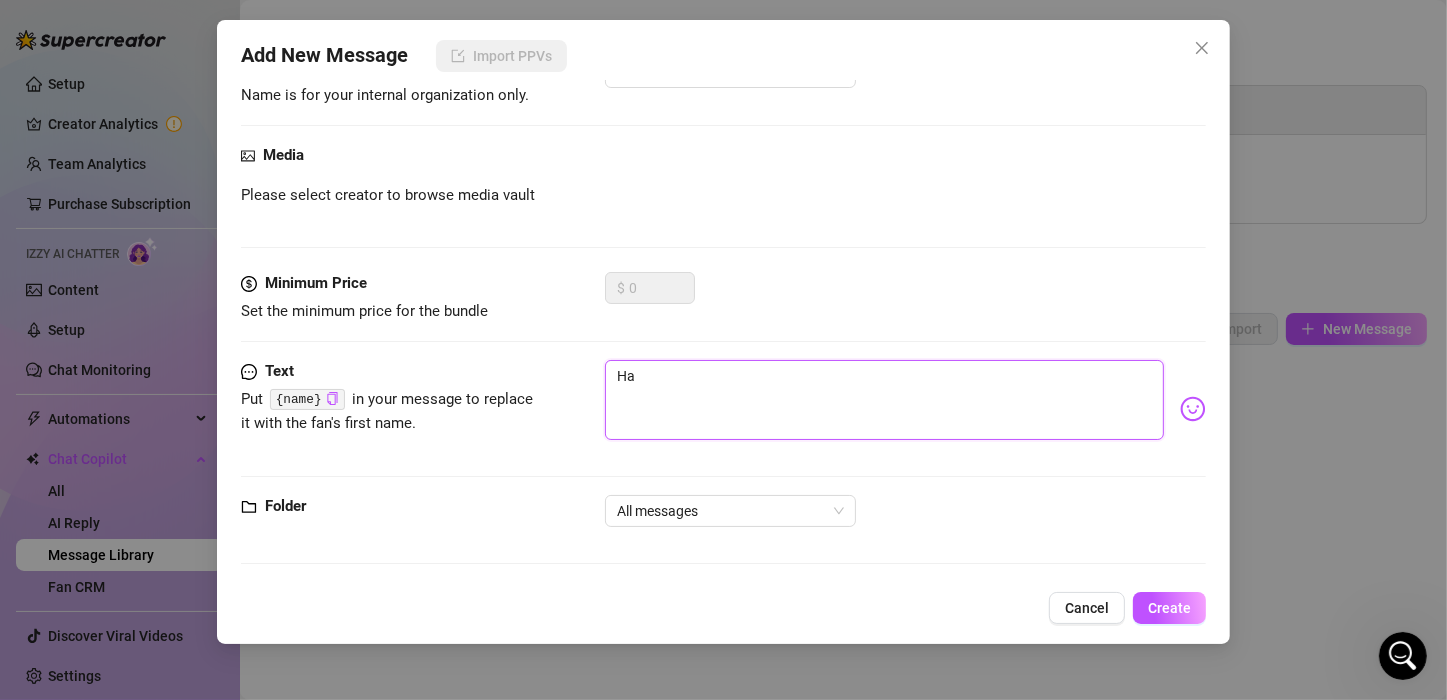 type on "Hal" 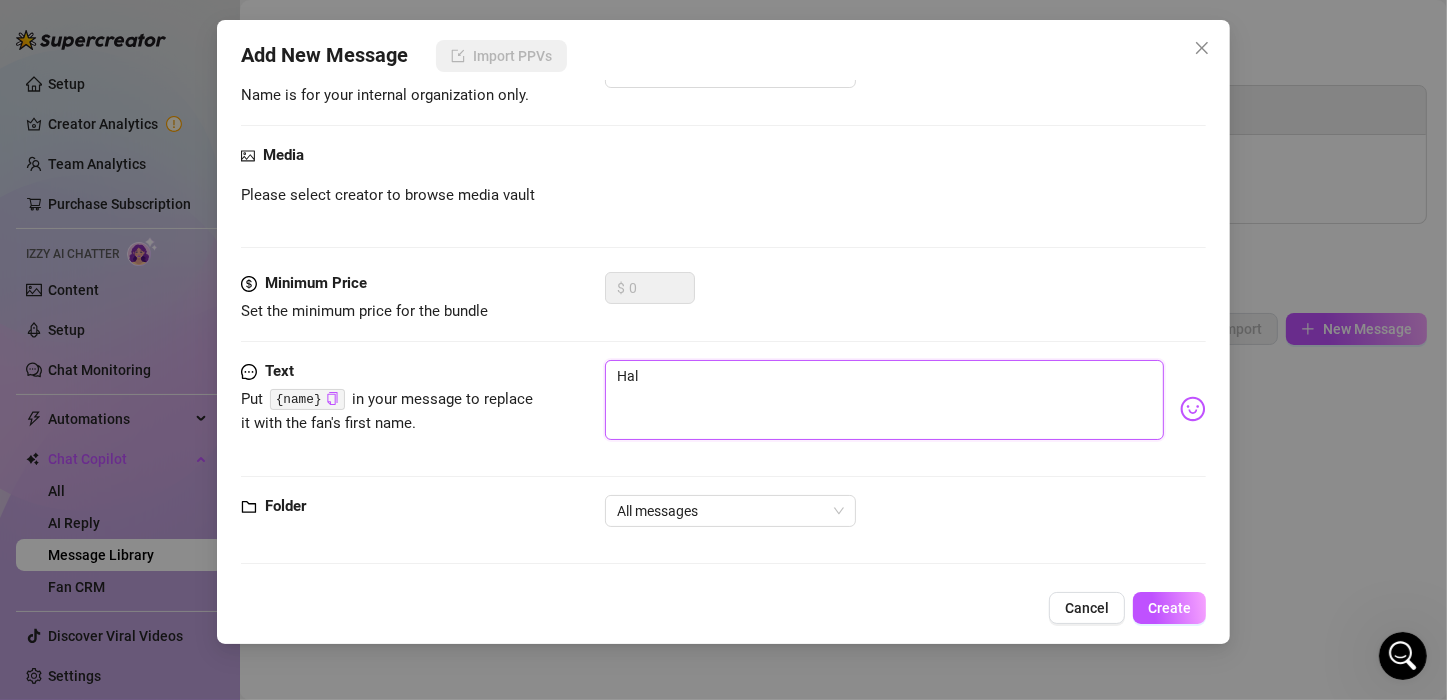 type on "Hall" 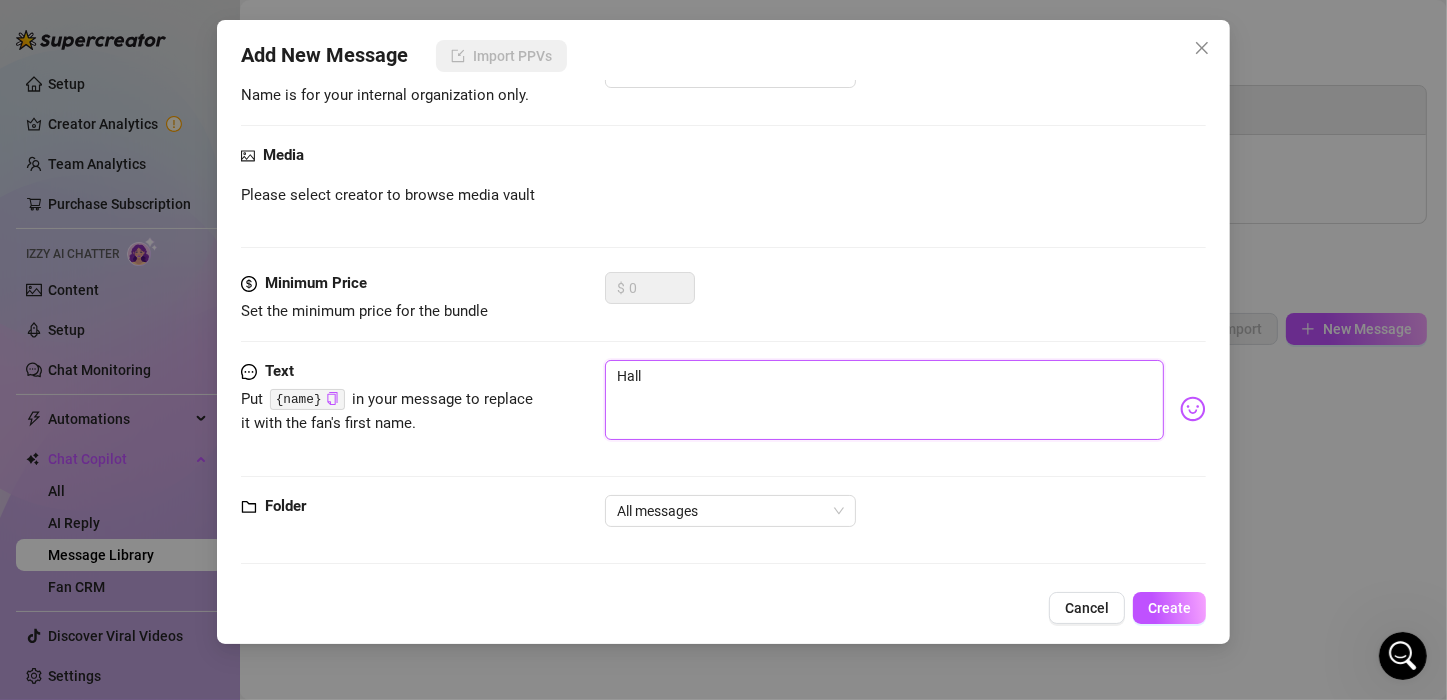 type on "Hal" 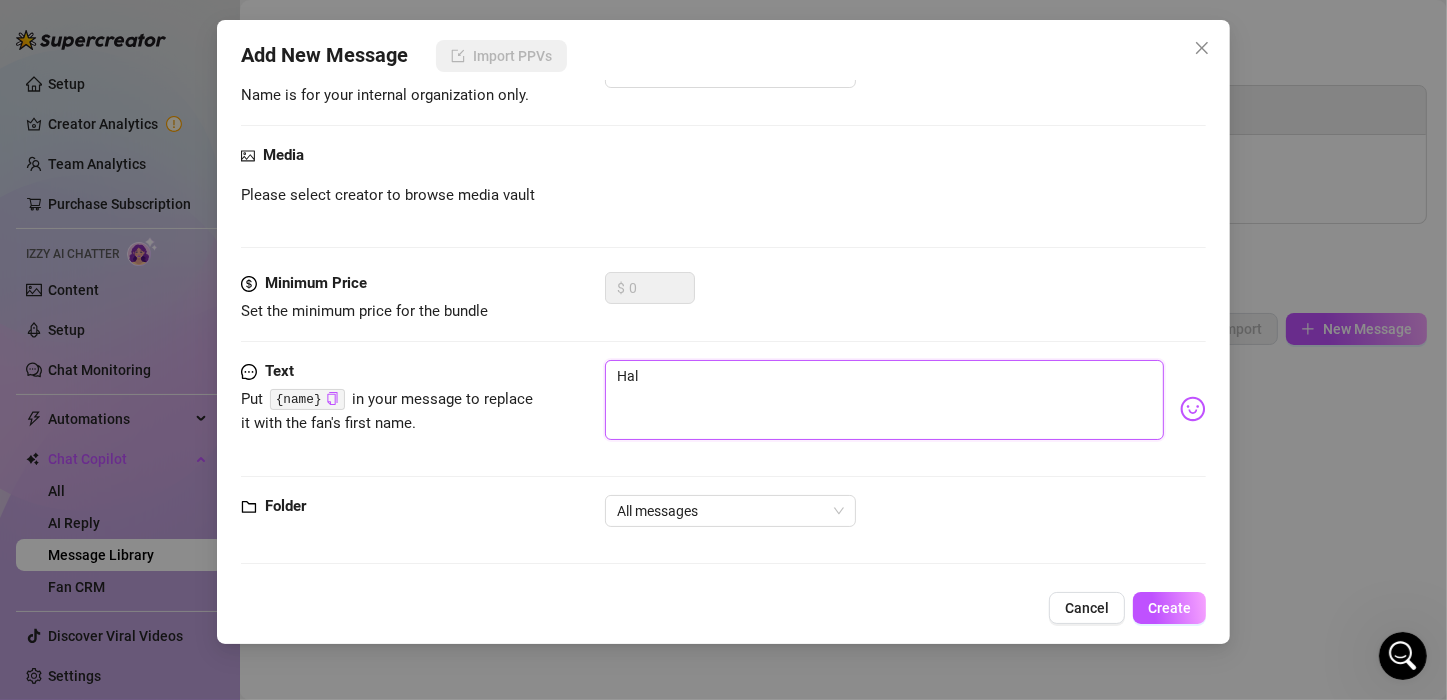 type on "Ha" 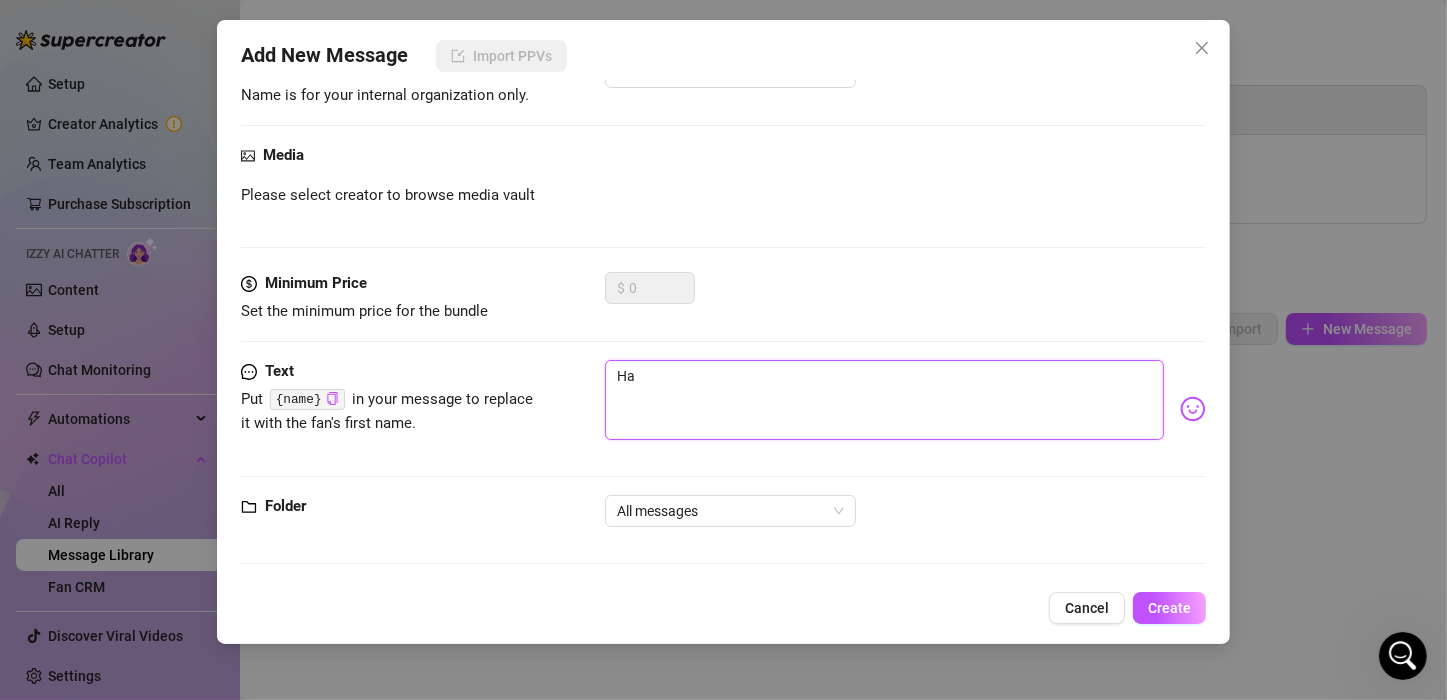 type on "Ha" 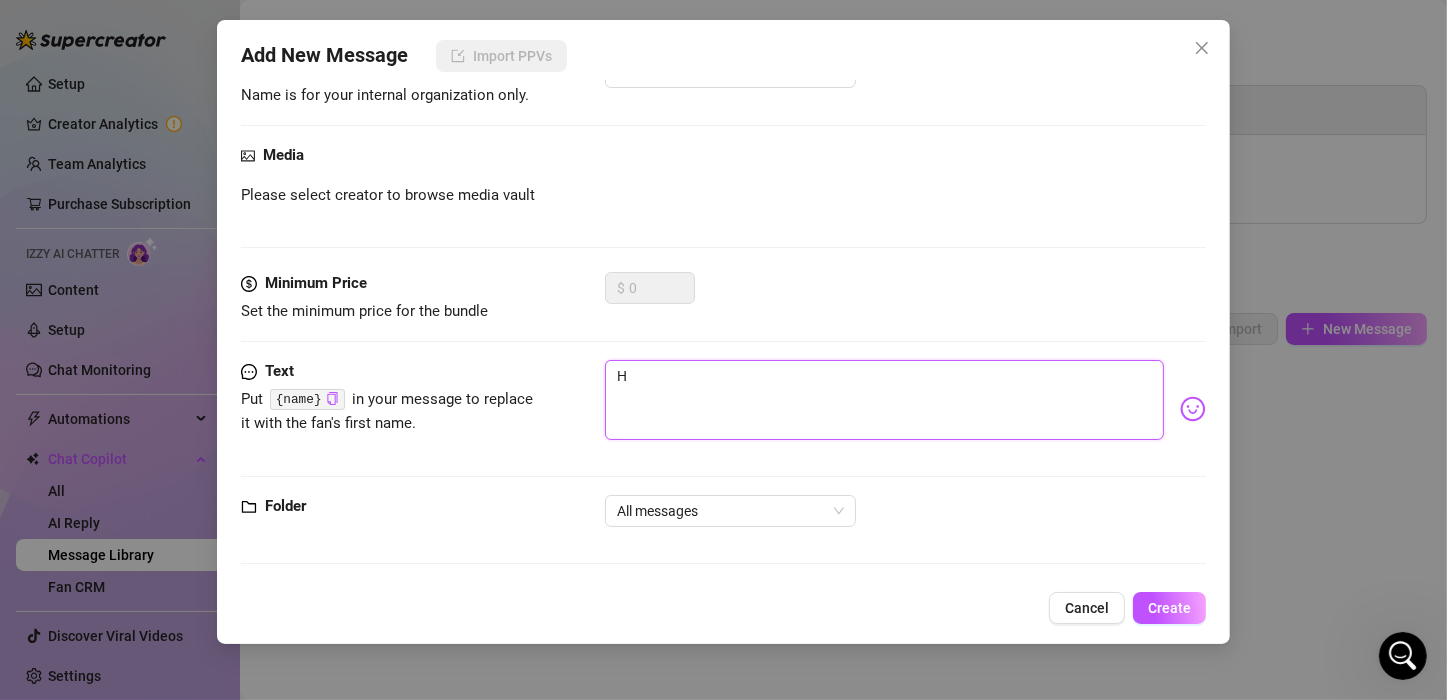 type on "He" 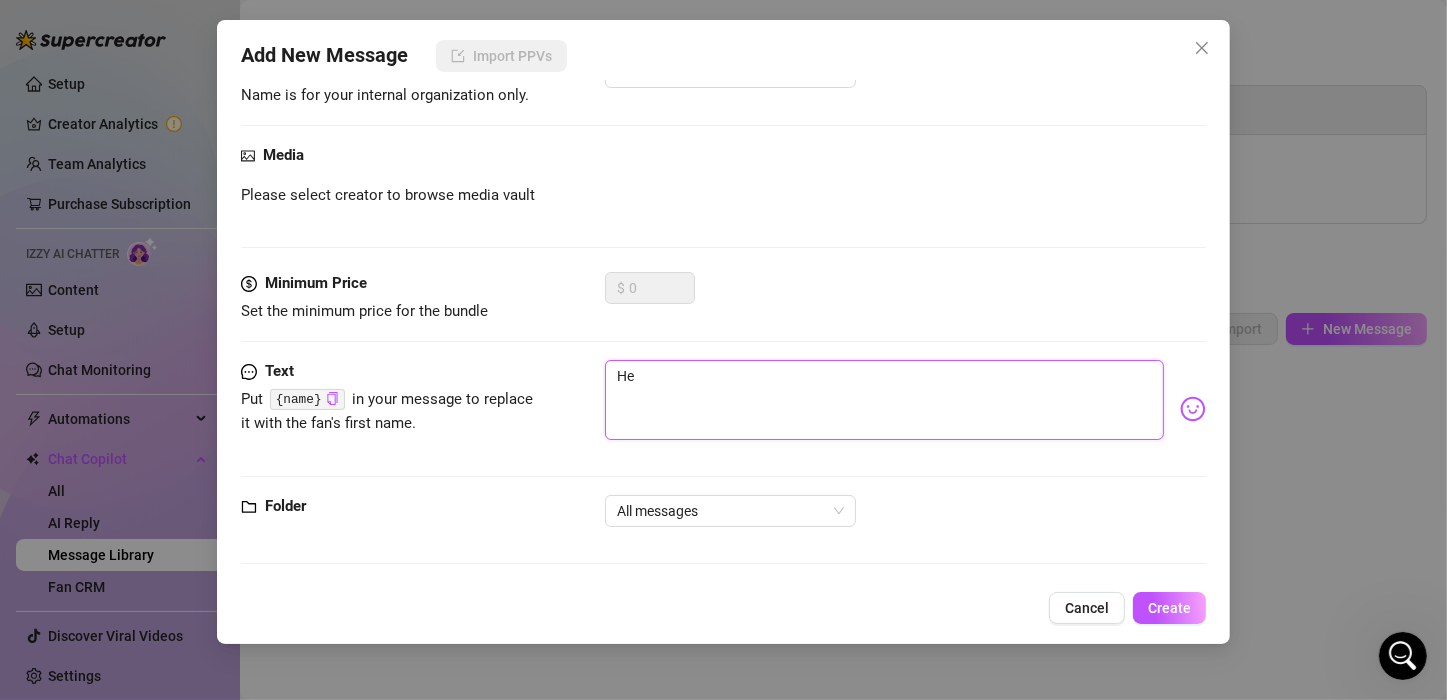 type on "Hel" 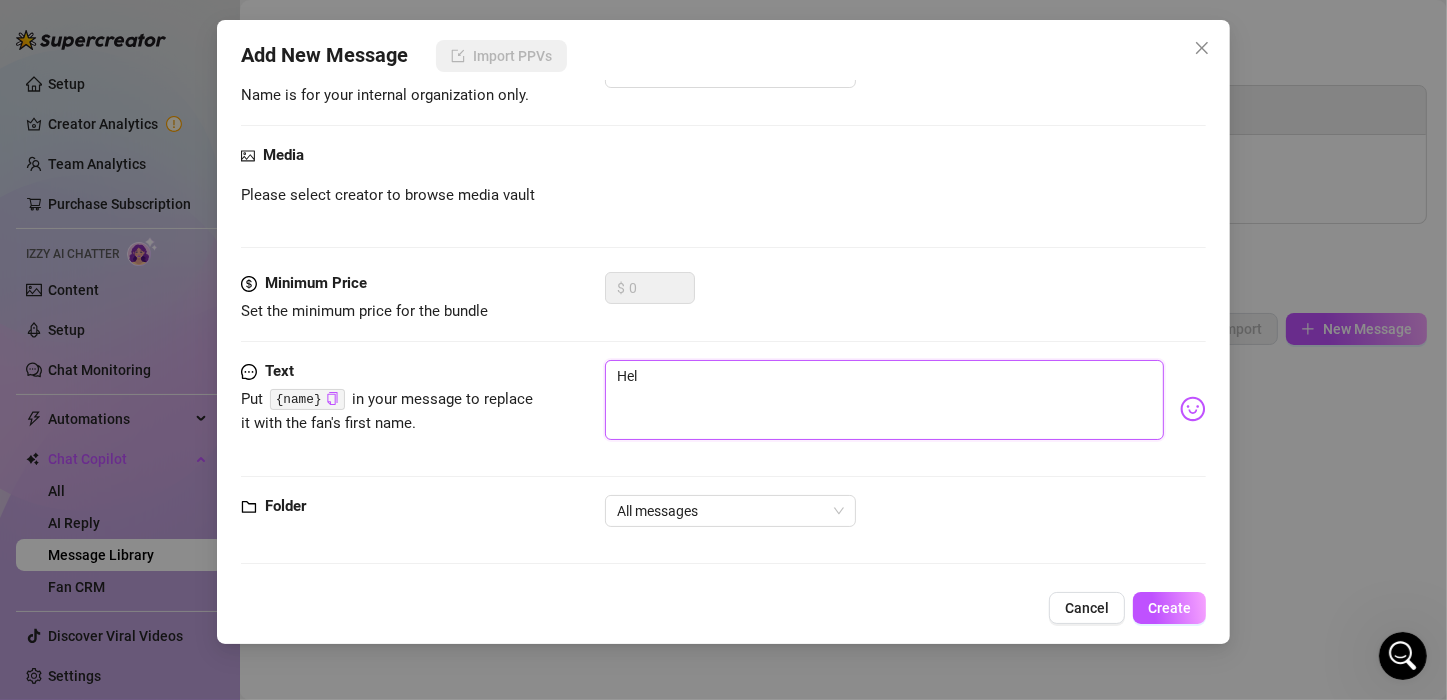 type on "Hell" 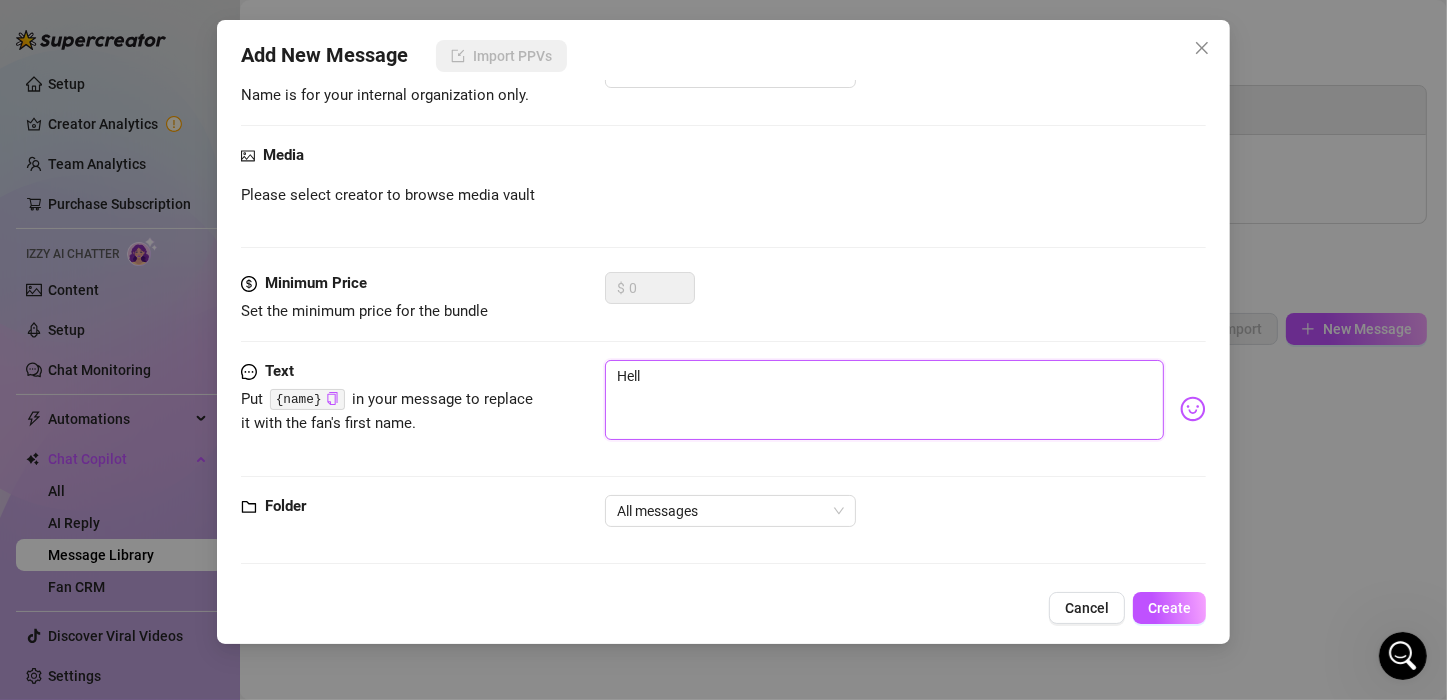 type on "Hello" 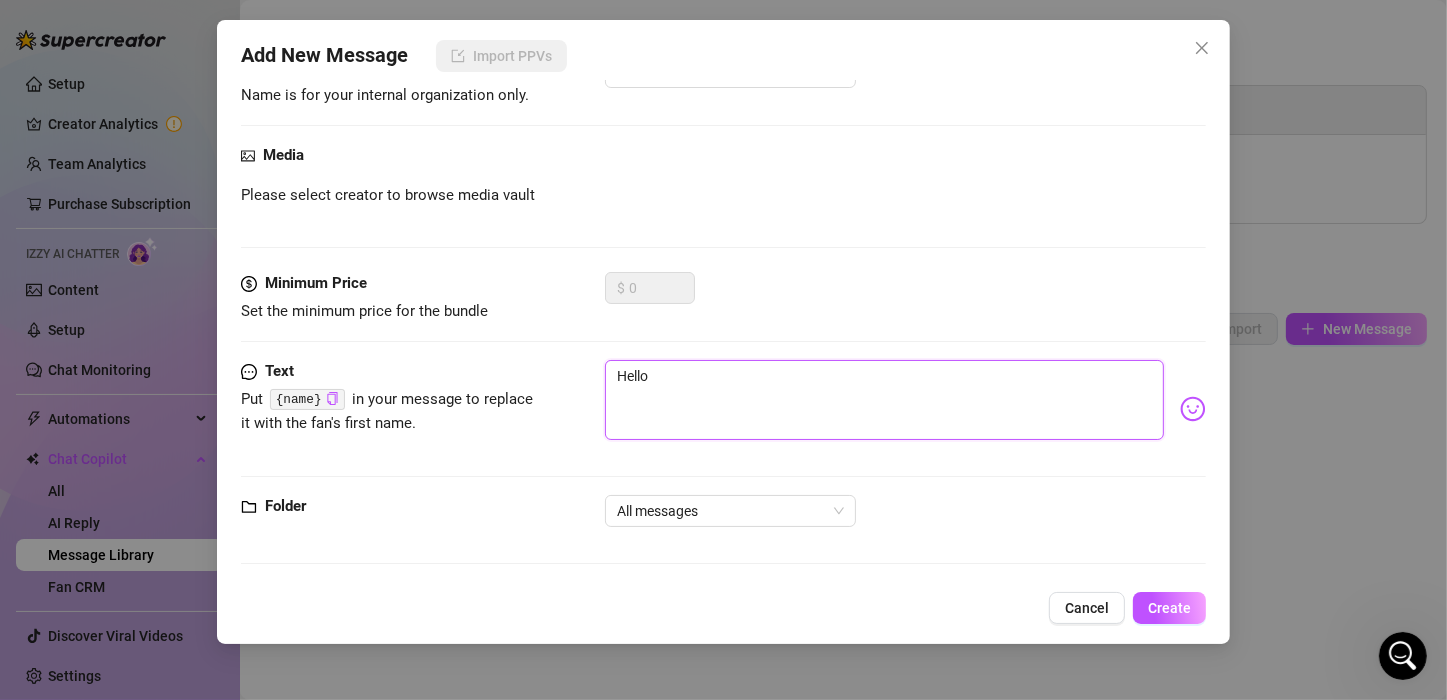 type on "Hello" 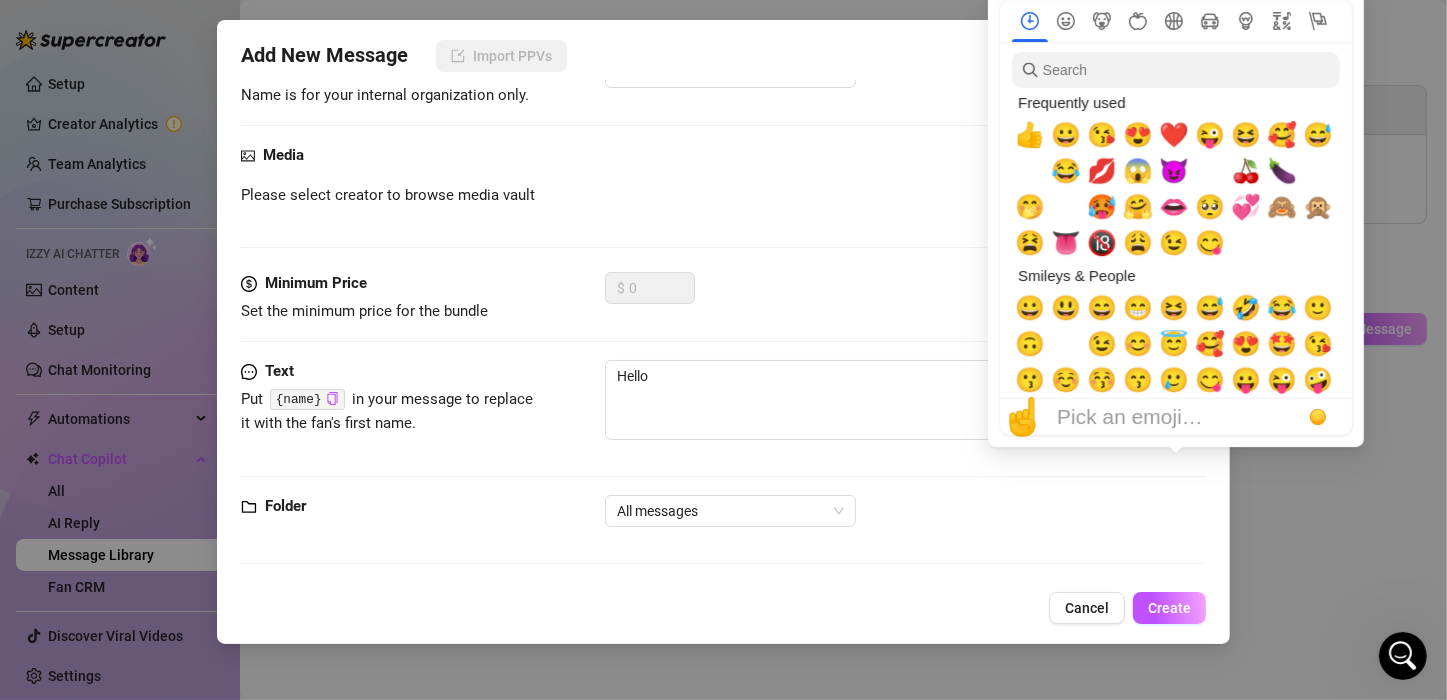 click on "Pick an emoji…" at bounding box center (1130, 417) 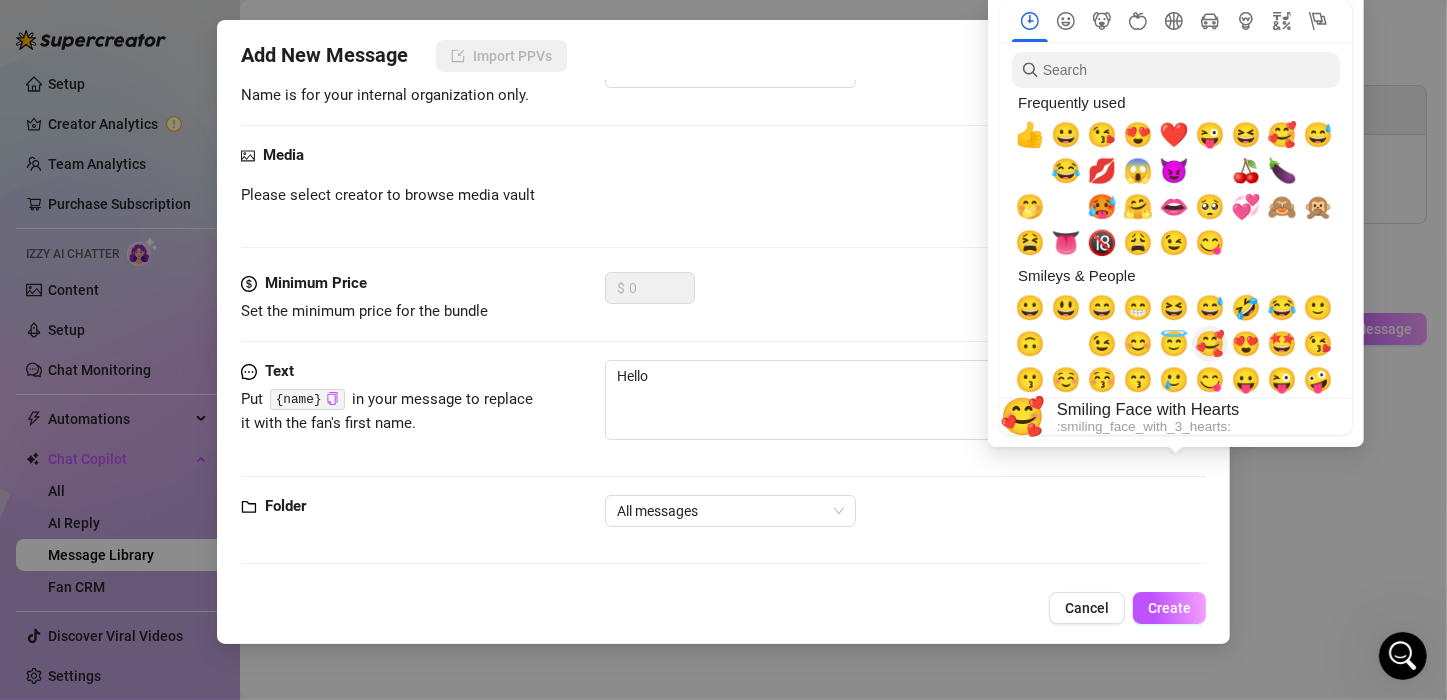 click on "🥰" at bounding box center [1210, 344] 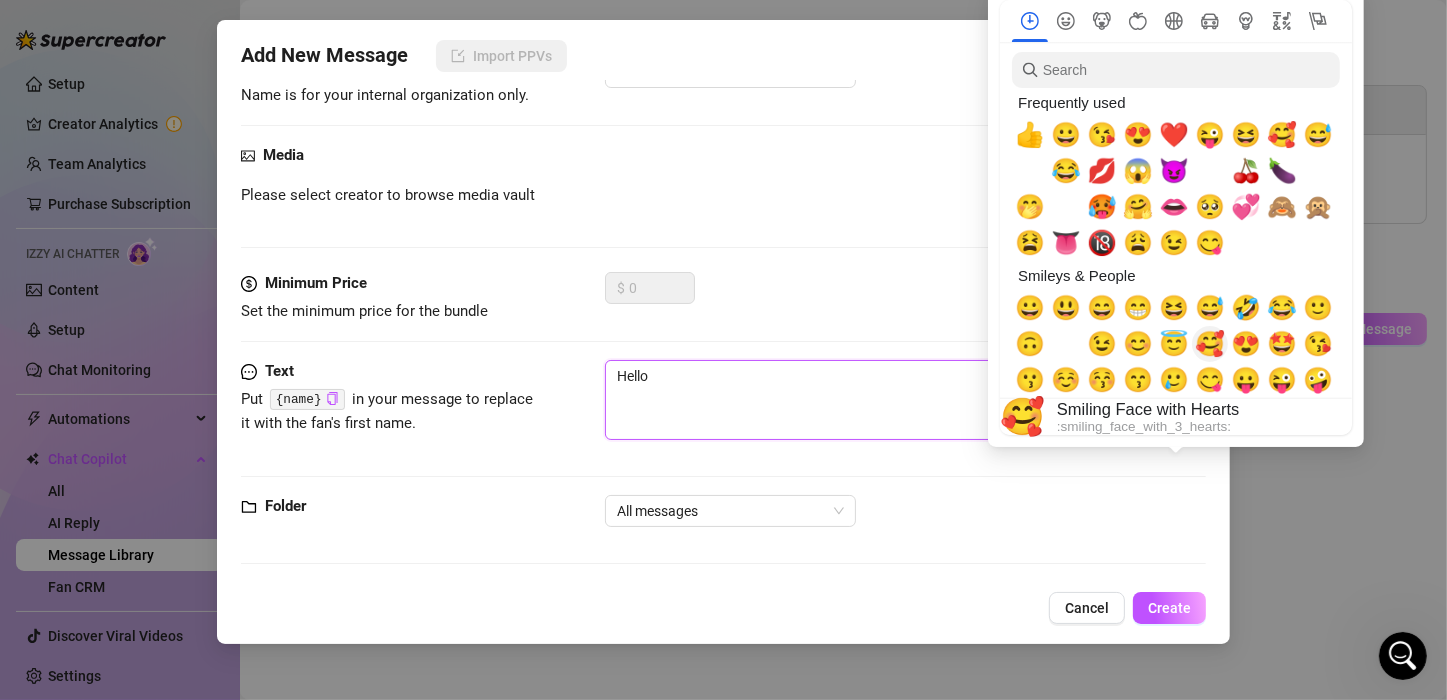 type on "Hello 🥰" 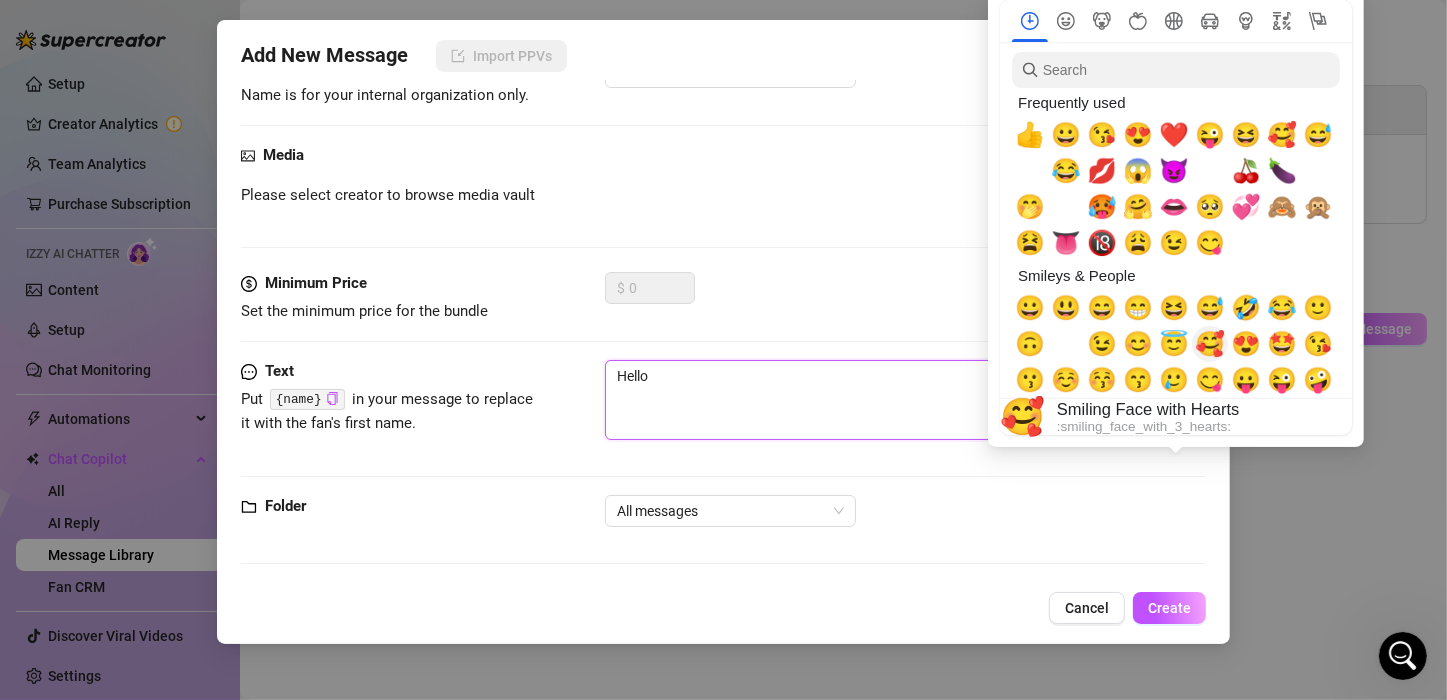 type on "Hello 🥰" 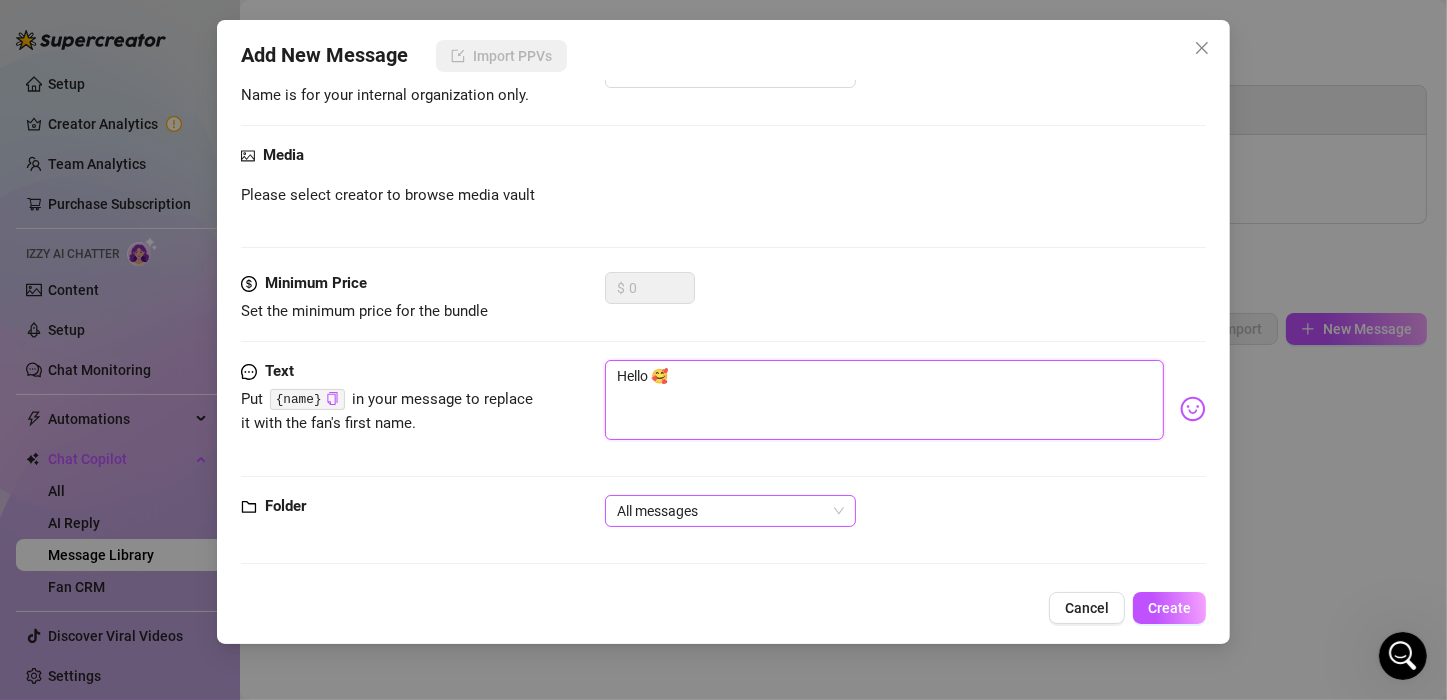 click on "All messages" at bounding box center [730, 511] 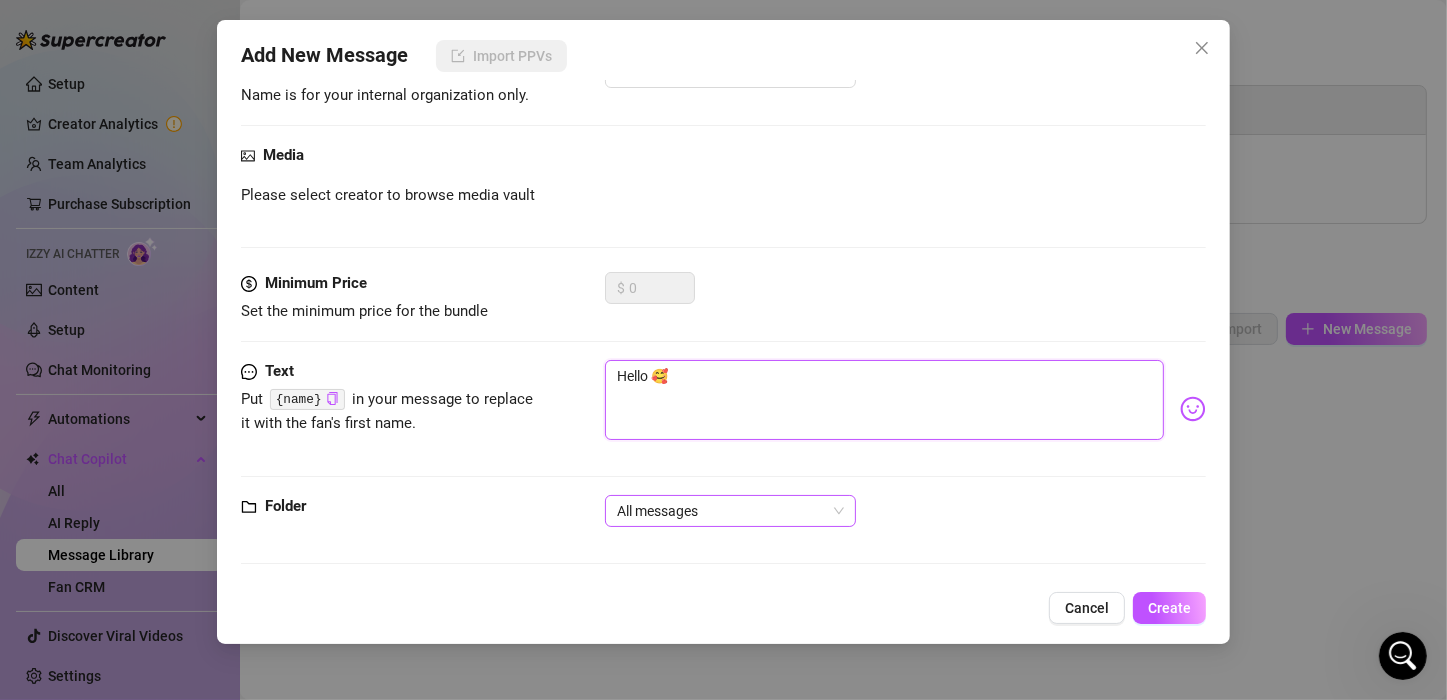 type on "Hello 🥰" 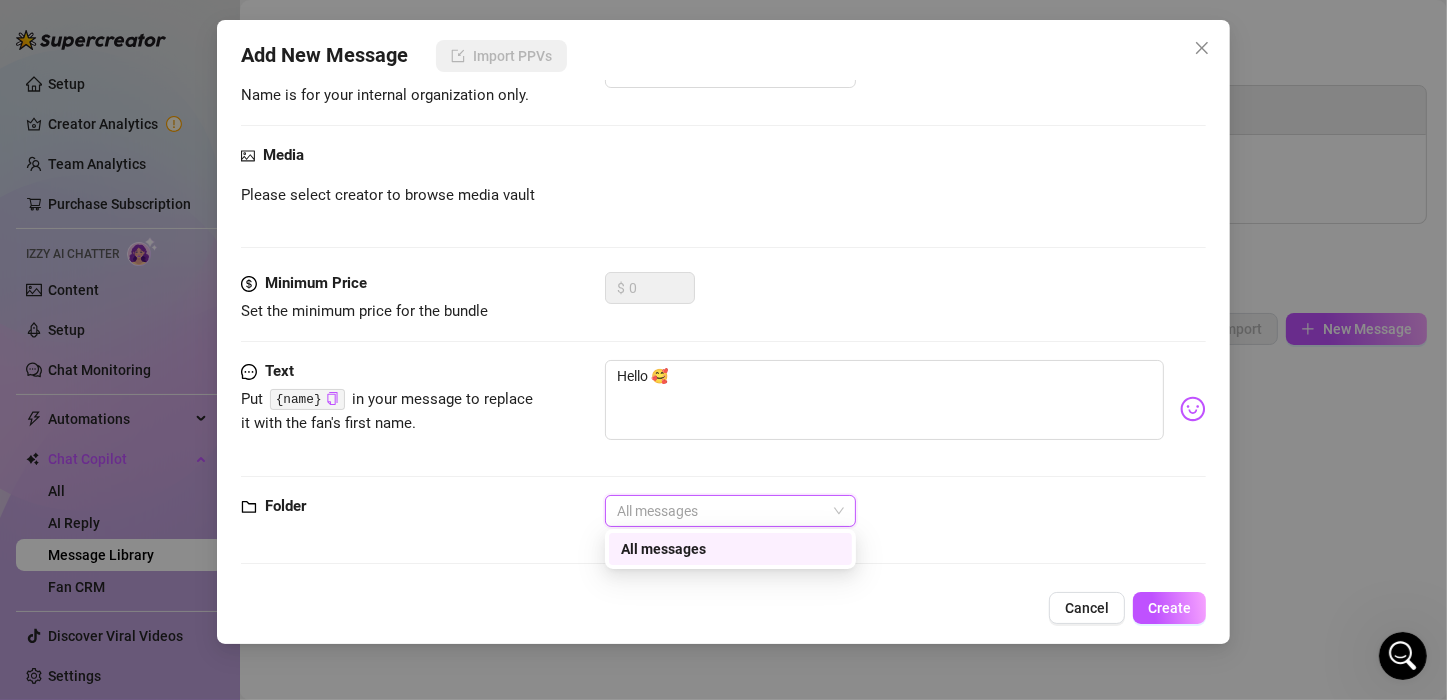 click on "All messages" at bounding box center [730, 549] 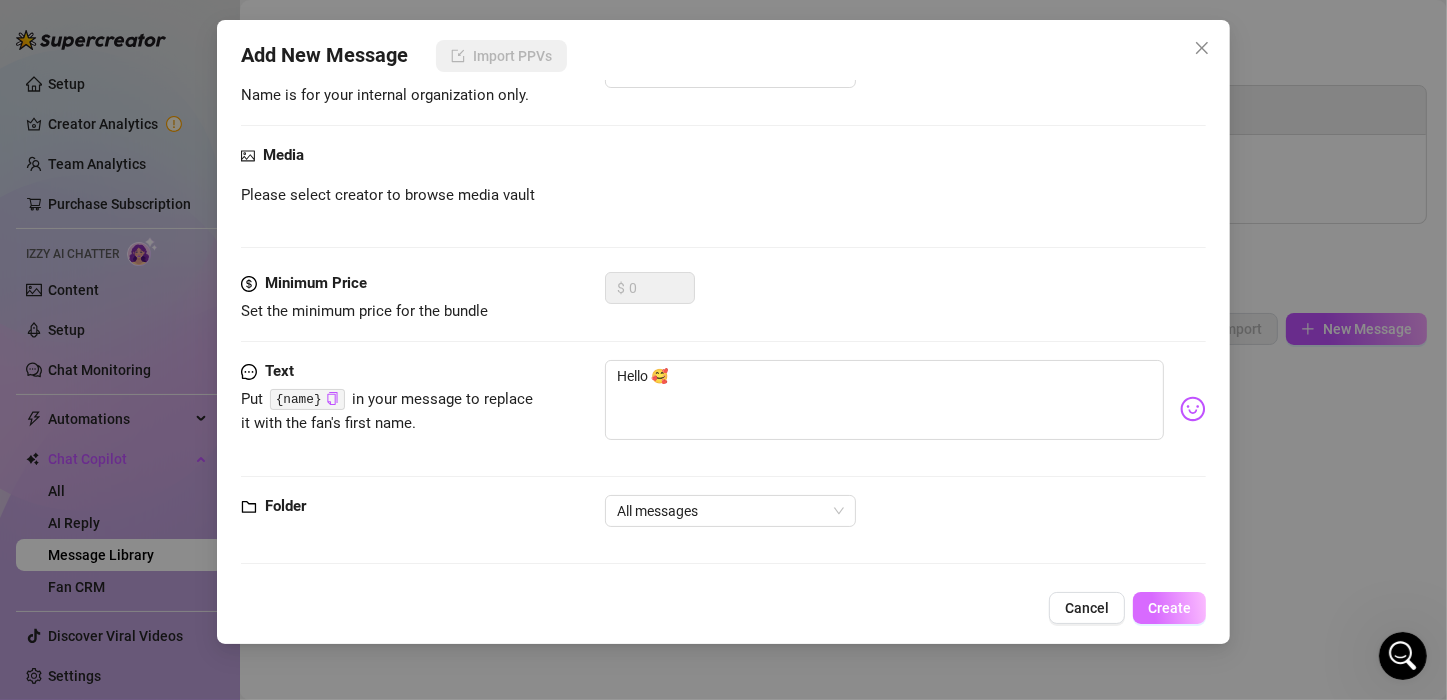 click on "Create" at bounding box center [1169, 608] 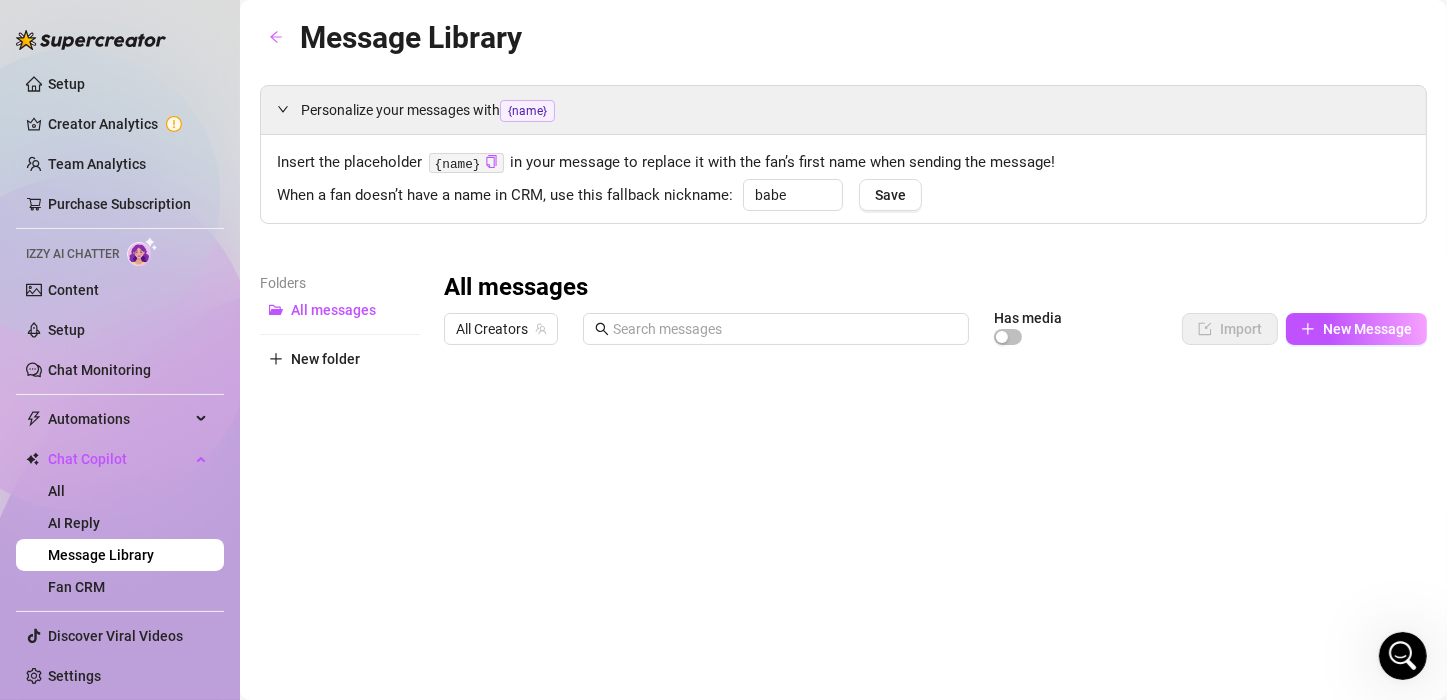 click at bounding box center [927, 577] 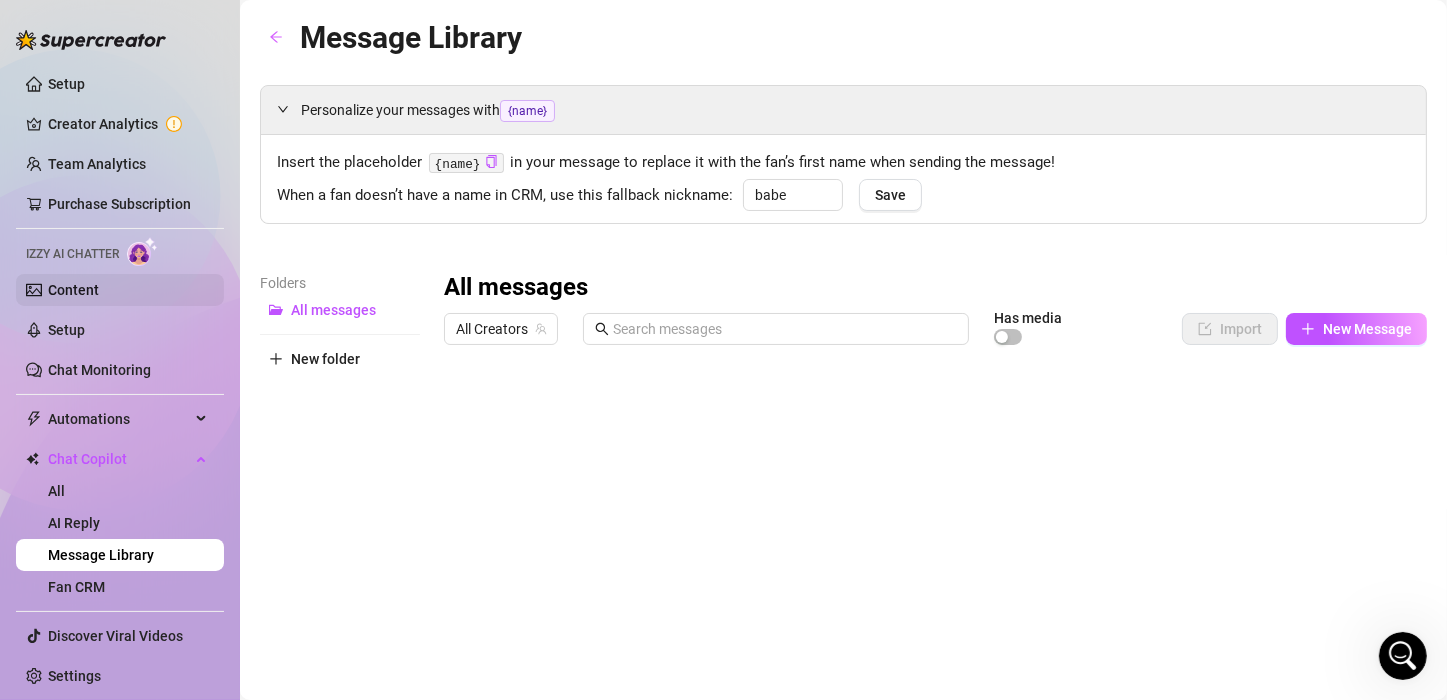 click on "Content" at bounding box center (73, 290) 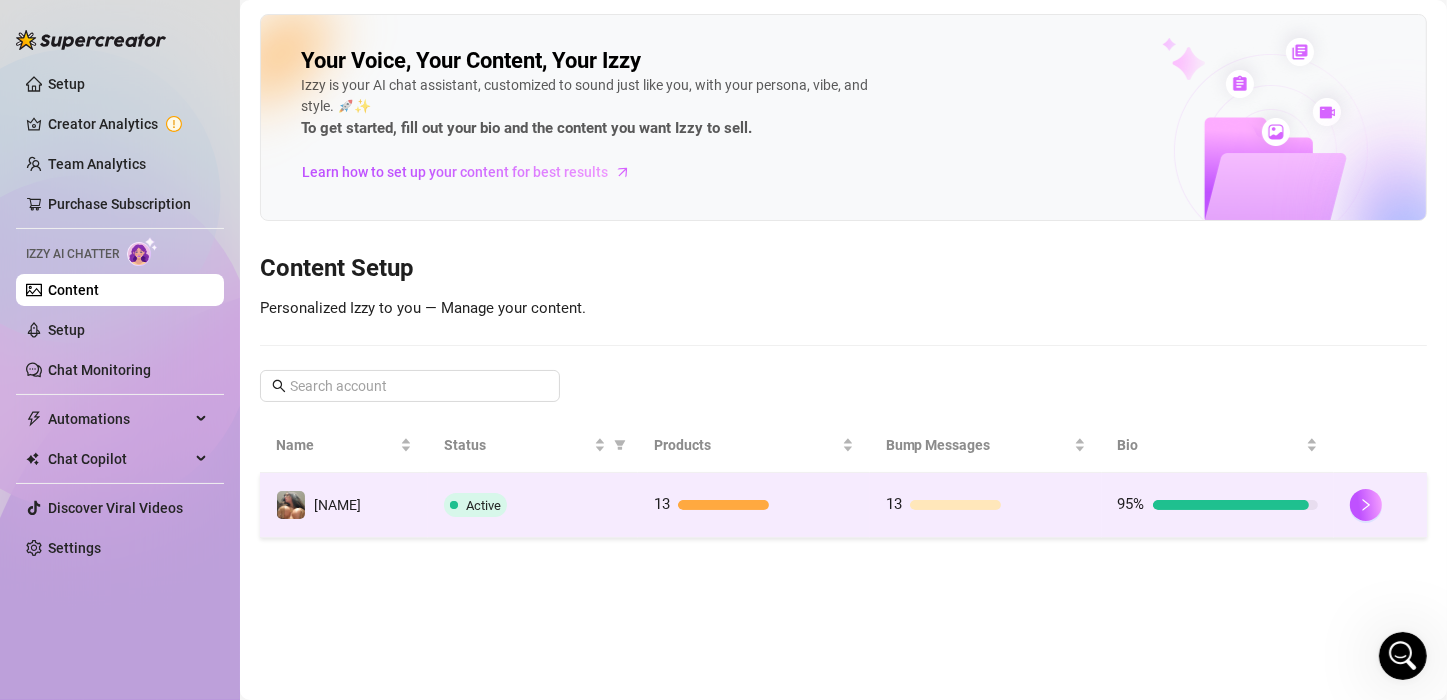 click at bounding box center [1380, 505] 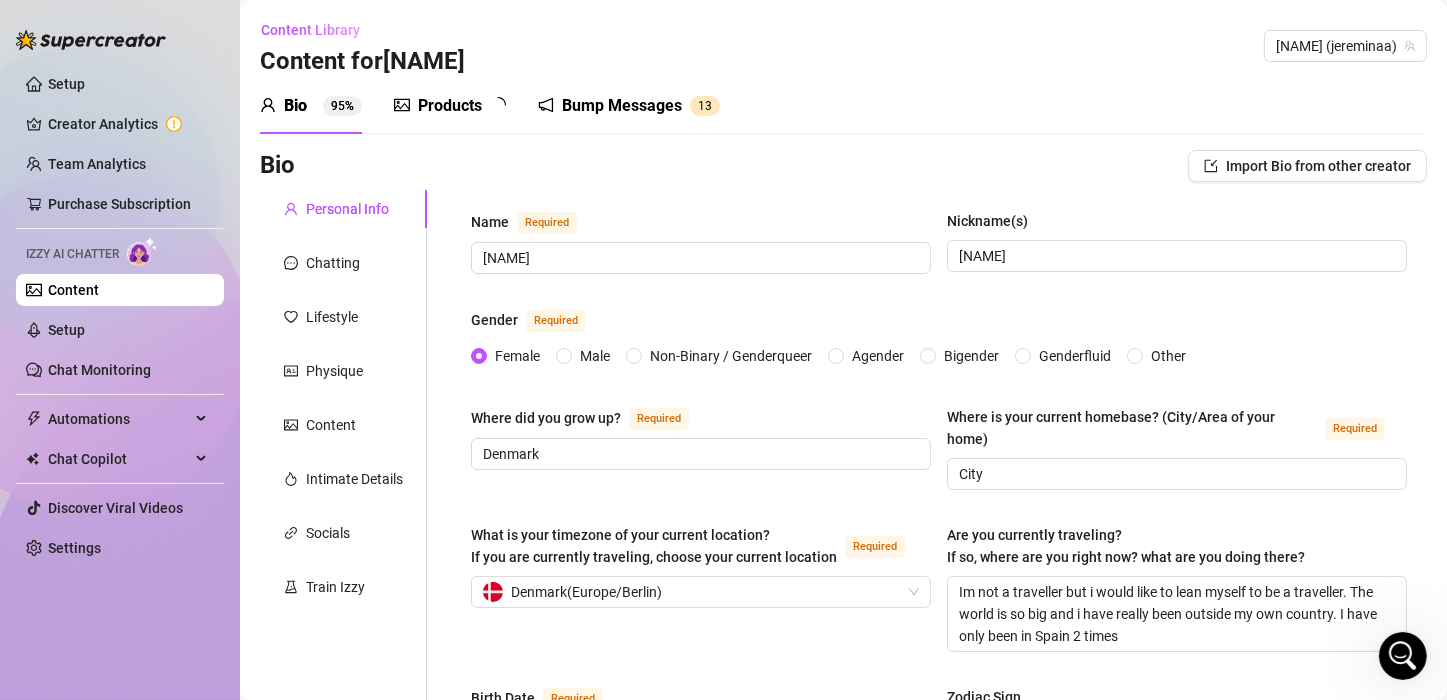 type 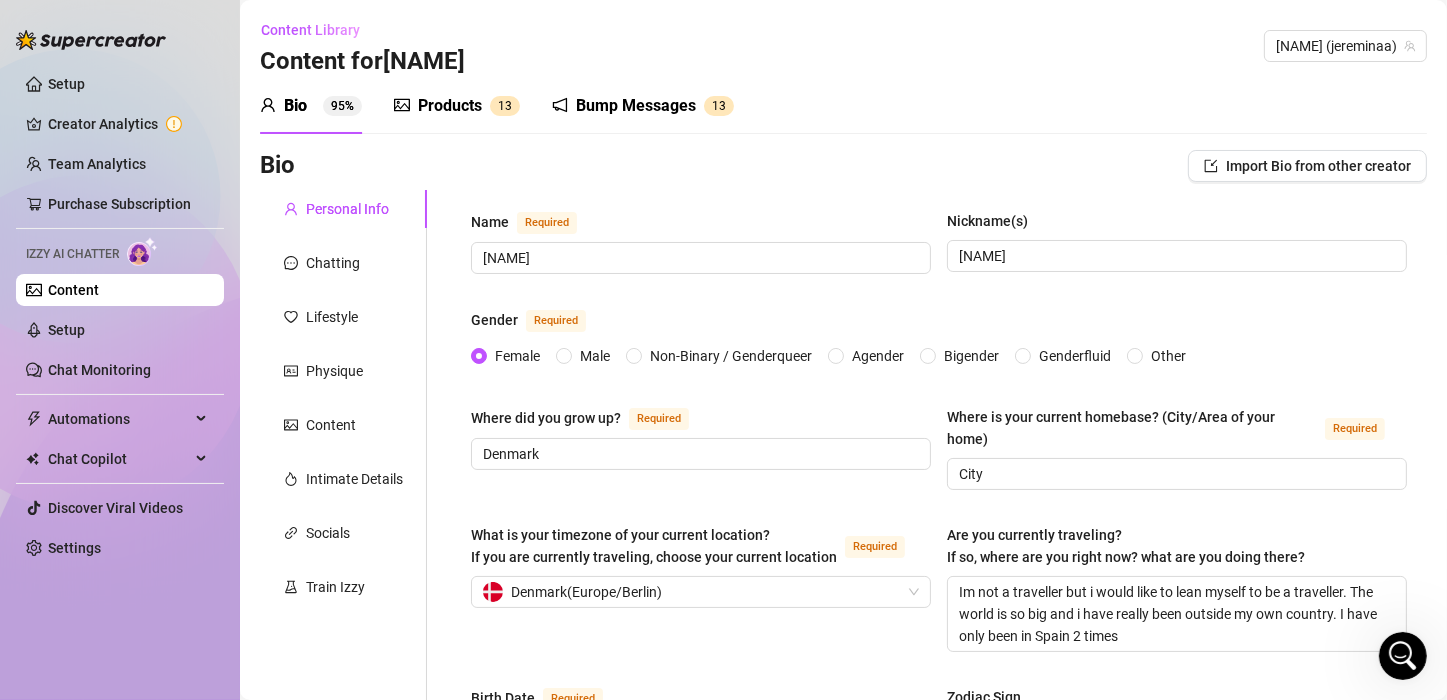 type on "July 24th, 1996" 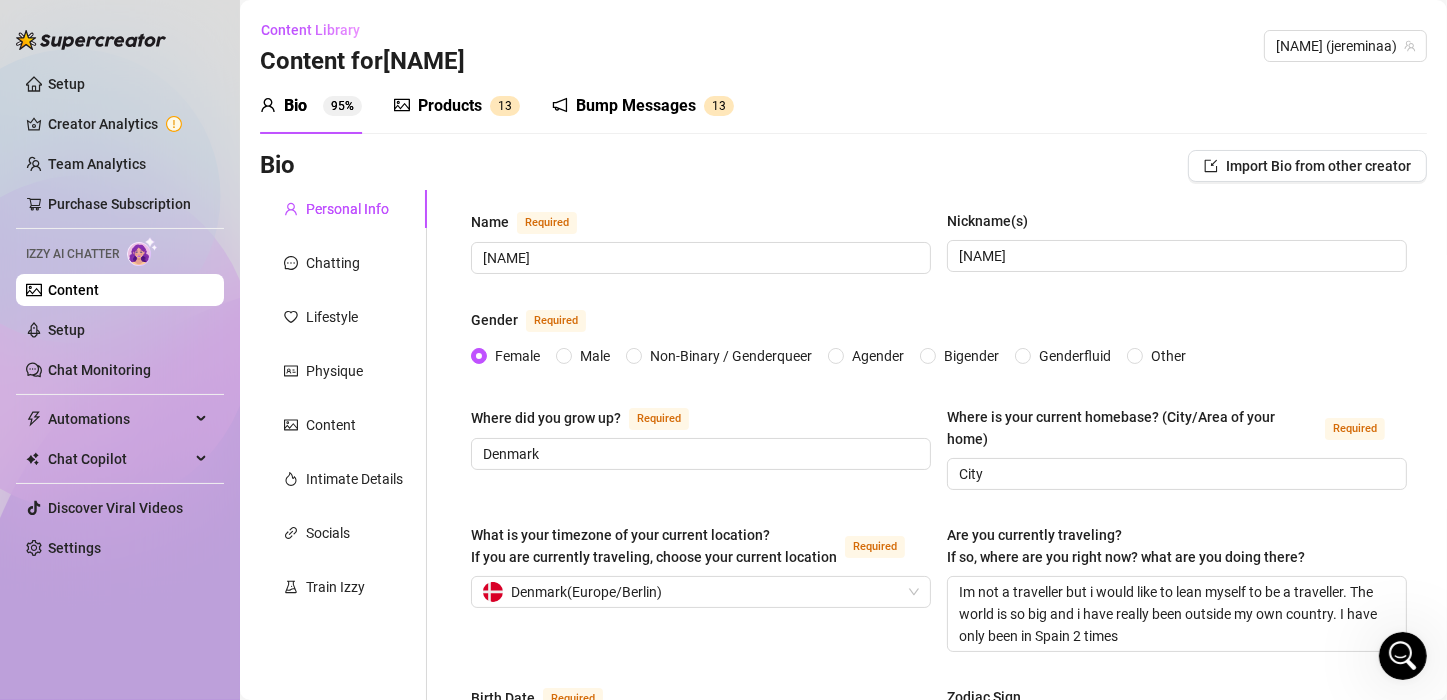 click on "Bump Messages" at bounding box center [636, 106] 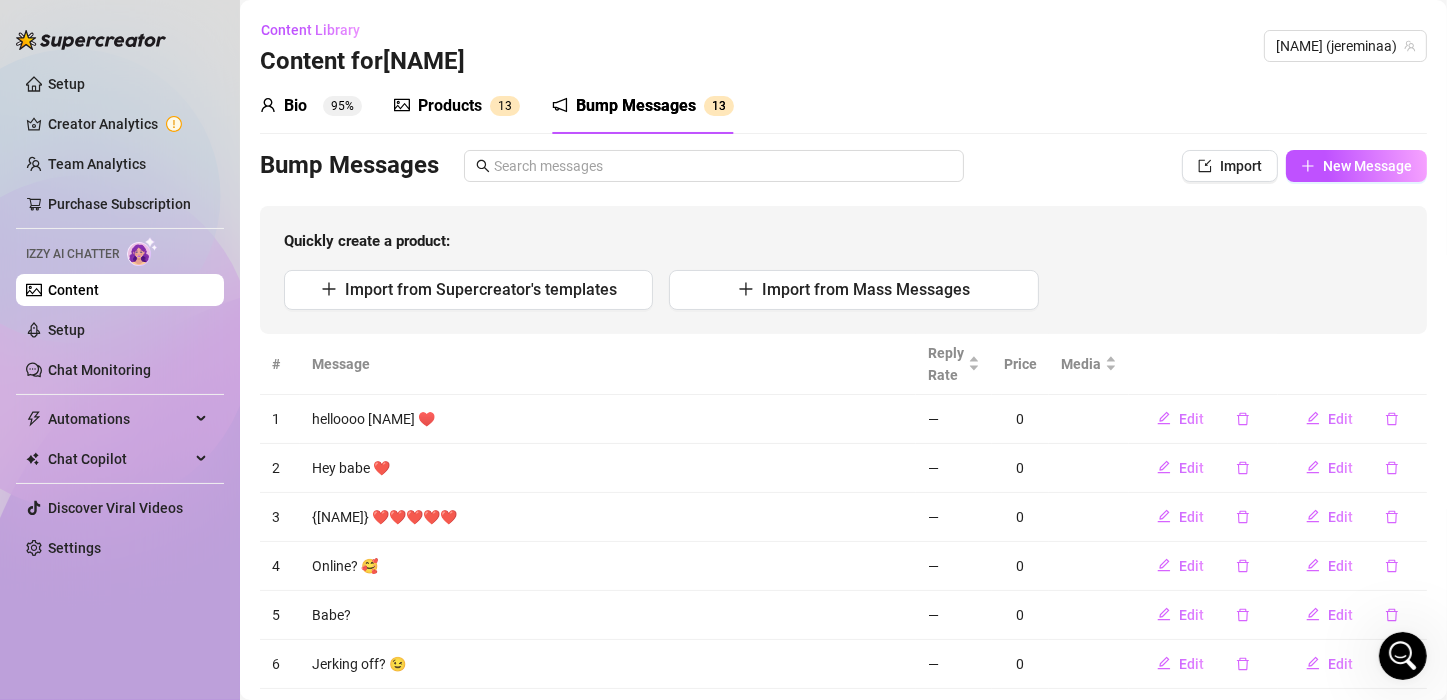 type 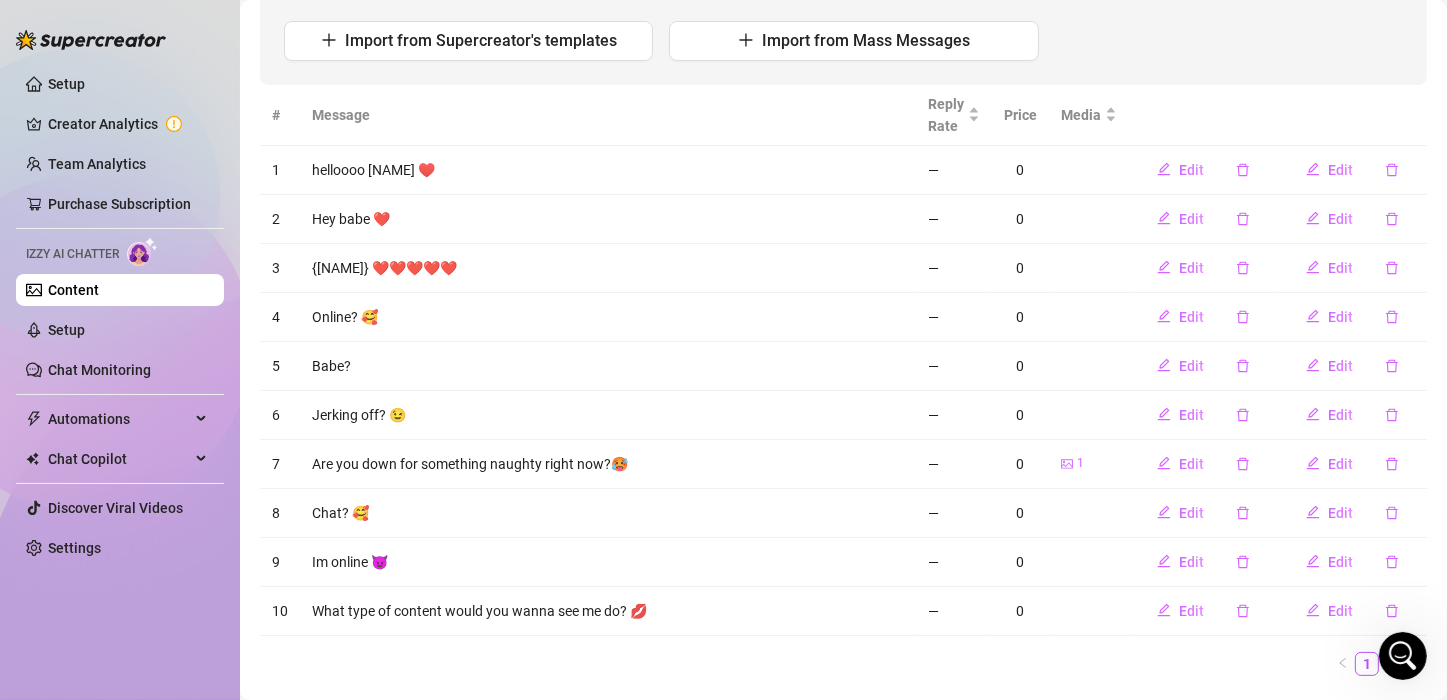 scroll, scrollTop: 248, scrollLeft: 0, axis: vertical 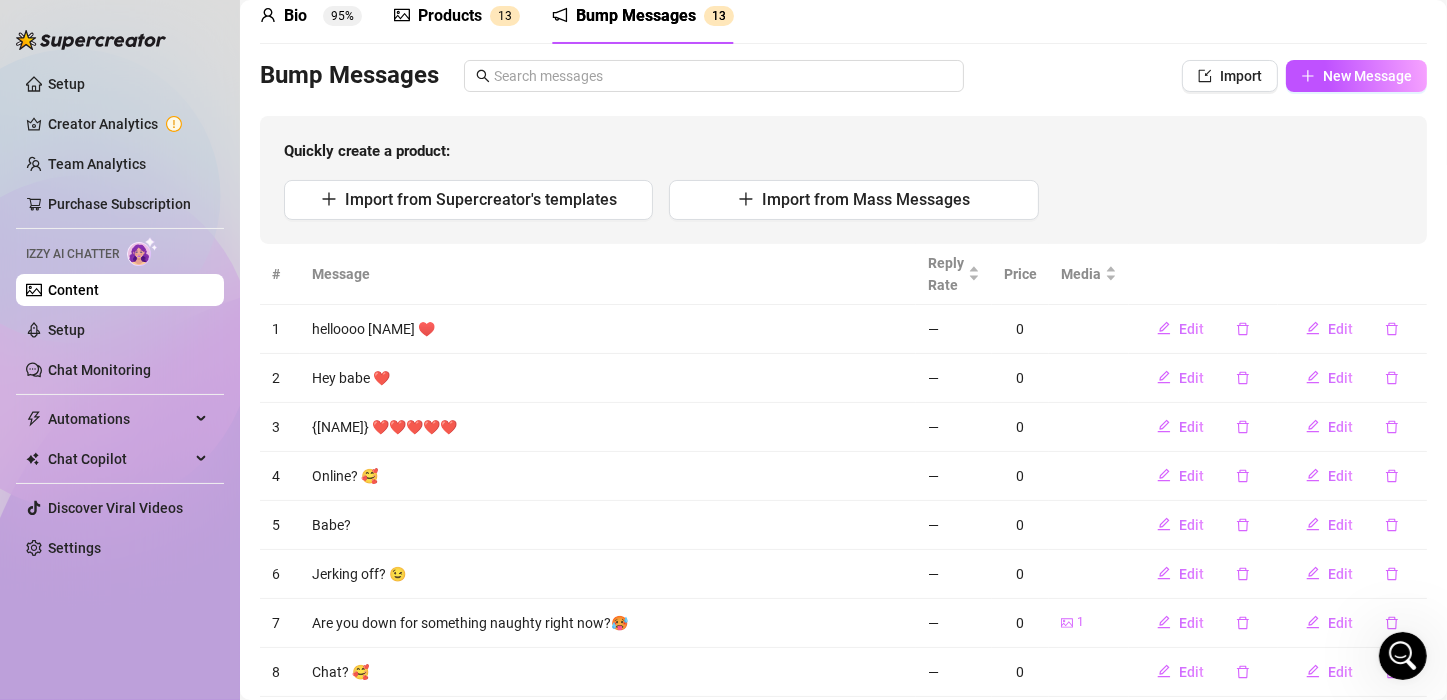 click on "Products" at bounding box center (450, 16) 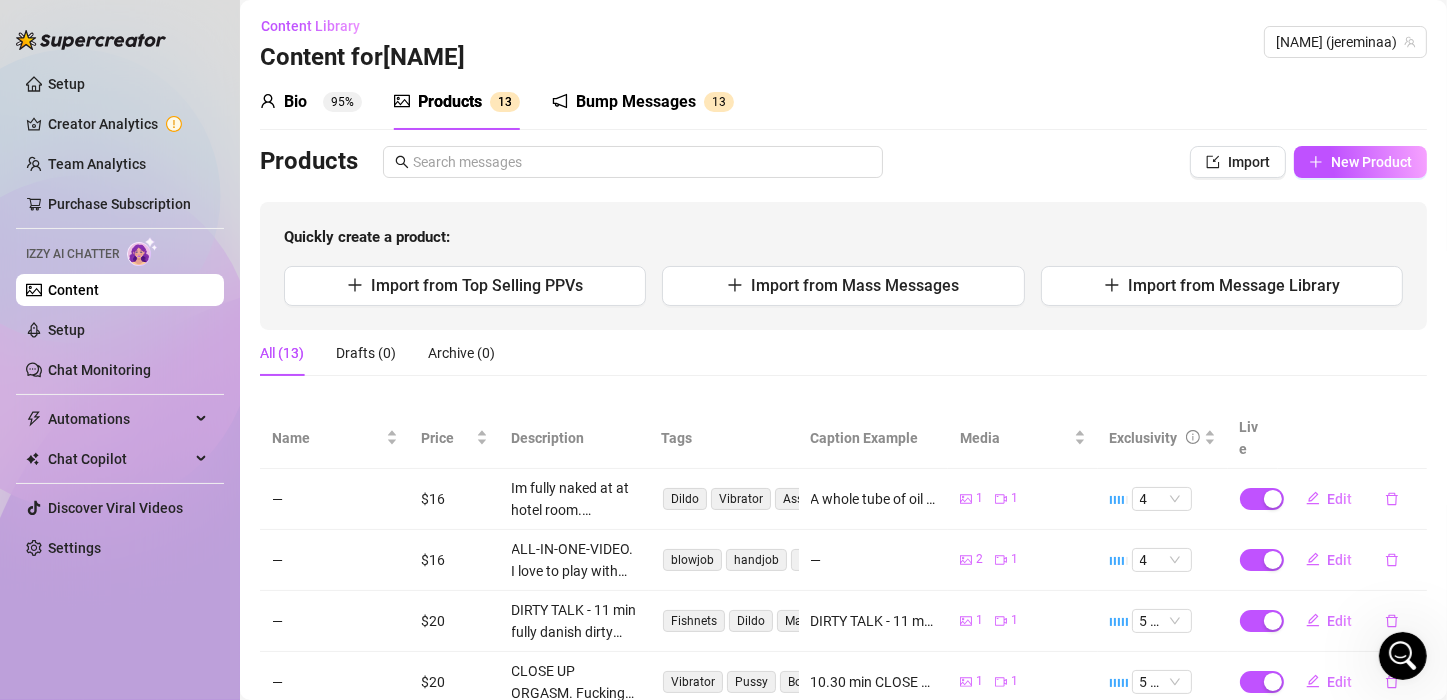 scroll, scrollTop: 2, scrollLeft: 0, axis: vertical 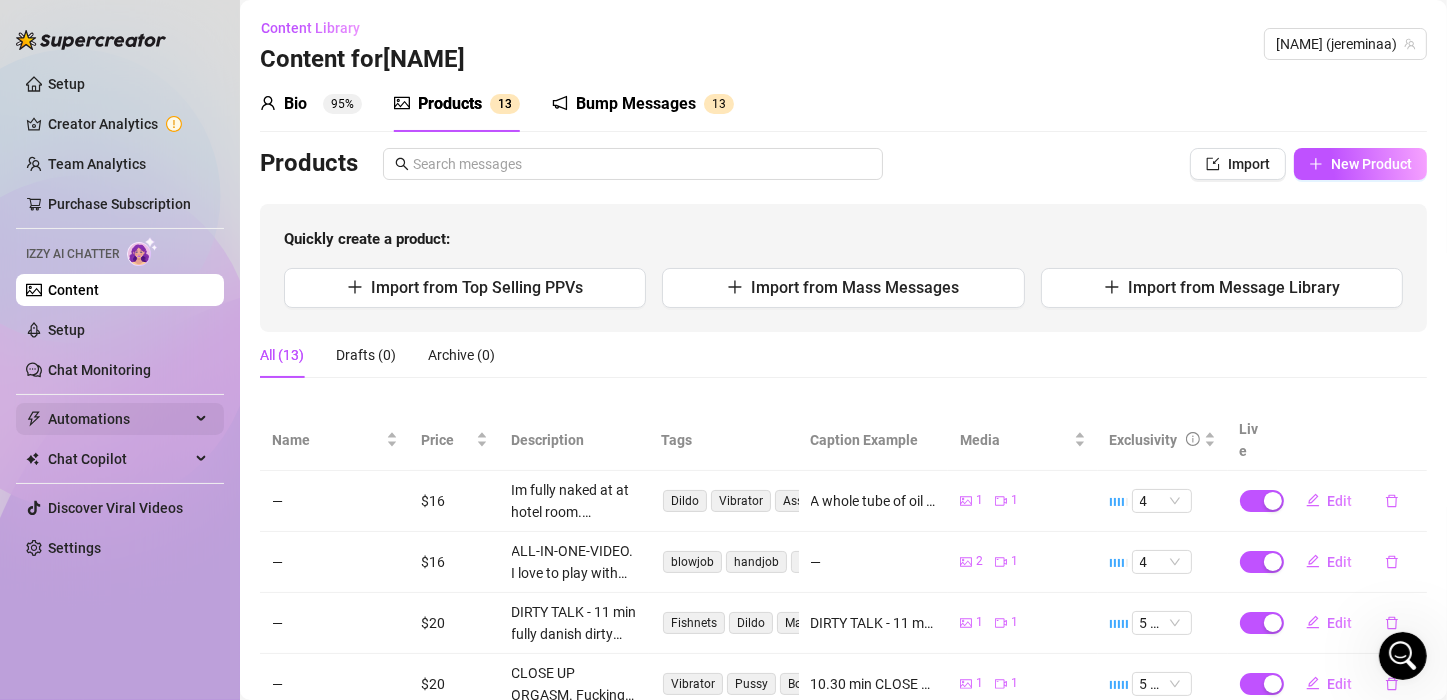 click on "Automations" at bounding box center (119, 419) 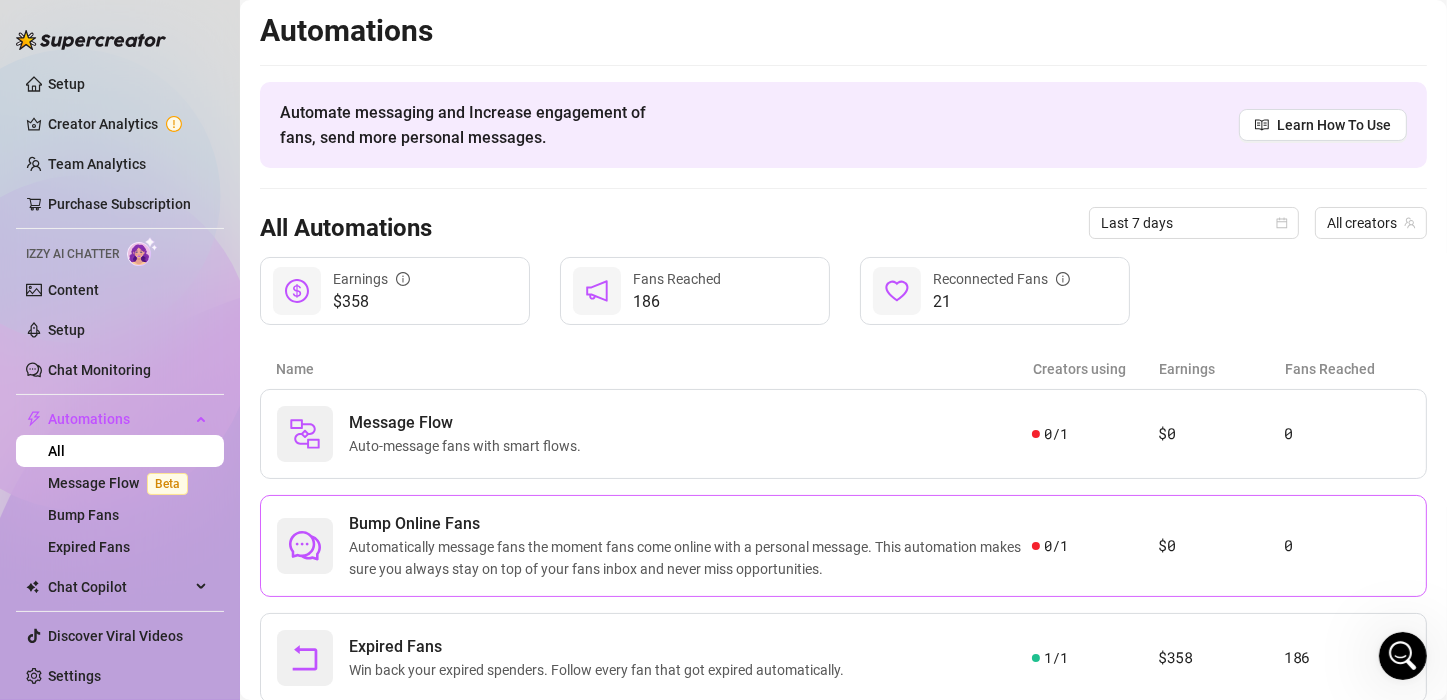 click on "Automatically message fans the moment fans come online with a personal message. This automation makes sure you always stay on top of your fans inbox and never miss opportunities." at bounding box center (690, 558) 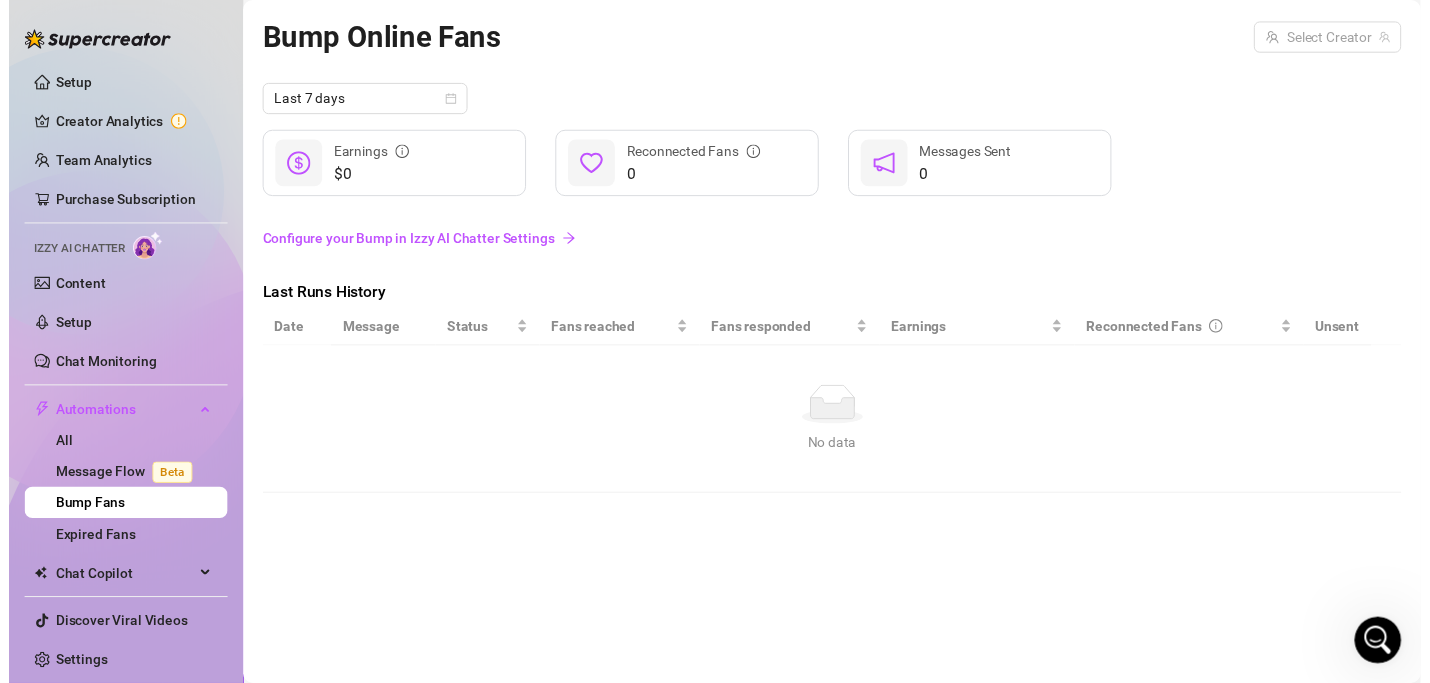 scroll, scrollTop: 0, scrollLeft: 0, axis: both 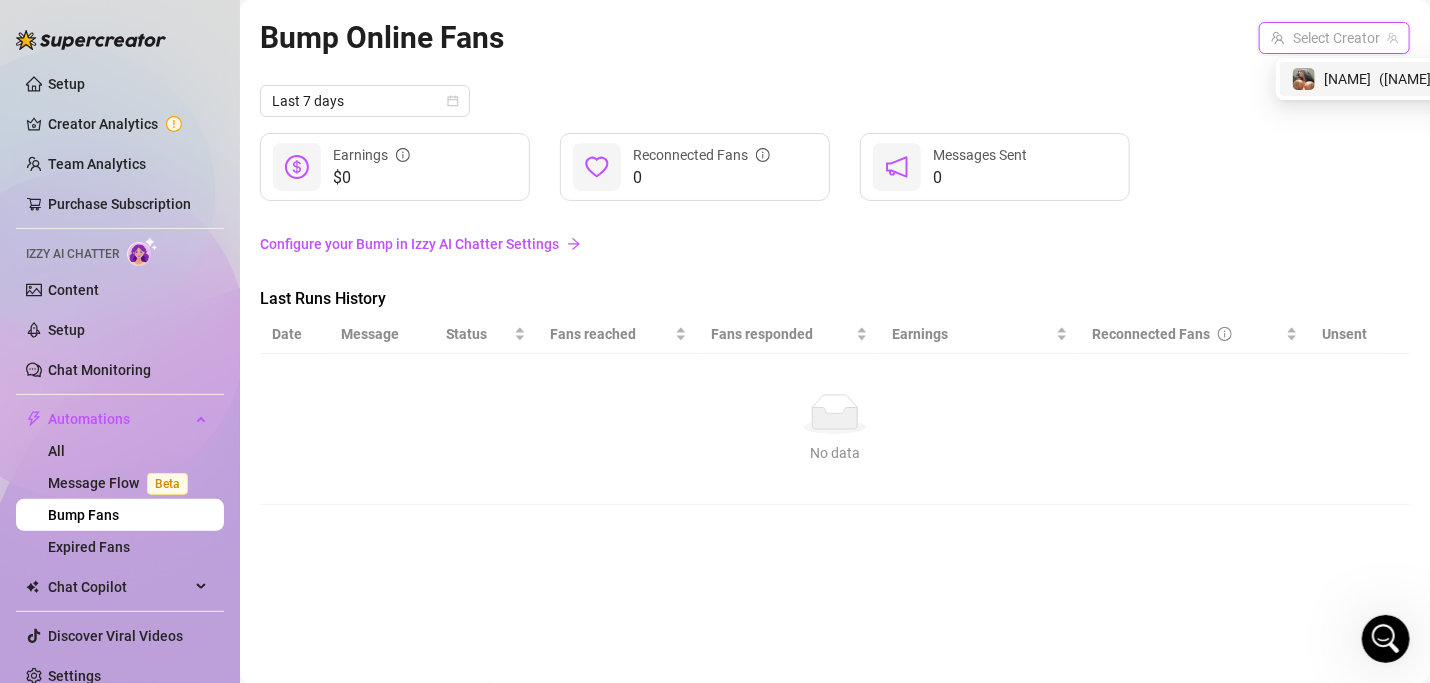 click at bounding box center [1325, 38] 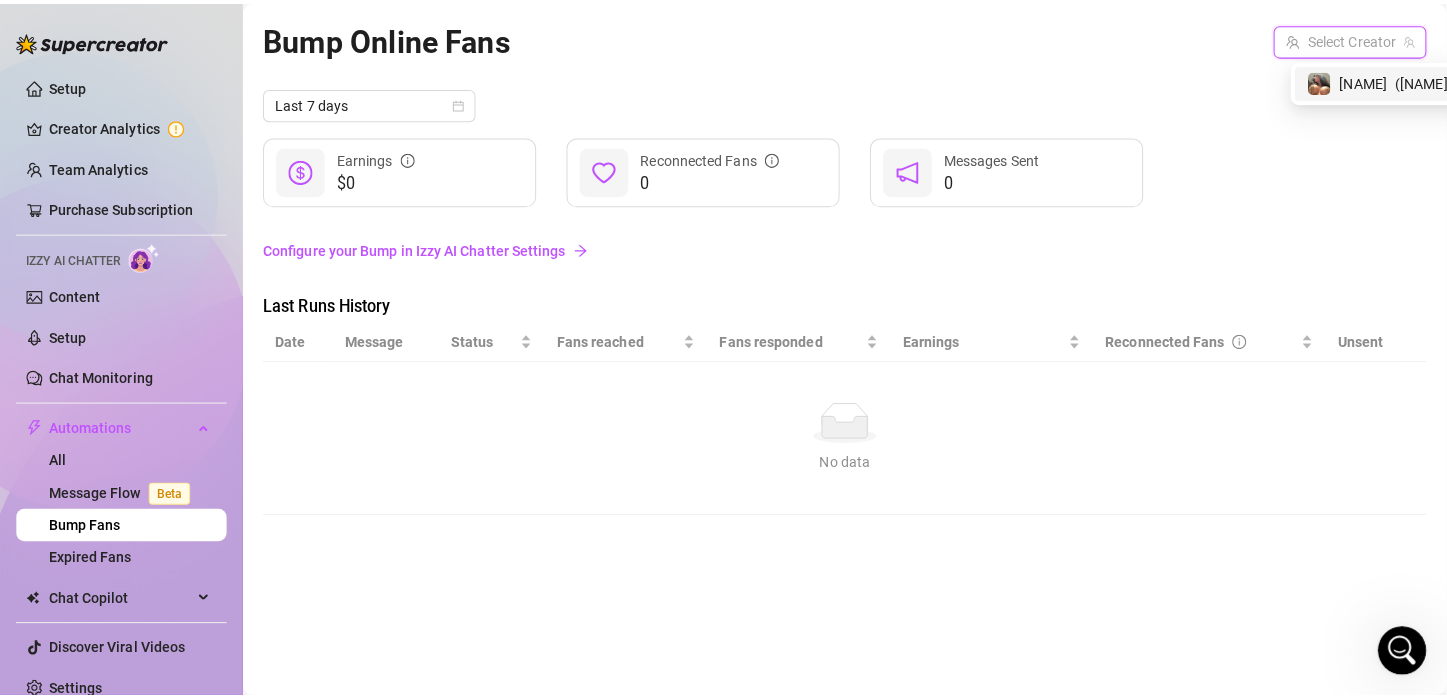 scroll, scrollTop: 177, scrollLeft: 0, axis: vertical 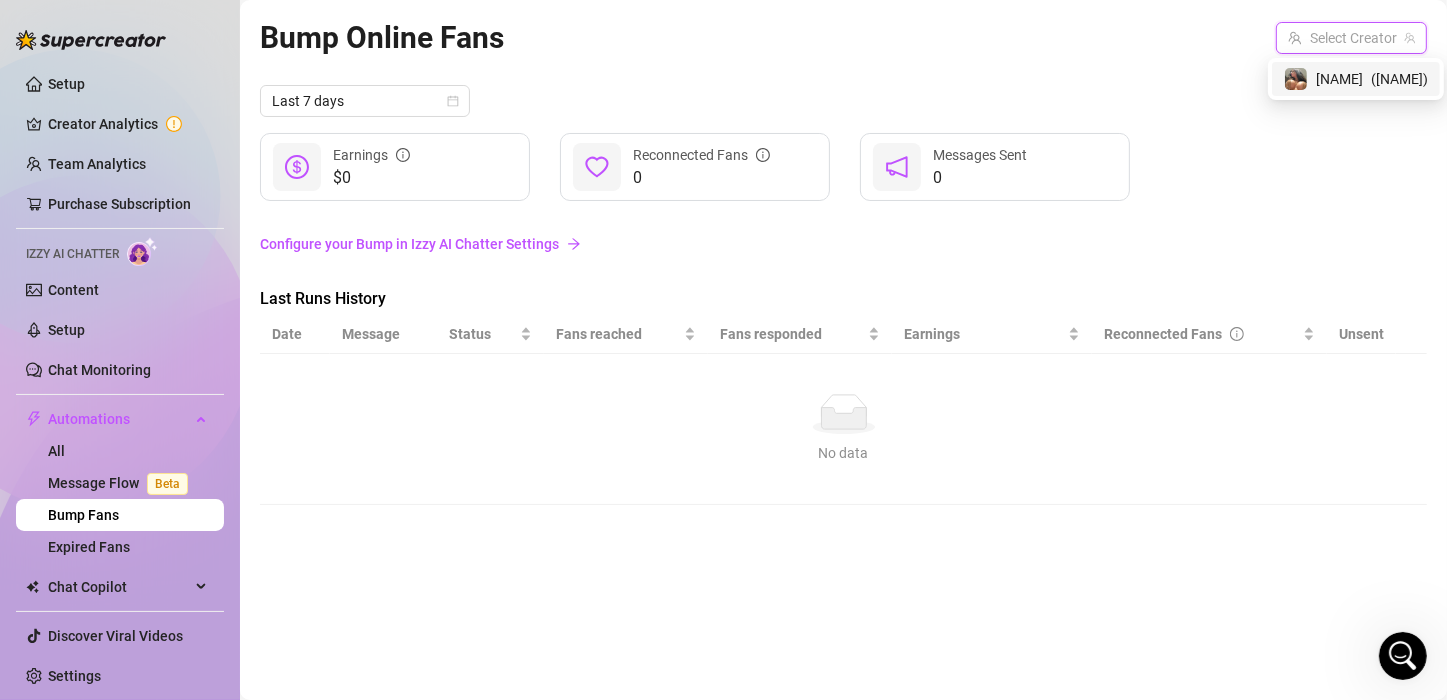 click on "[NAME] ( jereminaa )" at bounding box center [1356, 79] 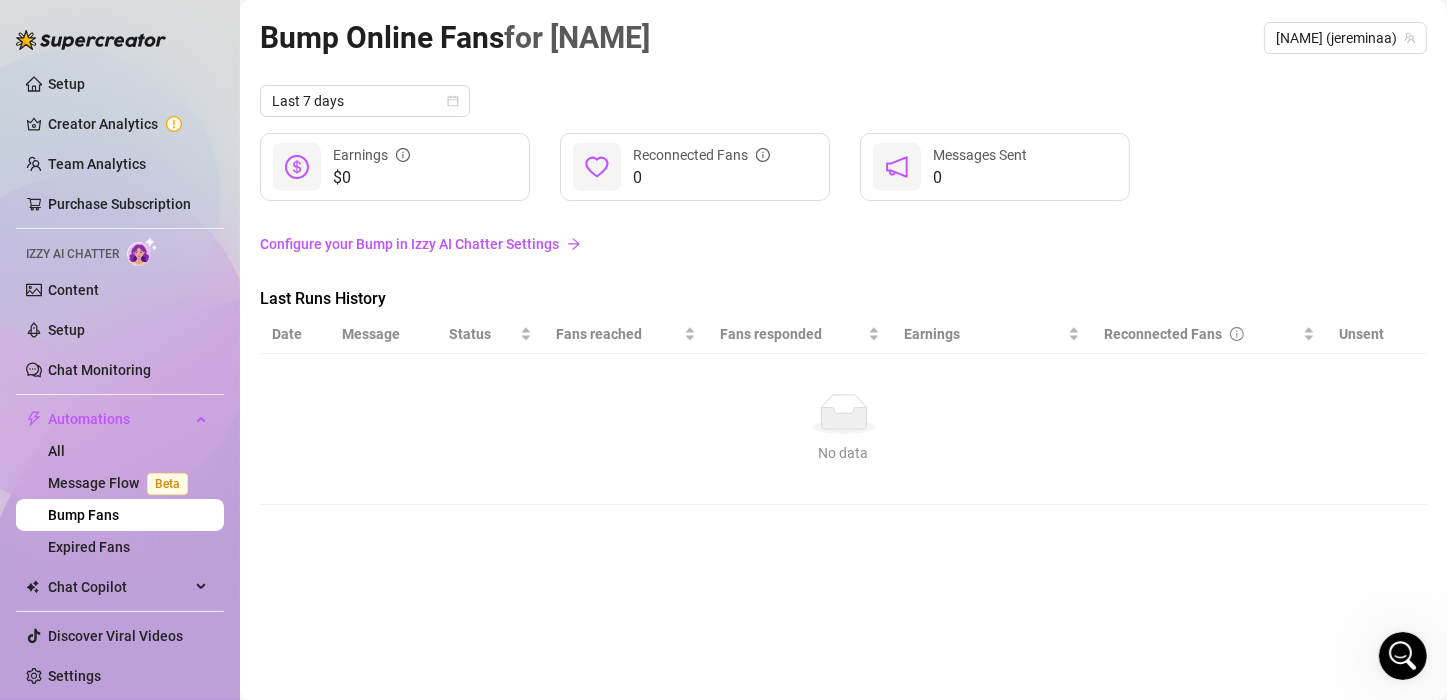 drag, startPoint x: 96, startPoint y: 255, endPoint x: 143, endPoint y: 246, distance: 47.853943 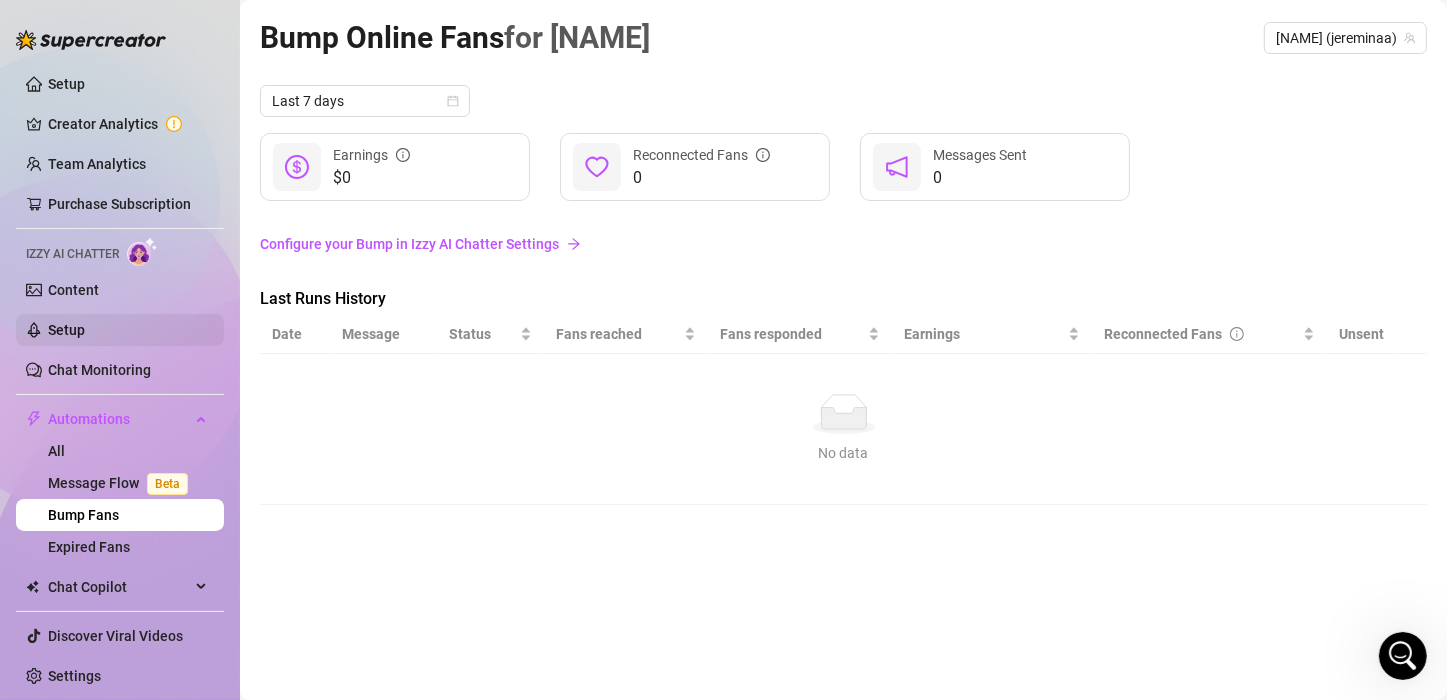 click on "Setup" at bounding box center (66, 330) 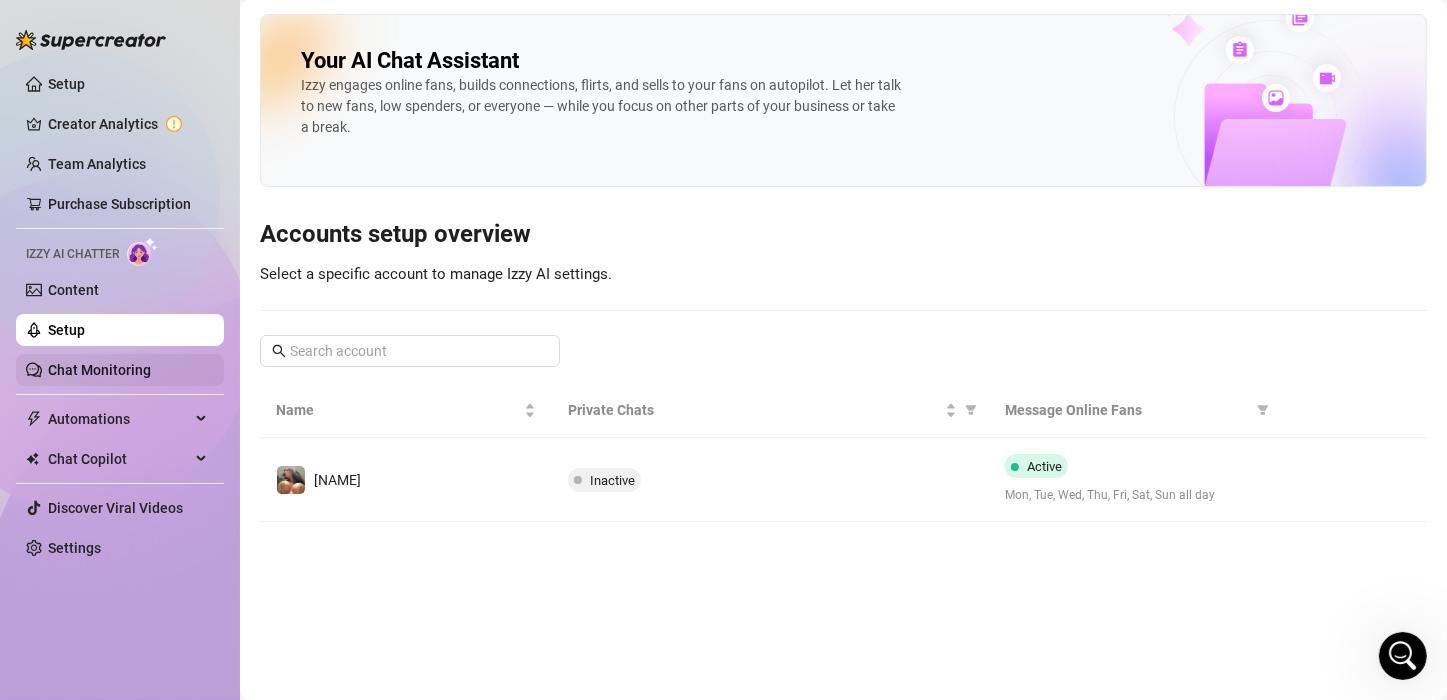 drag, startPoint x: 61, startPoint y: 332, endPoint x: 27, endPoint y: 378, distance: 57.201397 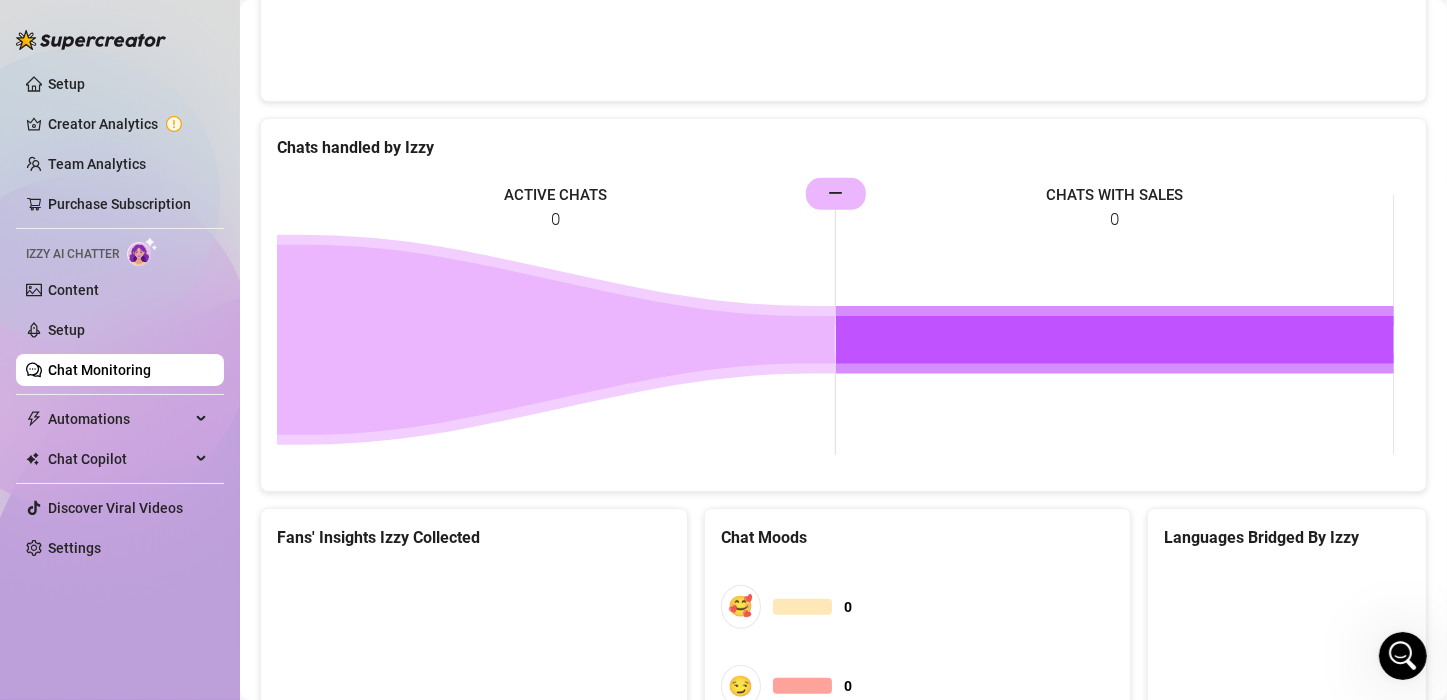 scroll, scrollTop: 828, scrollLeft: 0, axis: vertical 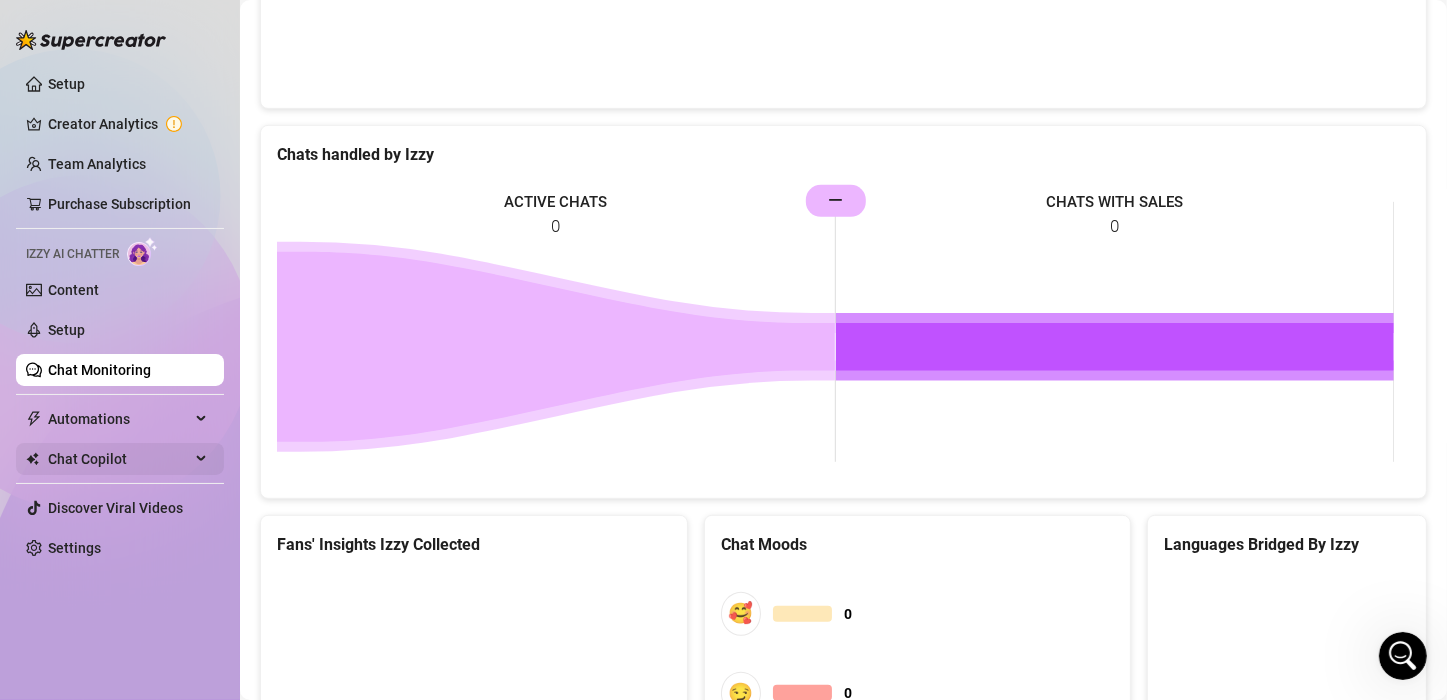 click on "Chat Copilot" at bounding box center (119, 459) 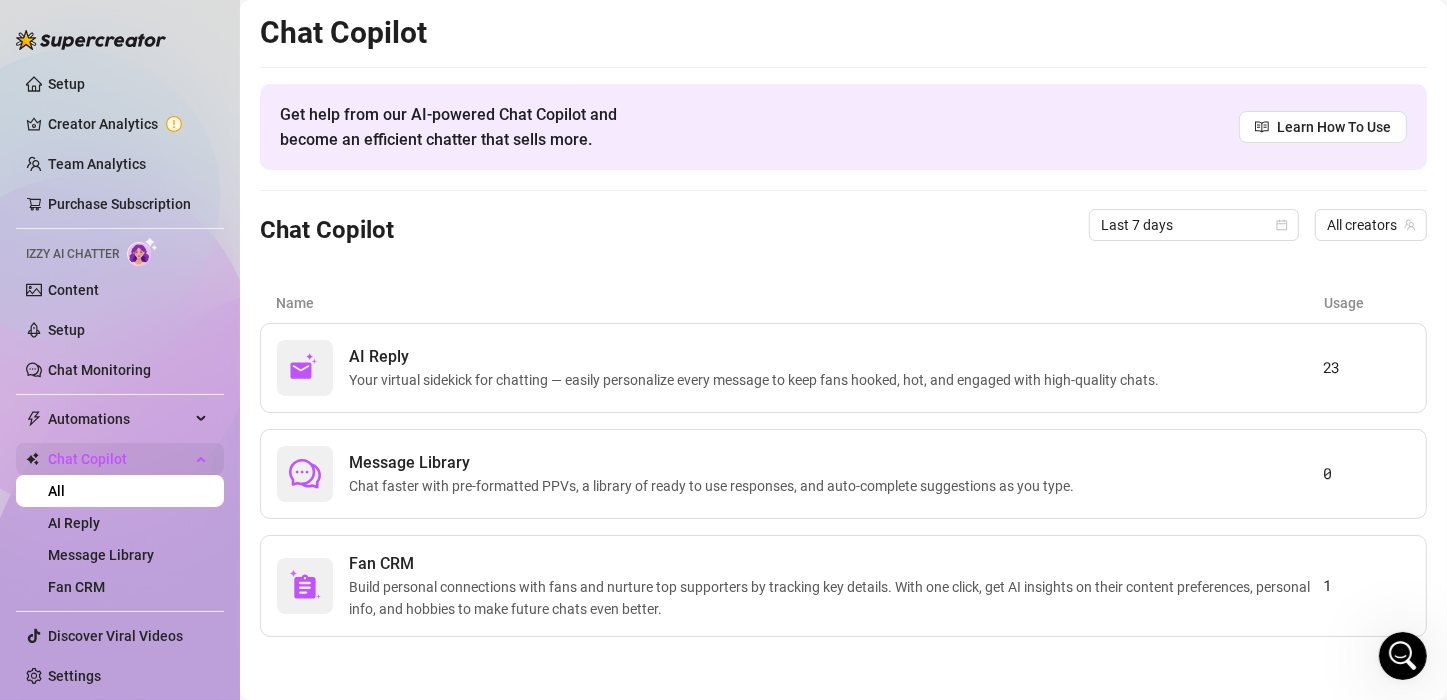 scroll, scrollTop: 0, scrollLeft: 0, axis: both 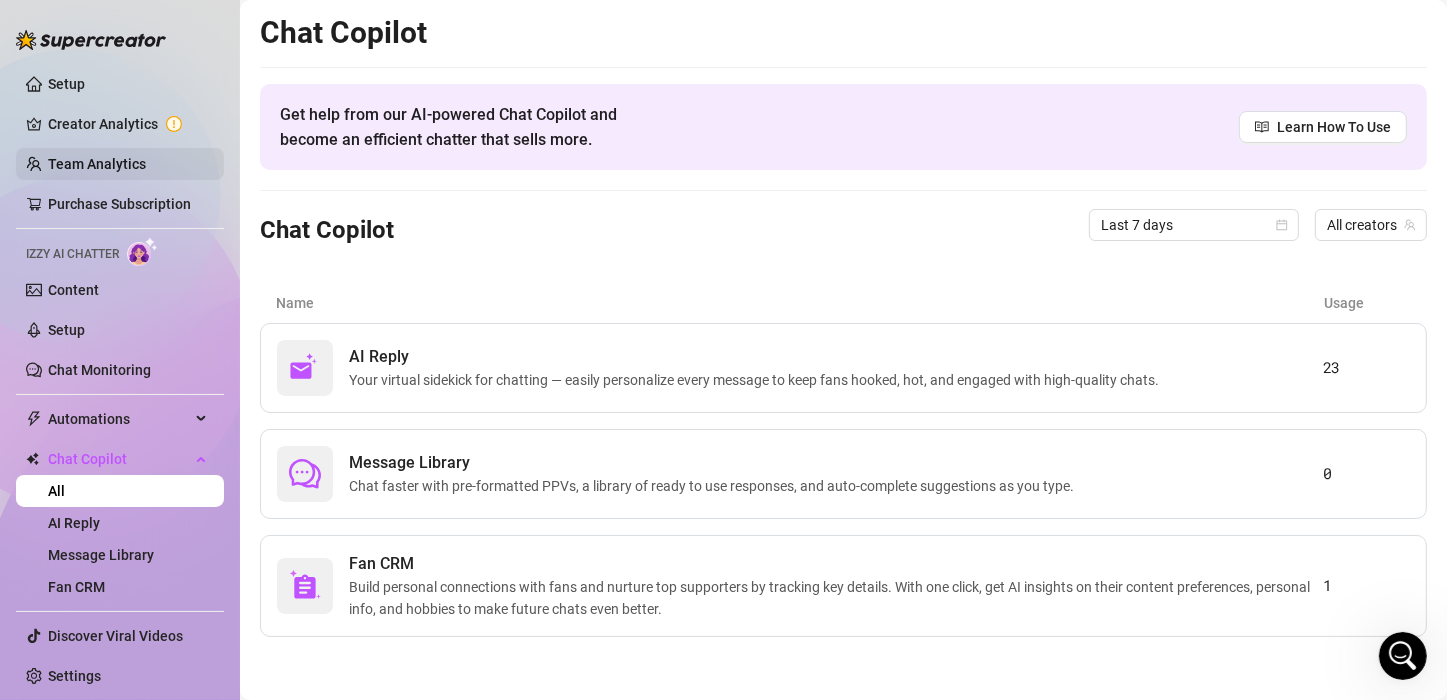 click on "Team Analytics" at bounding box center (97, 164) 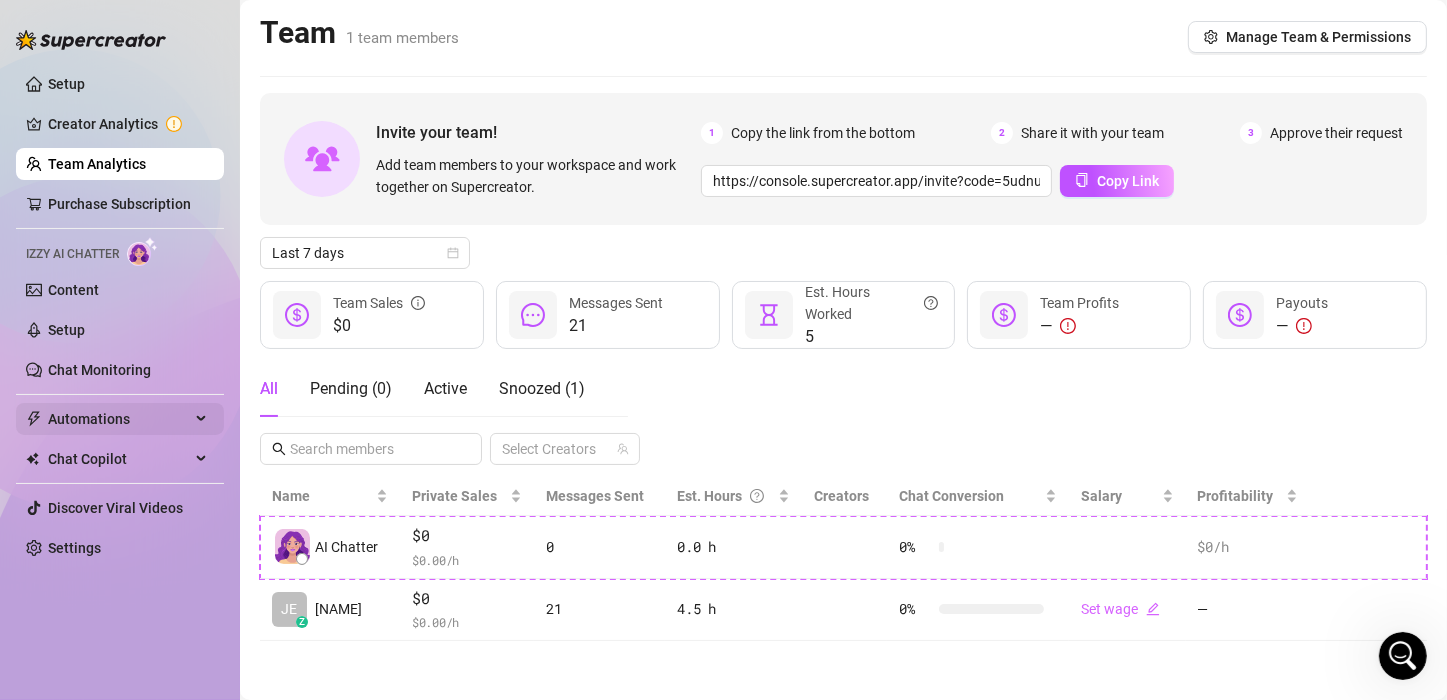 click on "Automations" at bounding box center [119, 419] 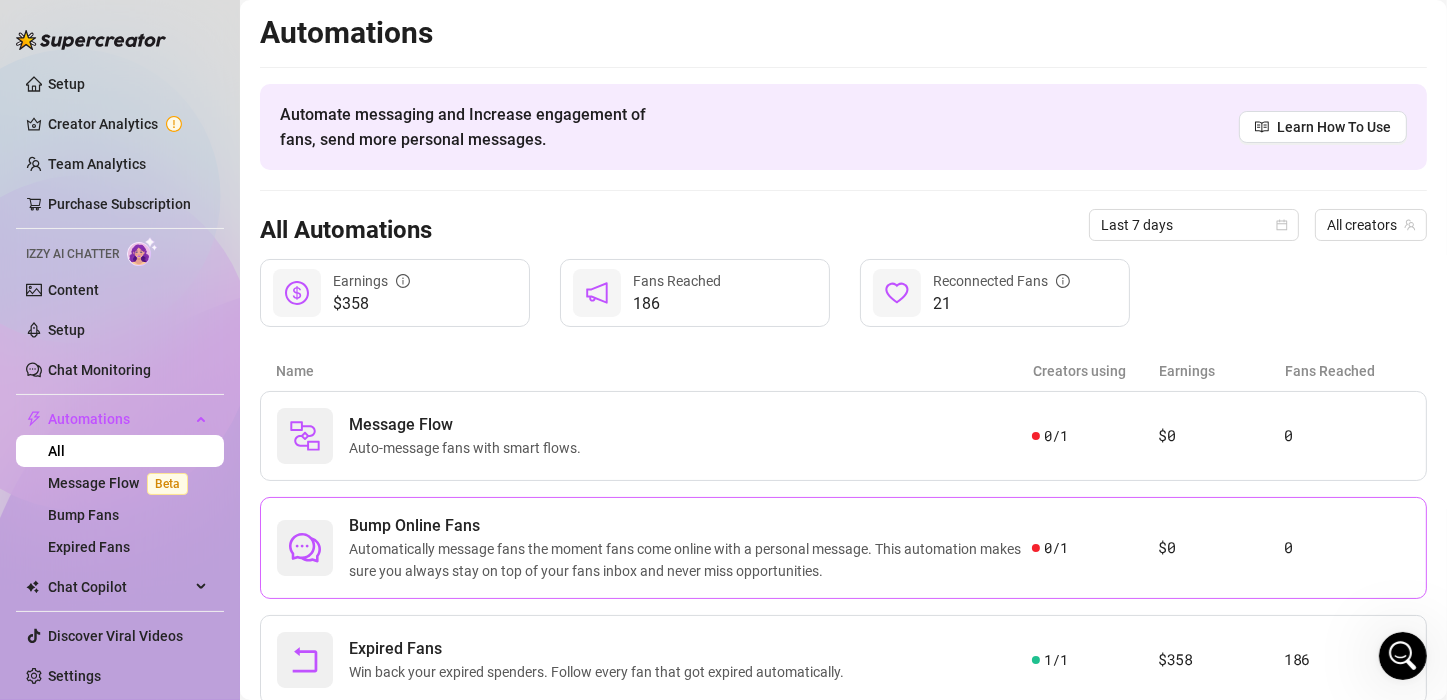click on "Automatically message fans the moment fans come online with a personal message. This automation makes sure you always stay on top of your fans inbox and never miss opportunities." at bounding box center [690, 560] 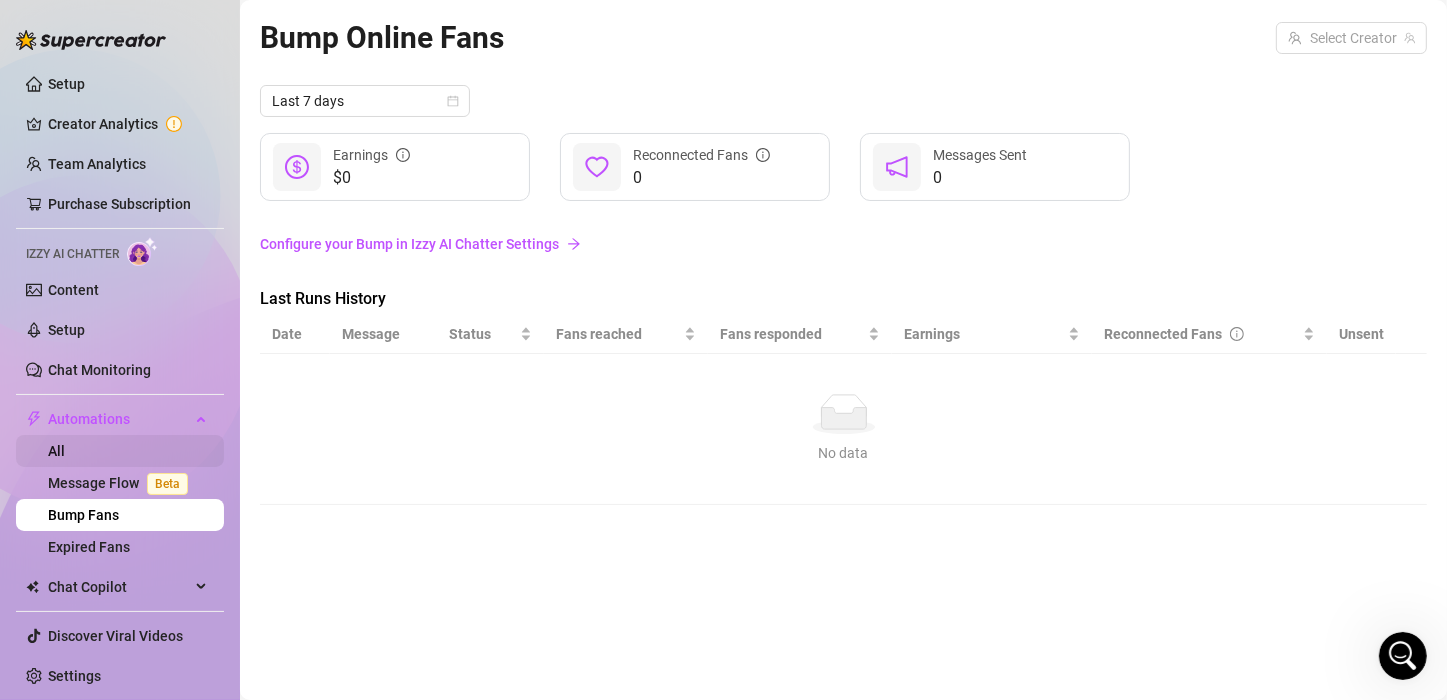 click on "All" at bounding box center [56, 451] 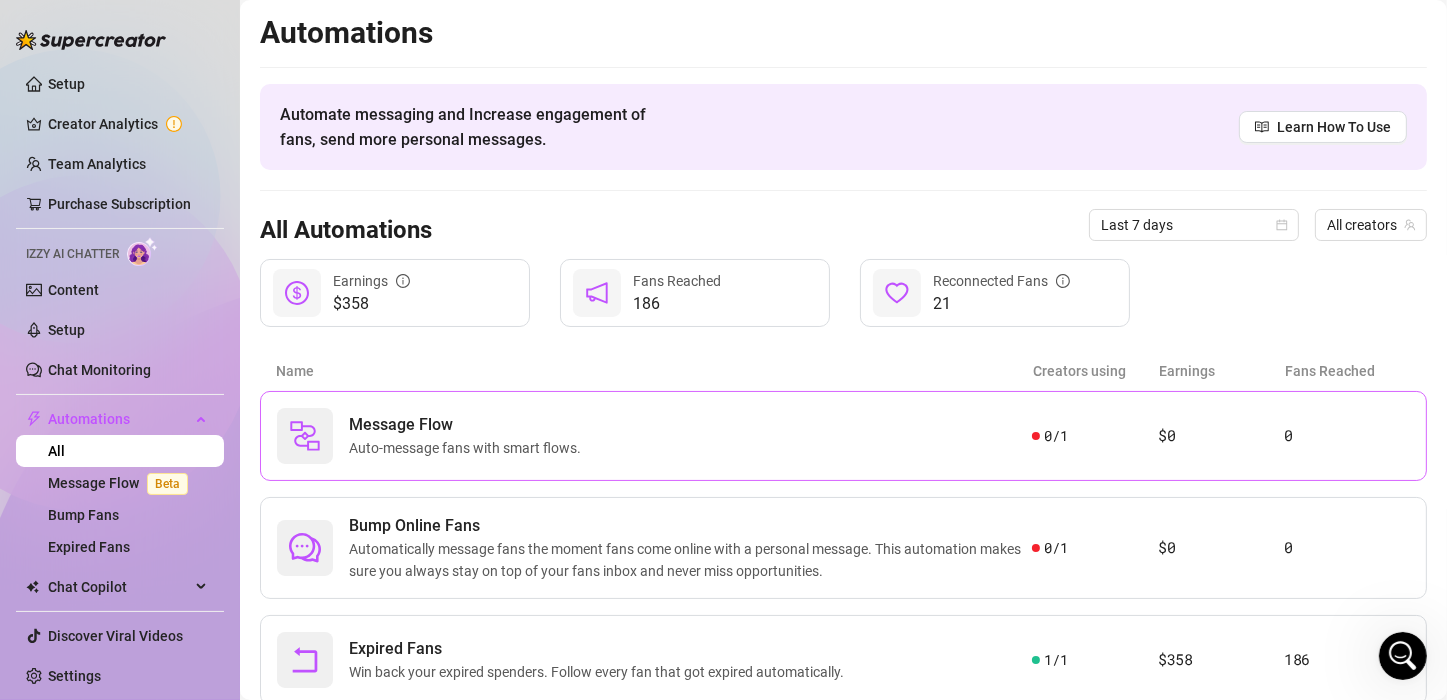 click on "Auto-message fans with smart flows." at bounding box center [469, 448] 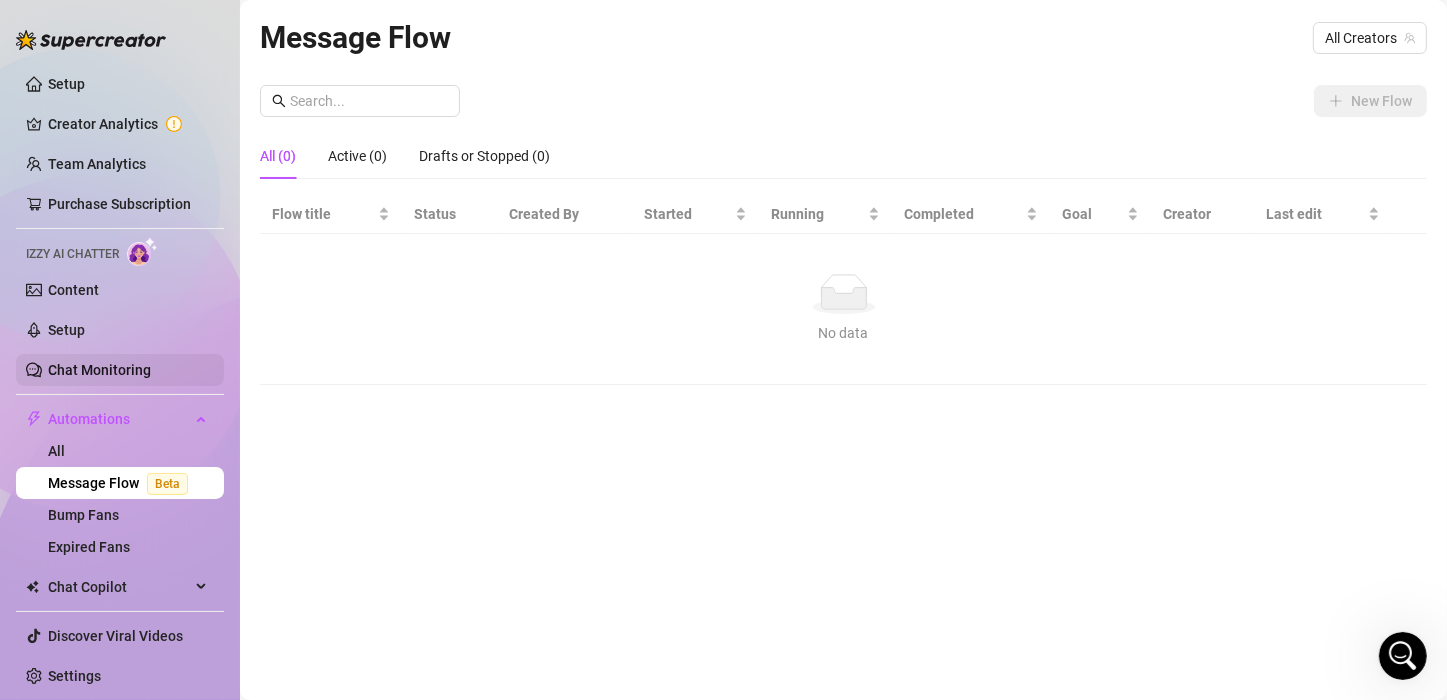 click on "Chat Monitoring" at bounding box center (99, 370) 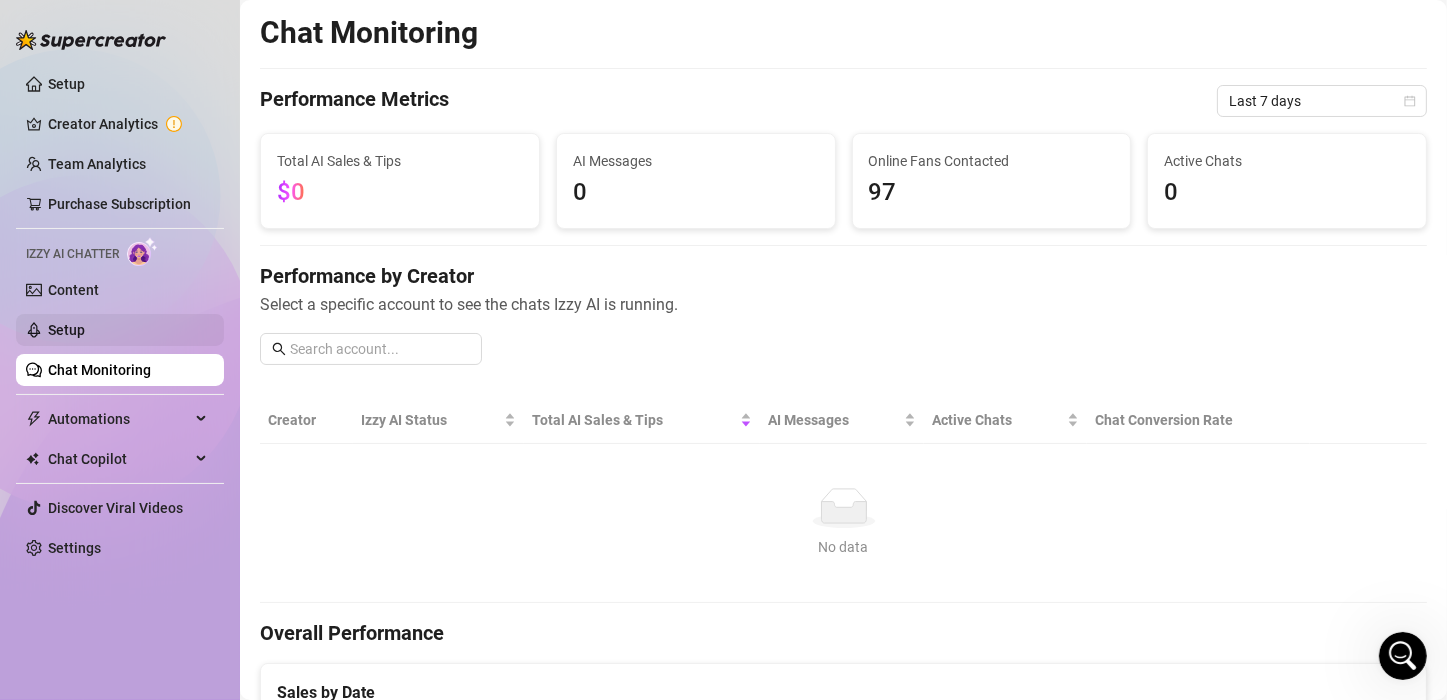 click on "Setup" at bounding box center [66, 330] 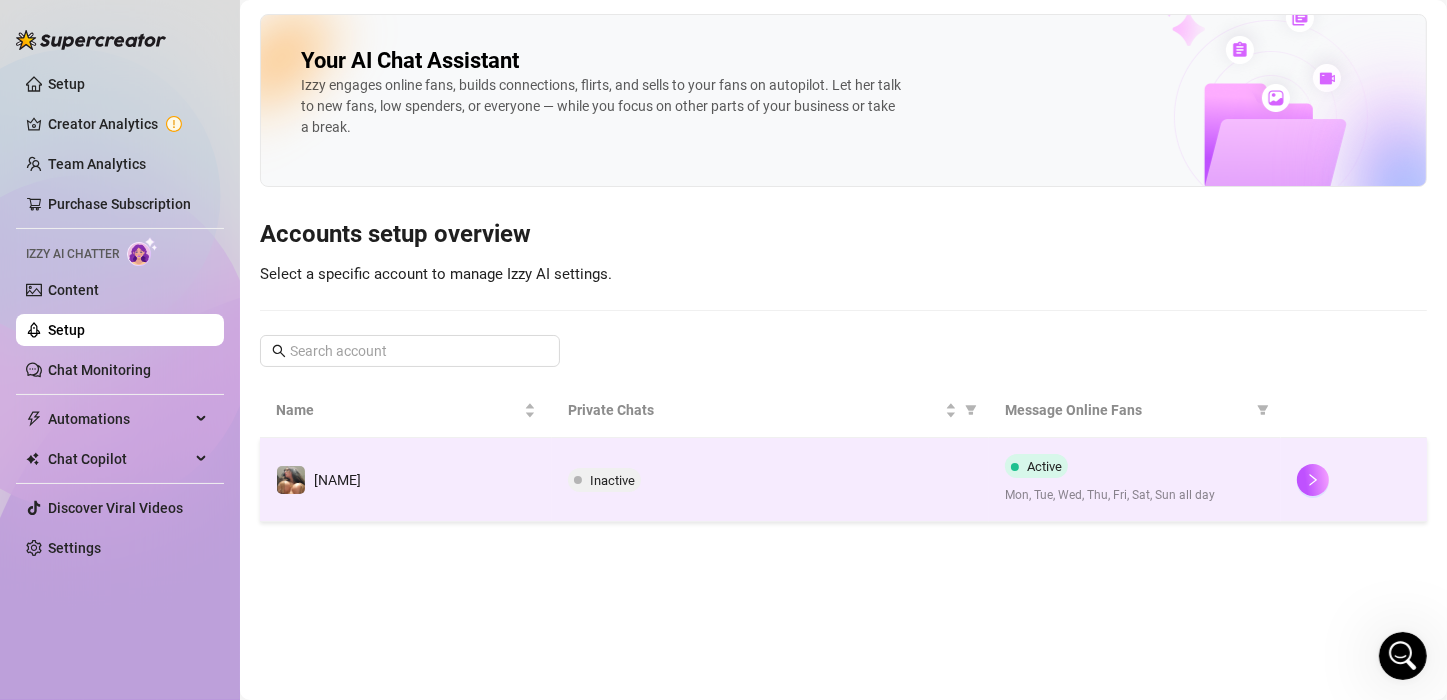 click at bounding box center (1354, 480) 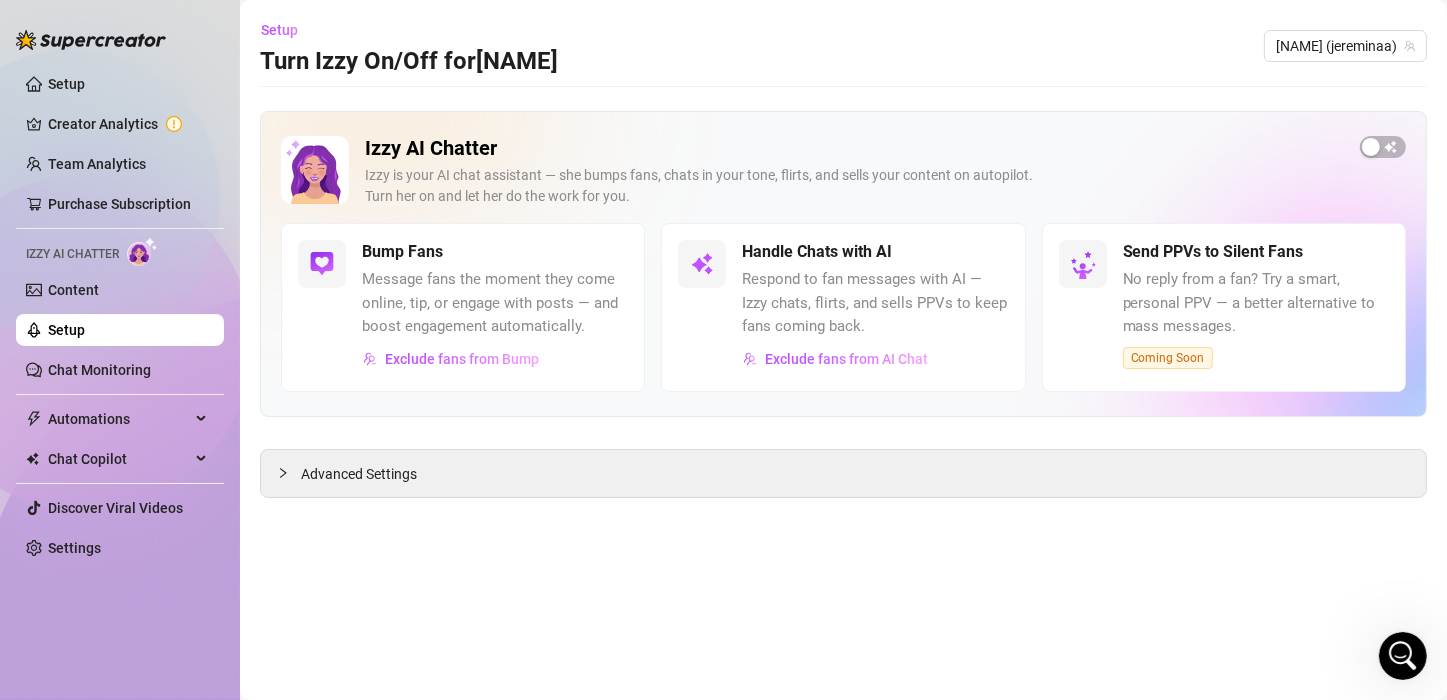 click on "Izzy AI Chatter Izzy is your AI chat assistant — she bumps fans, chats in your tone, flirts, and sells your content on autopilot. Turn her on and let her do the work for you. Bump Fans Message fans the moment they come online, tip, or engage with posts — and boost engagement automatically. Exclude fans from Bump Handle Chats with AI Respond to fan messages with AI — Izzy chats, flirts, and sells PPVs to keep fans coming back. Exclude fans from AI Chat Send PPVs to Silent Fans No reply from a fan? Try a smart, personal PPV — a better alternative to mass messages. Coming Soon" at bounding box center [843, 264] 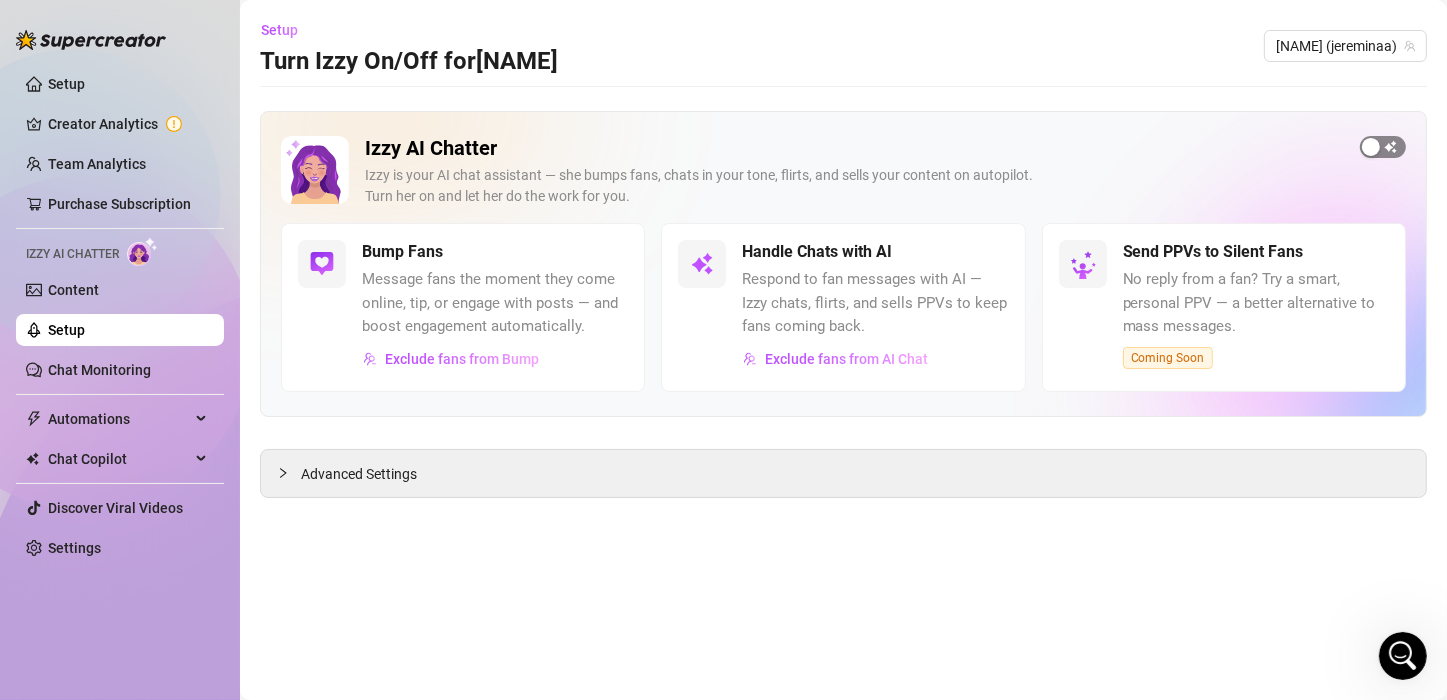 click at bounding box center [1371, 147] 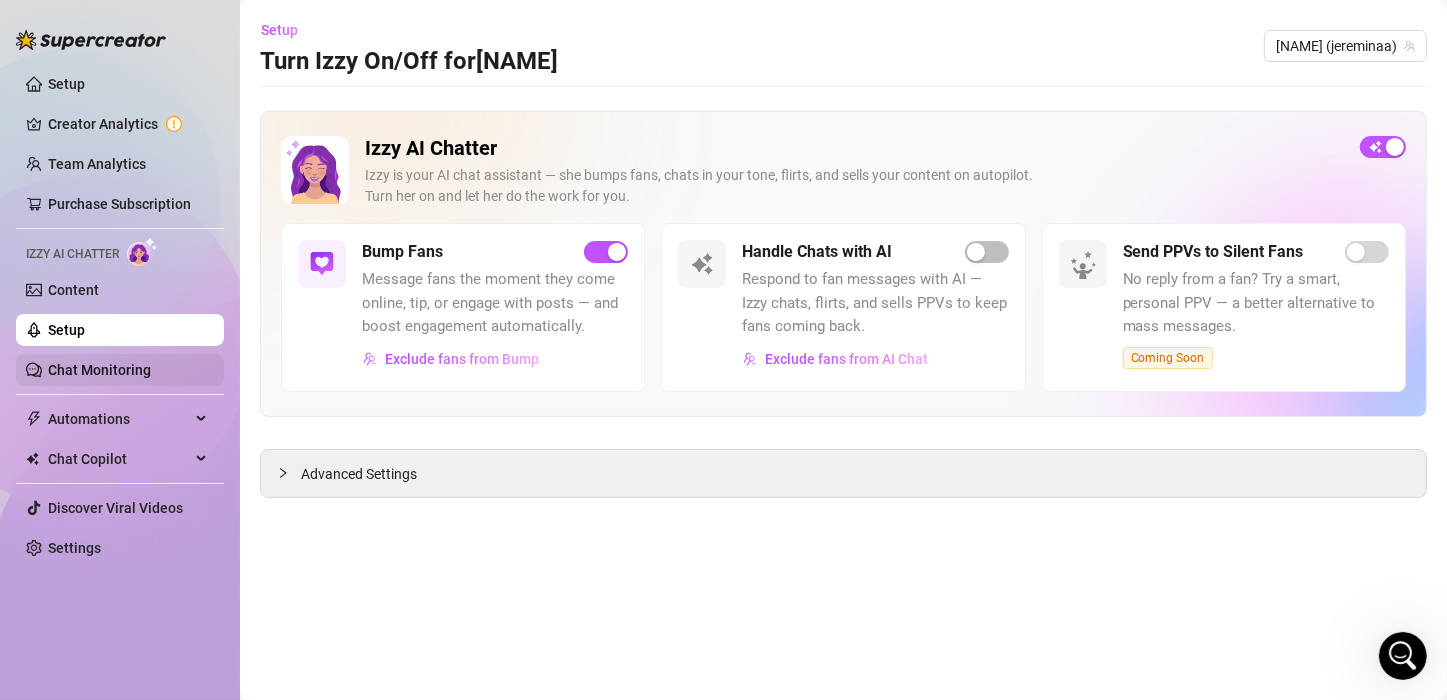 click on "Chat Monitoring" at bounding box center [99, 370] 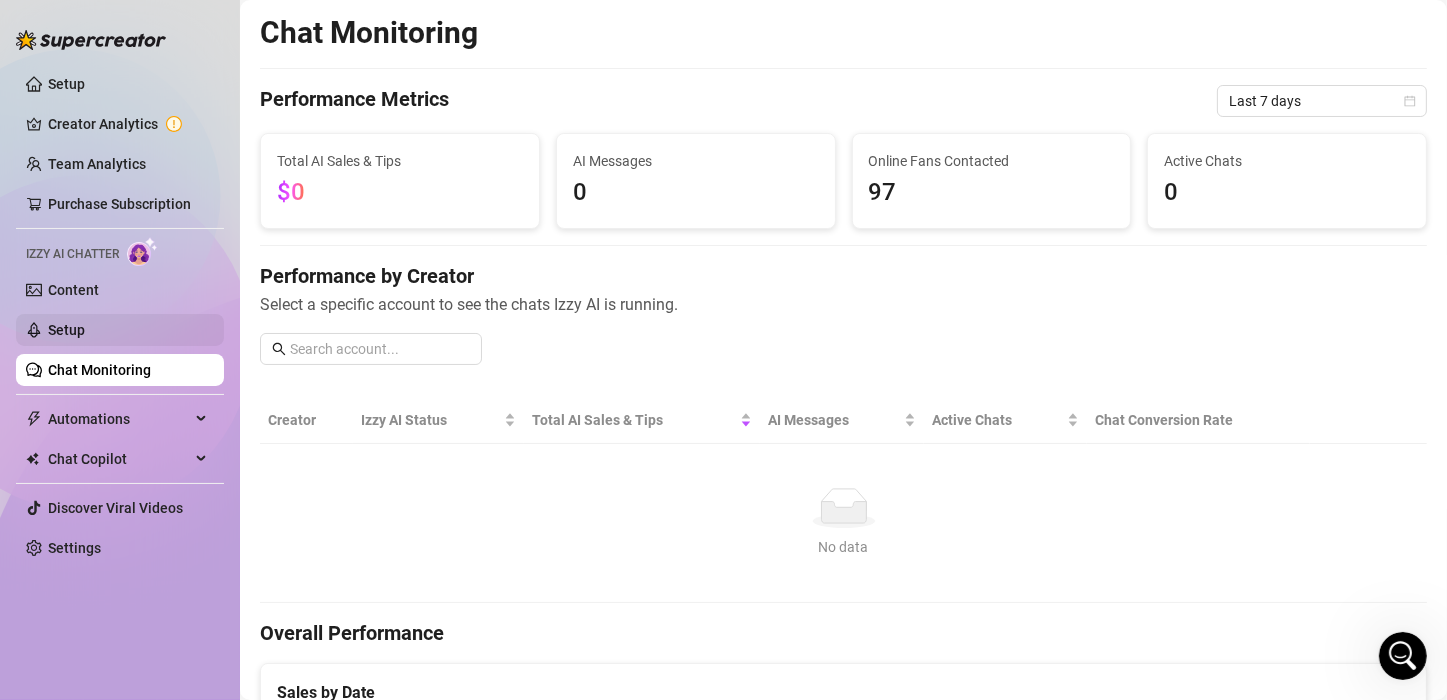 click on "Setup" at bounding box center [66, 330] 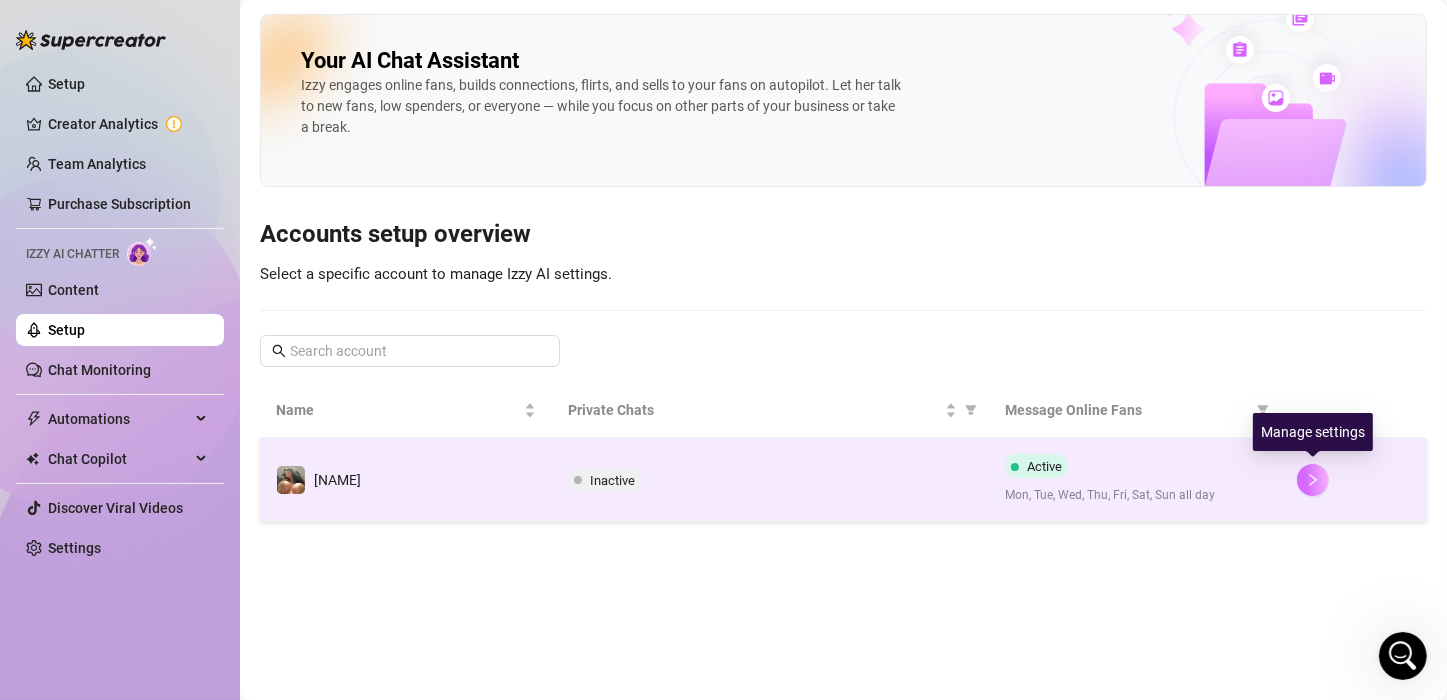 click at bounding box center [1313, 480] 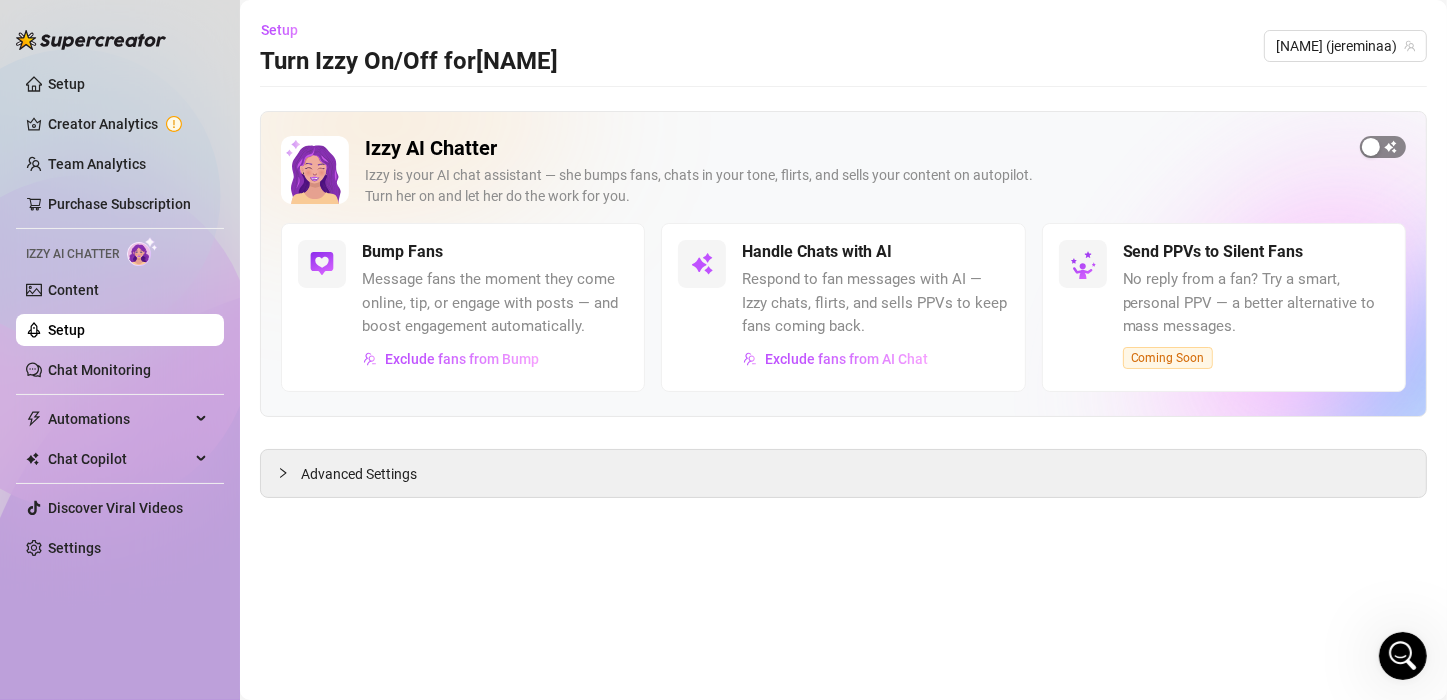 click at bounding box center [1371, 147] 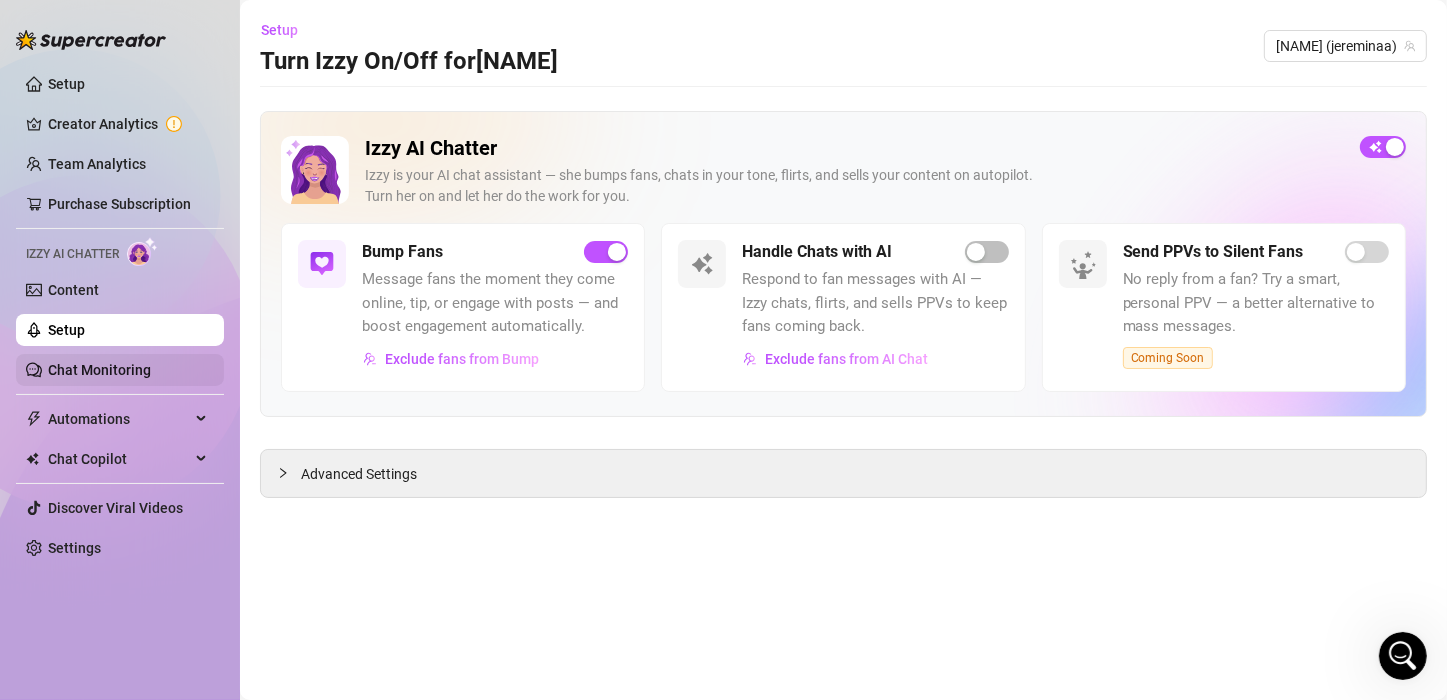 click on "Chat Monitoring" at bounding box center (99, 370) 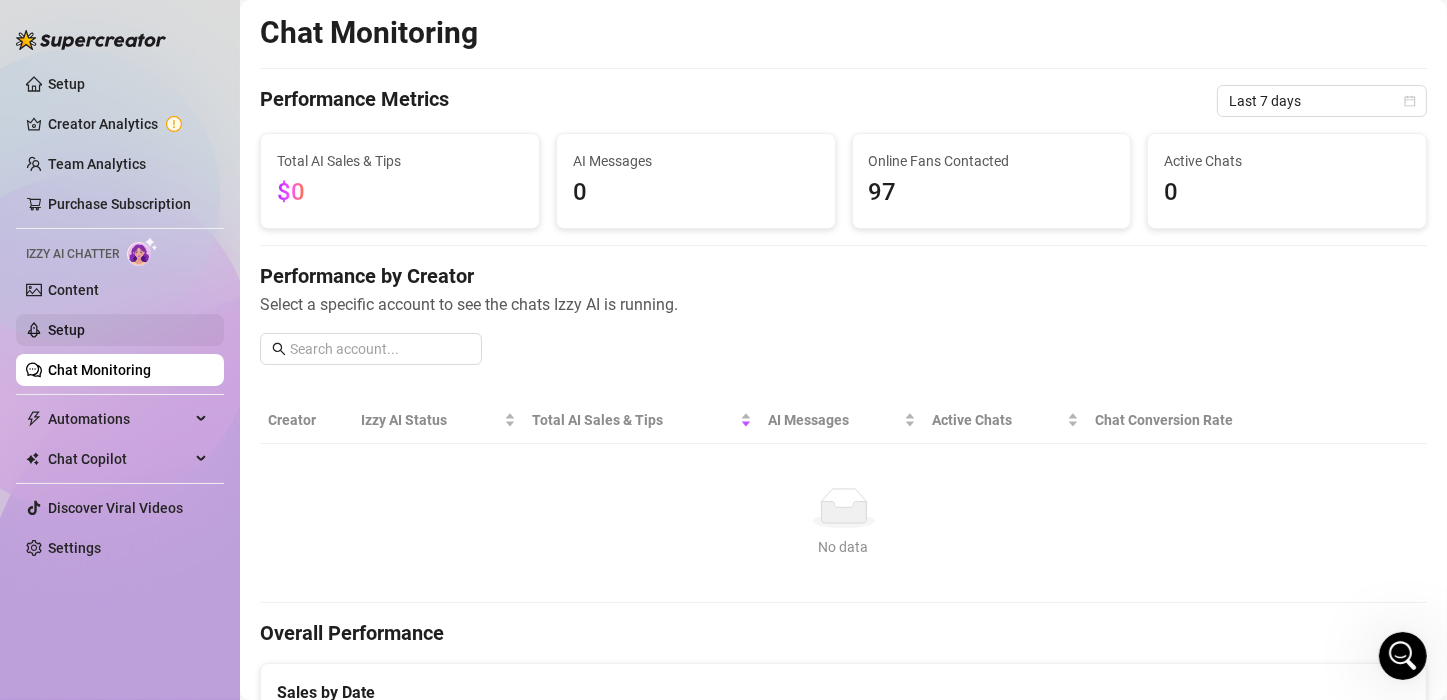 click on "Setup" at bounding box center [66, 330] 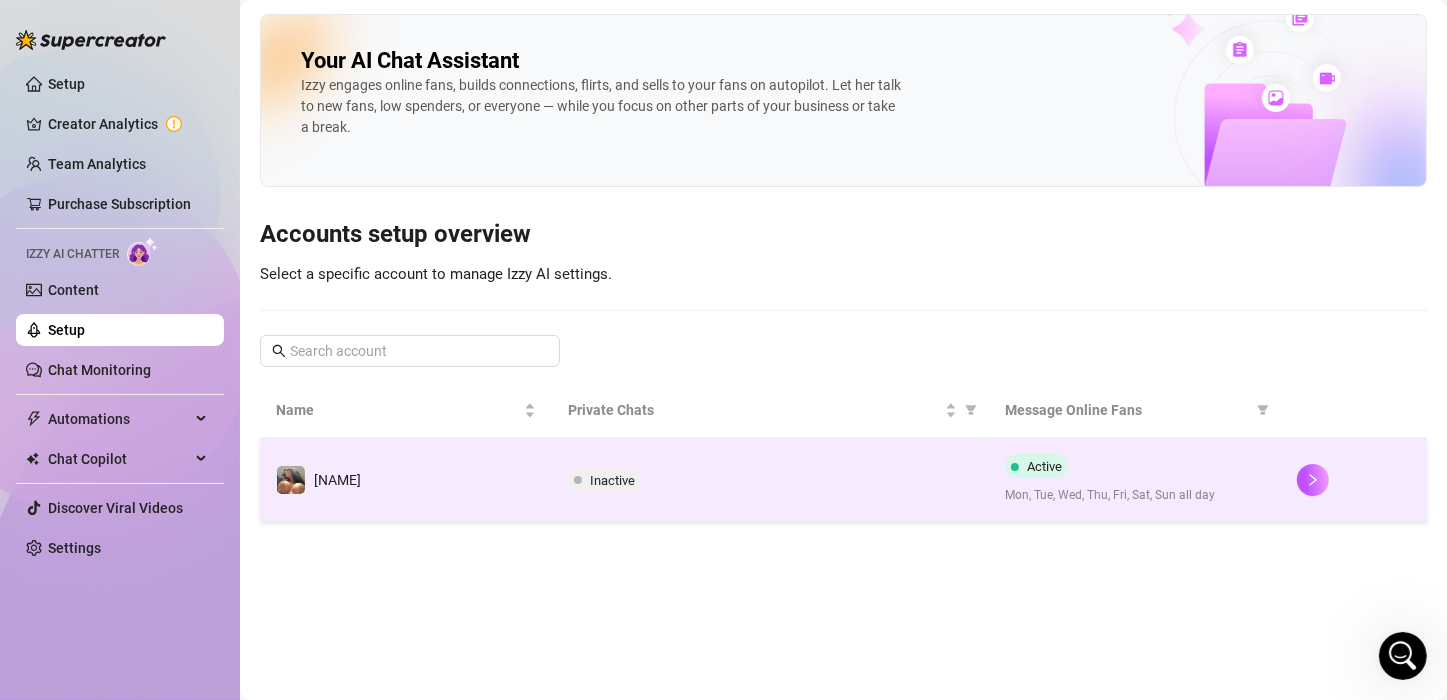 click at bounding box center (1354, 480) 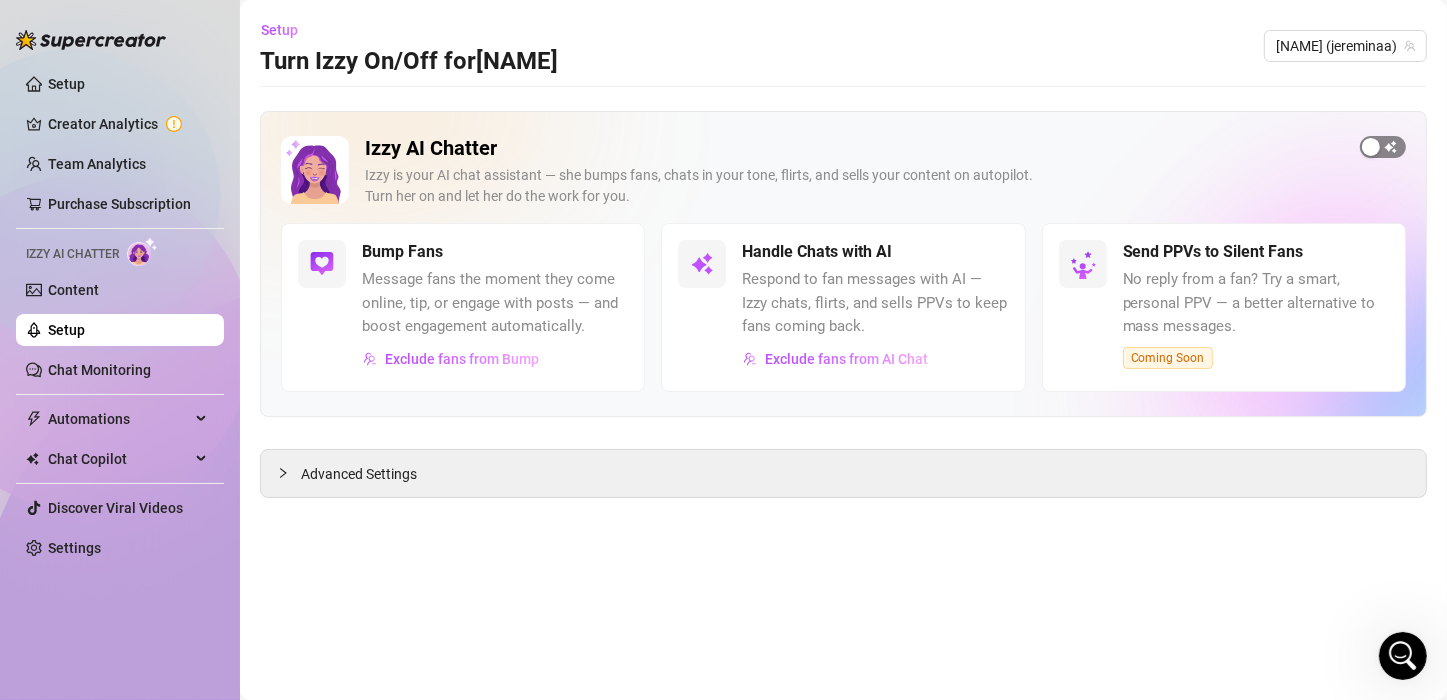 click at bounding box center [1371, 147] 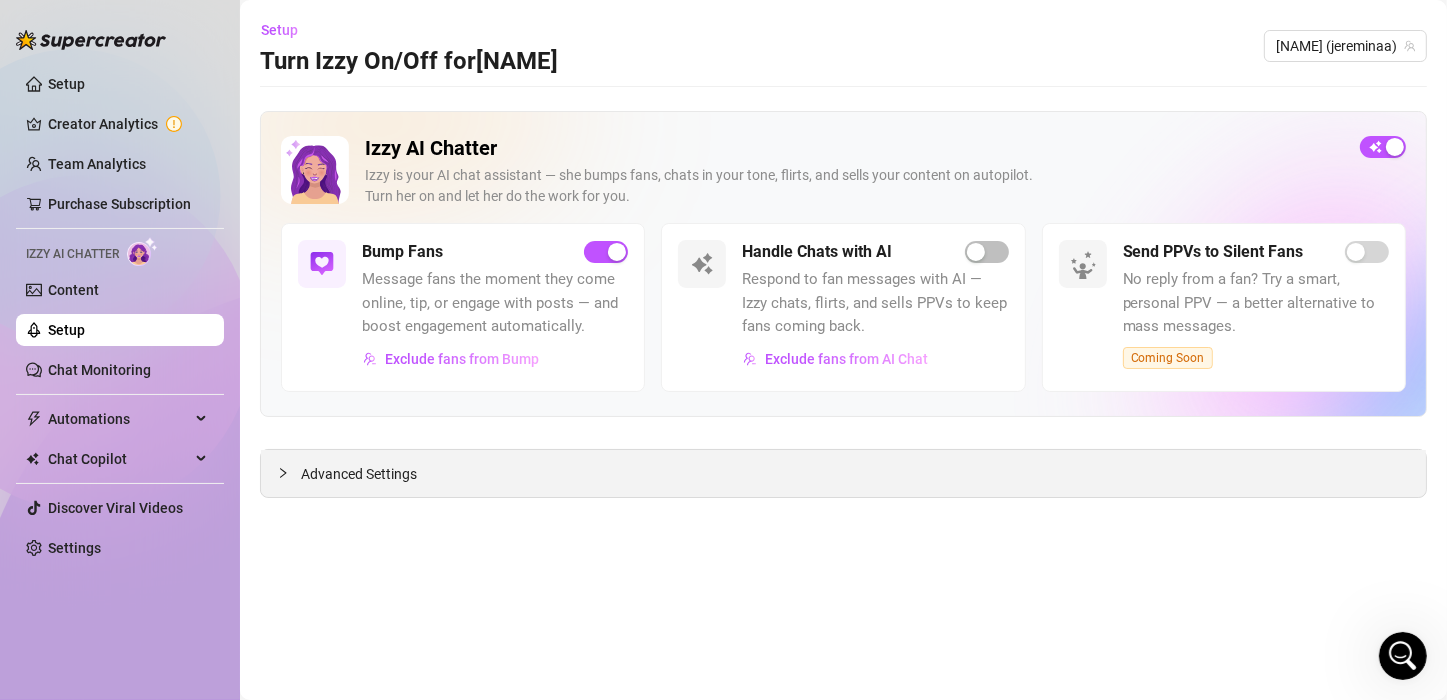 click on "Advanced Settings" at bounding box center [843, 473] 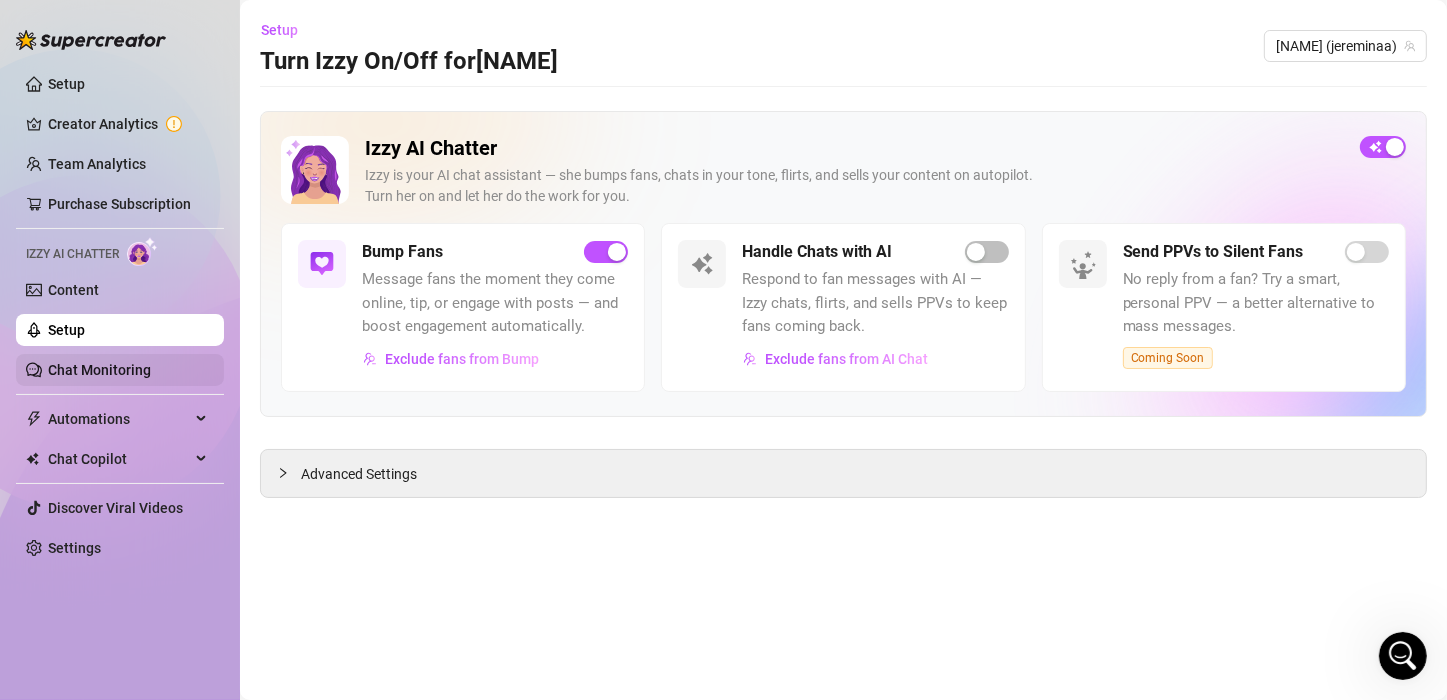 click on "Chat Monitoring" at bounding box center [99, 370] 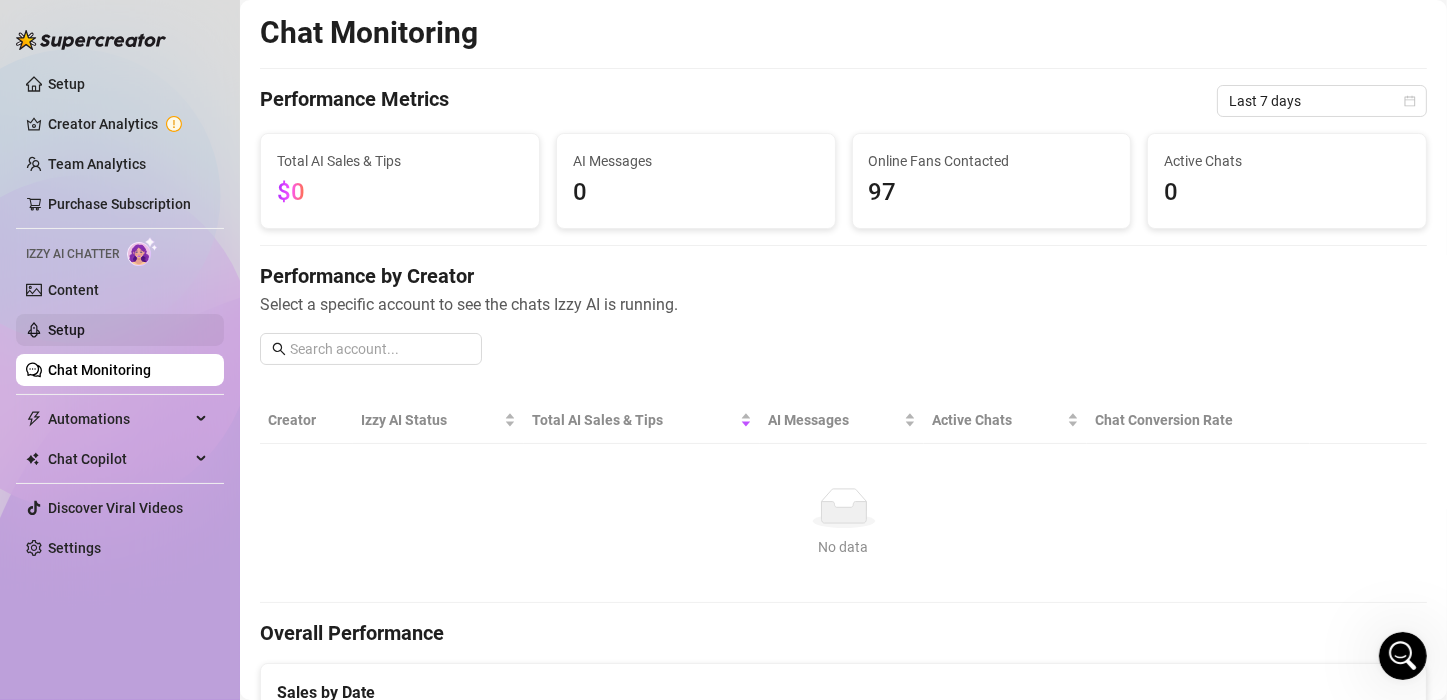 click on "Setup" at bounding box center (66, 330) 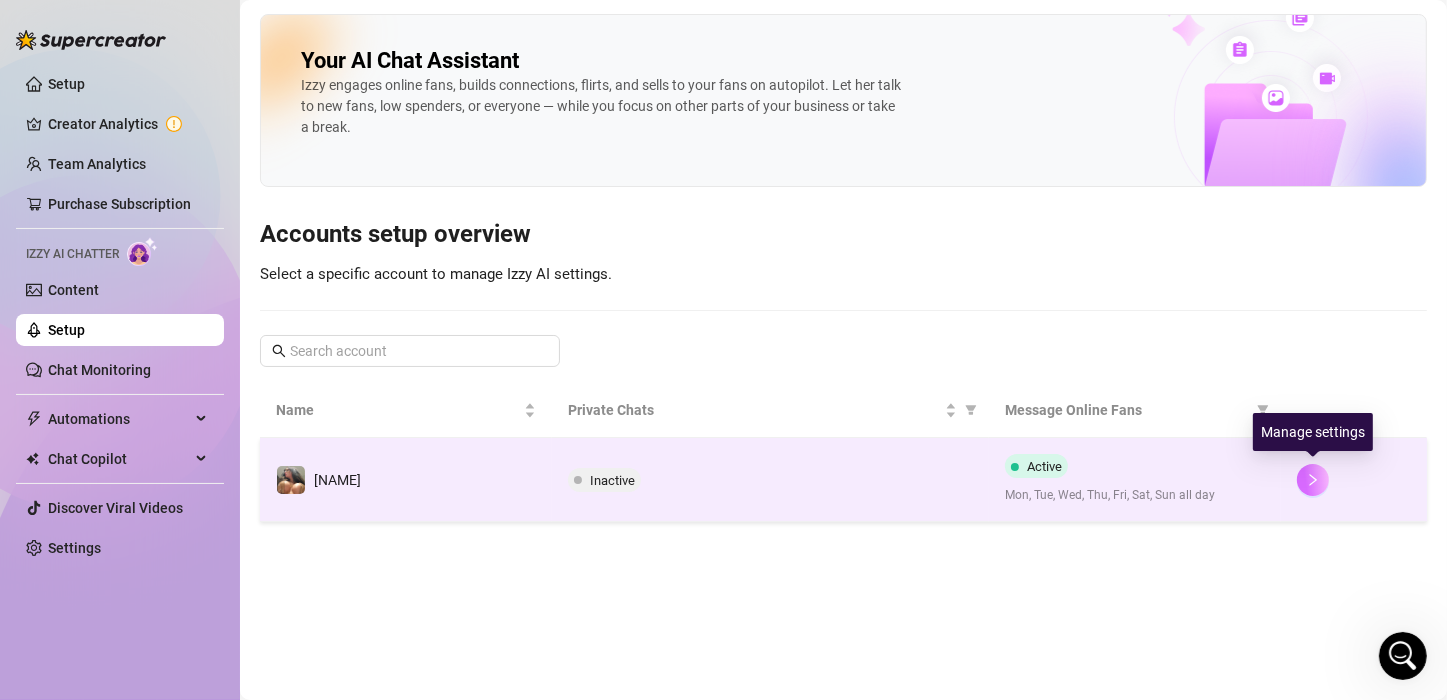 click 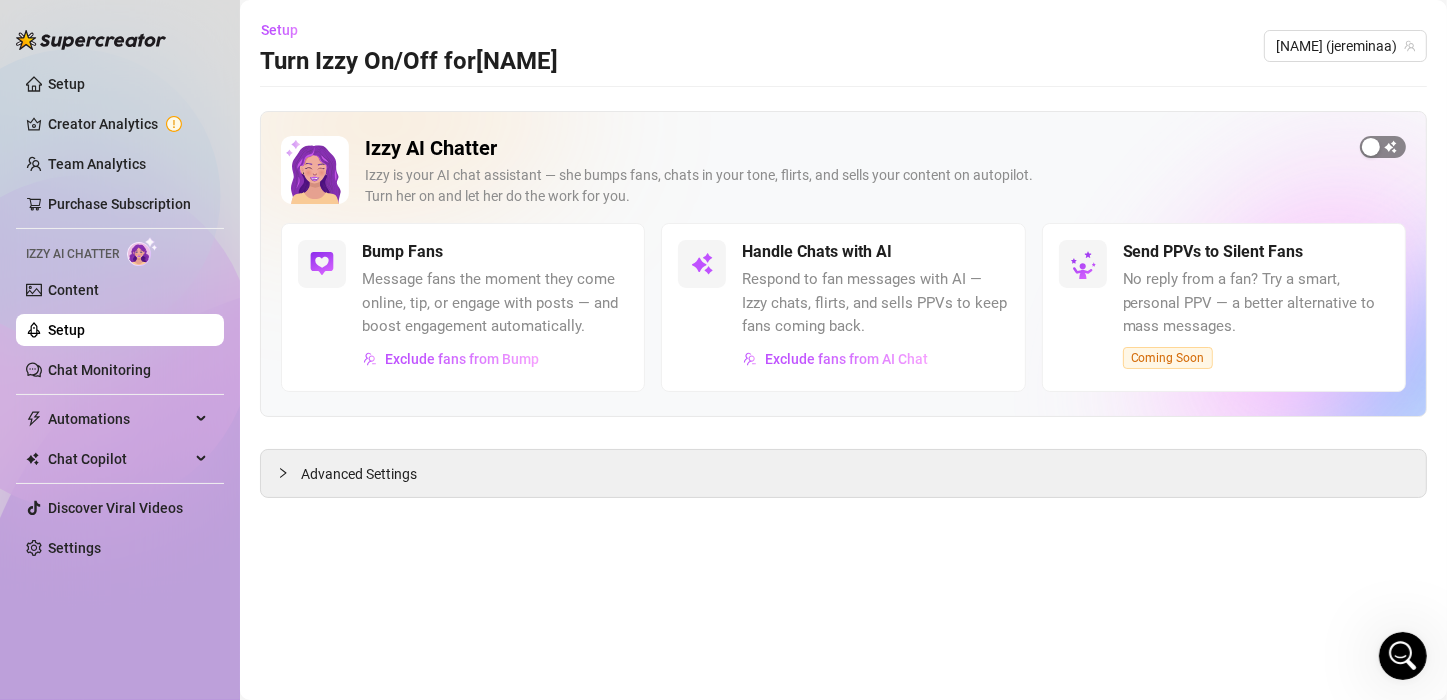 click at bounding box center (1383, 147) 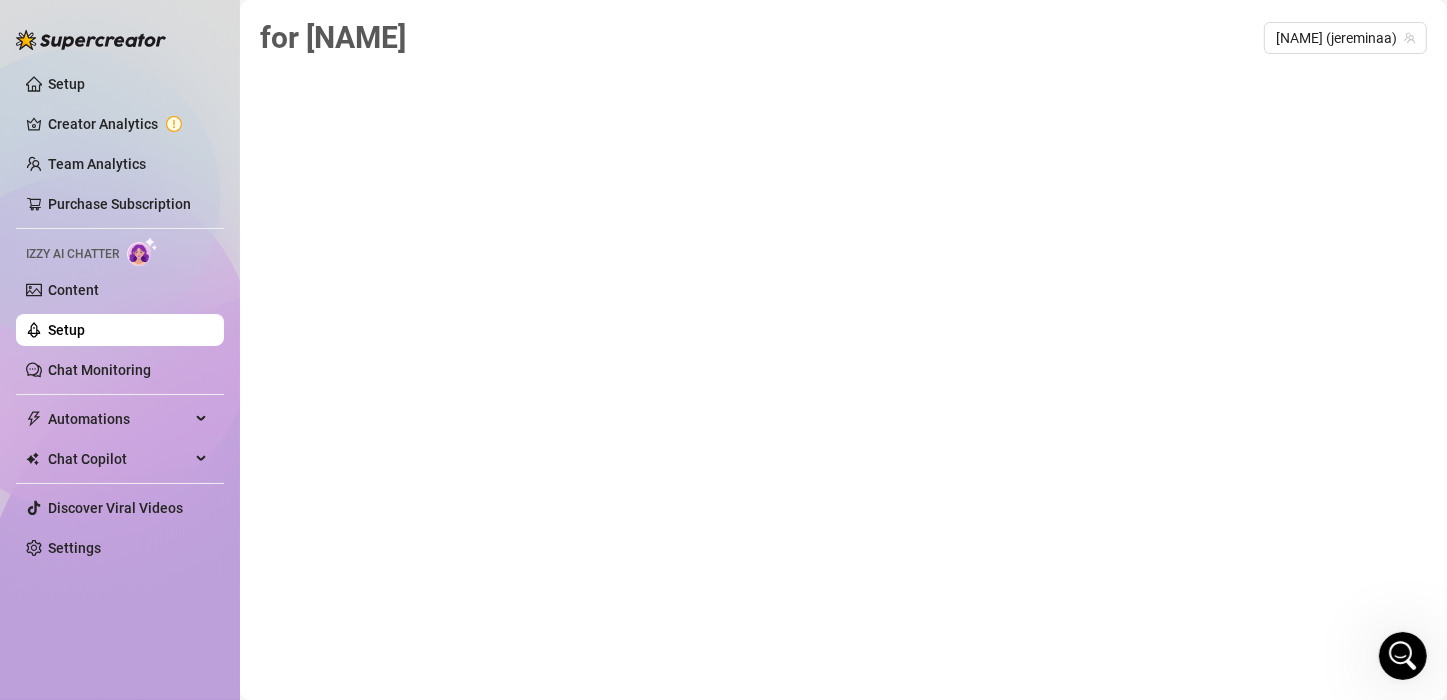 click on "for [NAME] [NAME]" at bounding box center (843, 327) 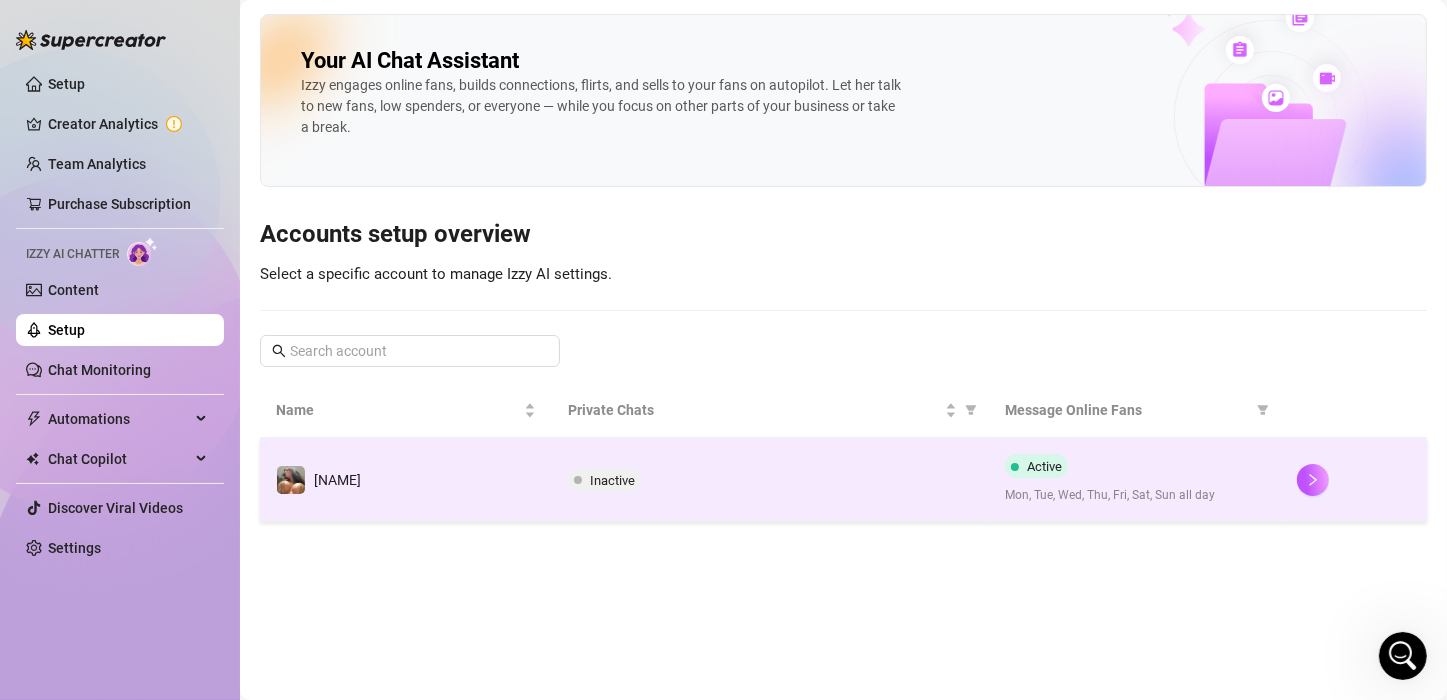 click at bounding box center [1354, 480] 